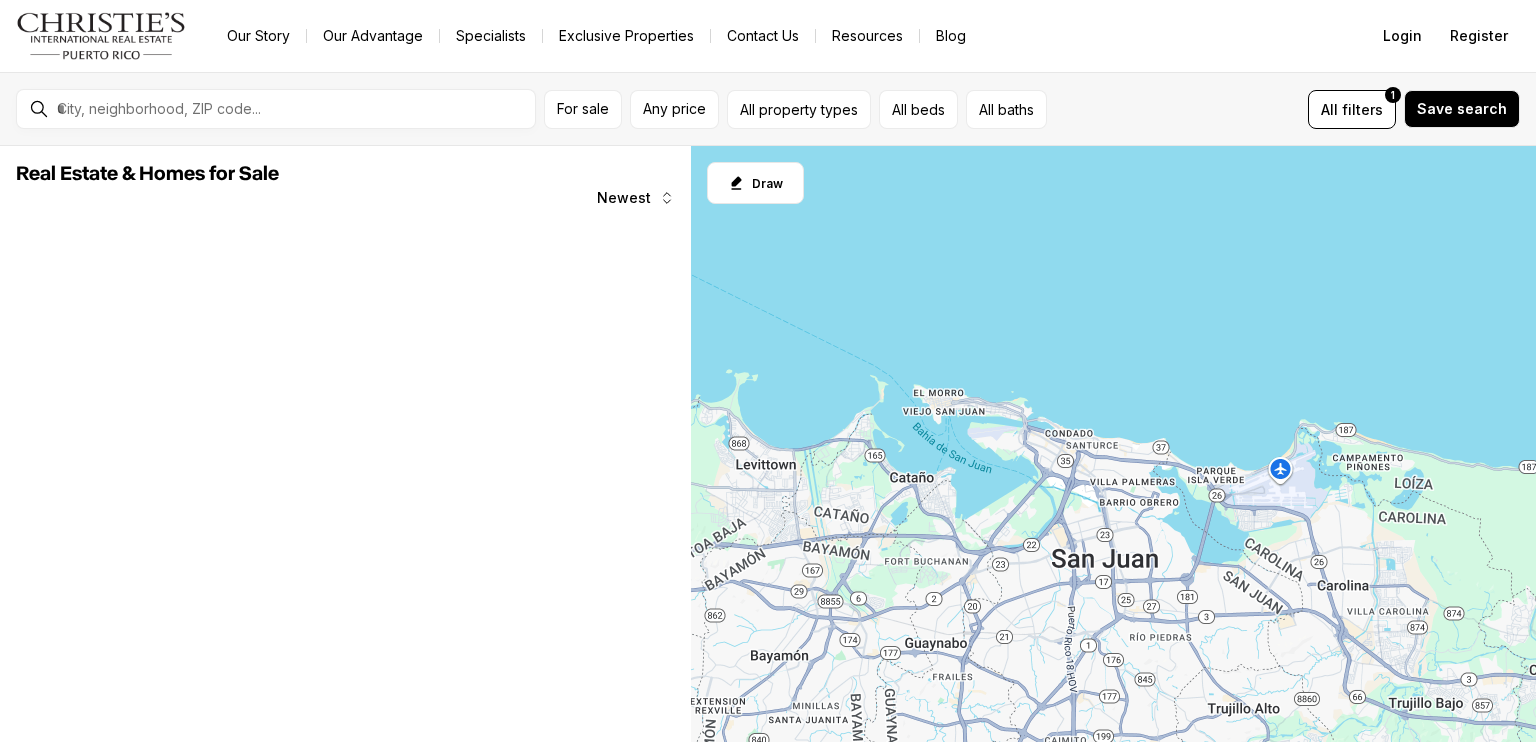 scroll, scrollTop: 0, scrollLeft: 0, axis: both 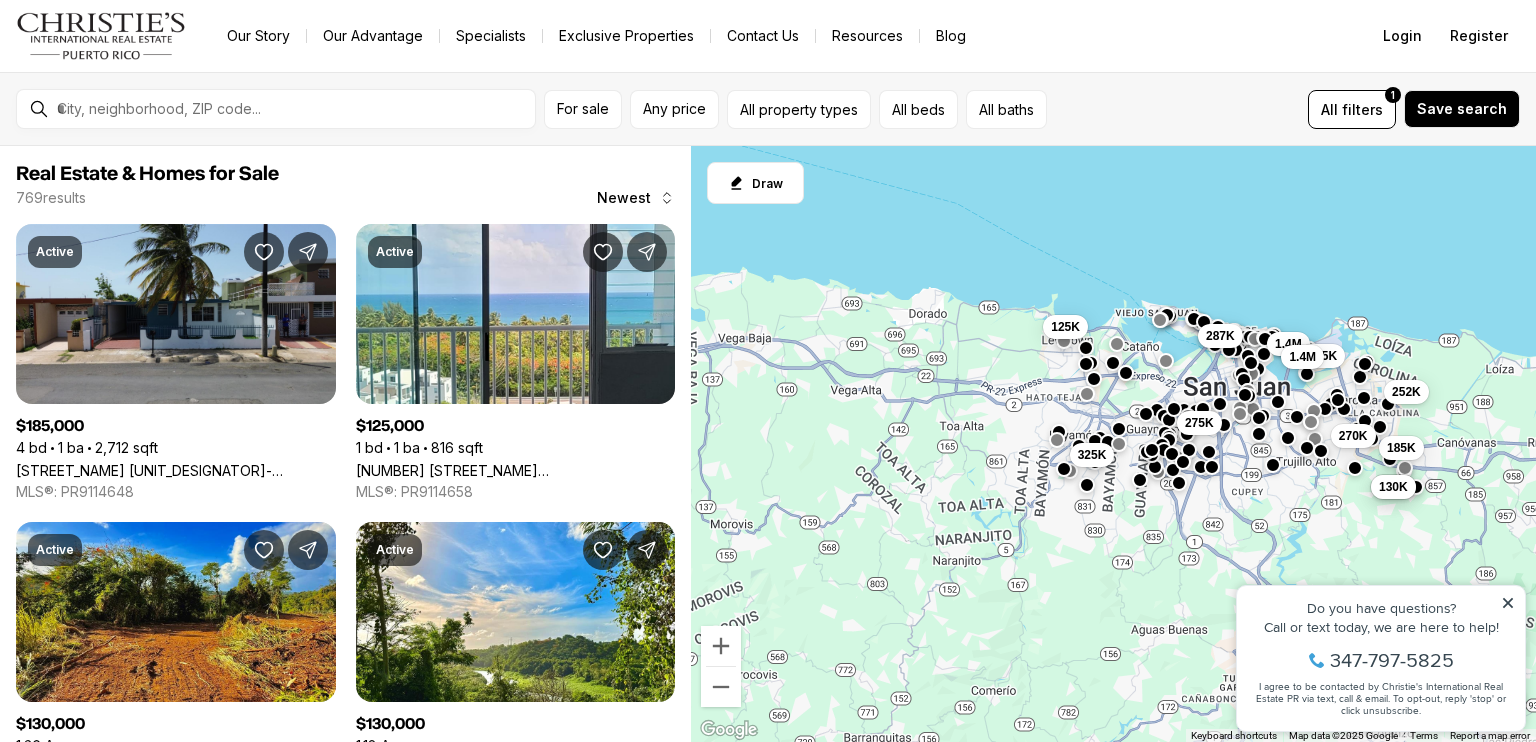 drag, startPoint x: 1109, startPoint y: 295, endPoint x: 1346, endPoint y: 211, distance: 251.44582 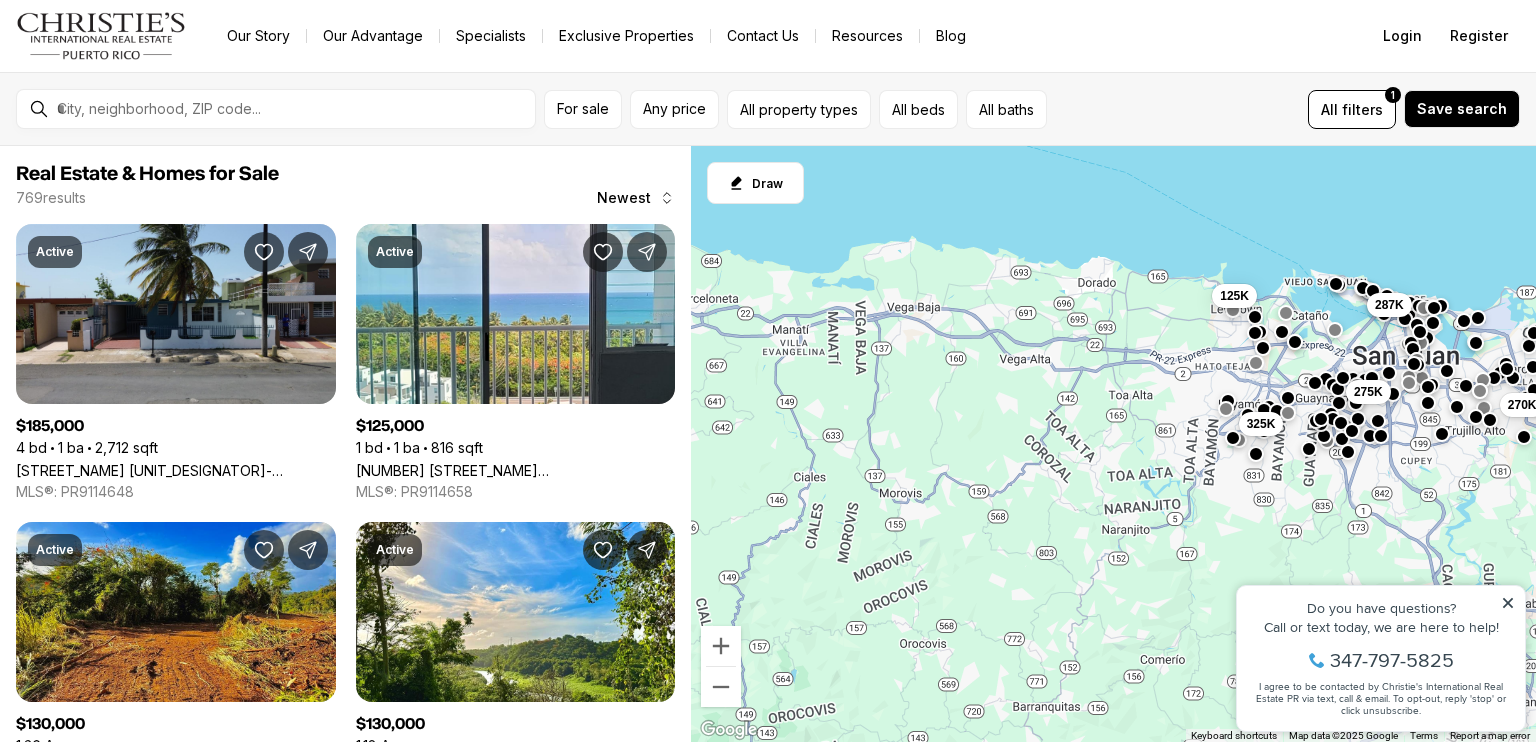 drag, startPoint x: 1152, startPoint y: 179, endPoint x: 1191, endPoint y: 193, distance: 41.4367 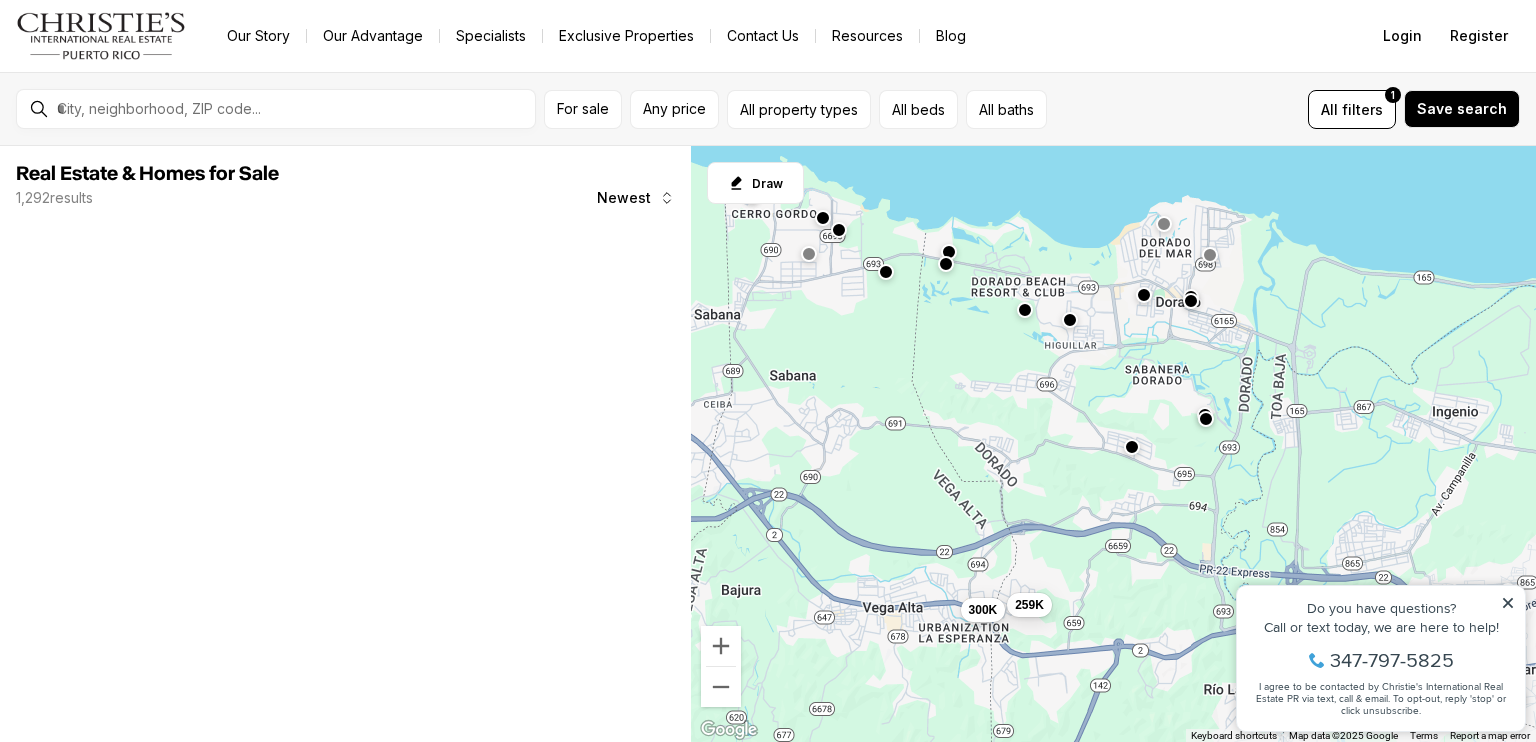 drag, startPoint x: 1251, startPoint y: 263, endPoint x: 1217, endPoint y: 267, distance: 34.234486 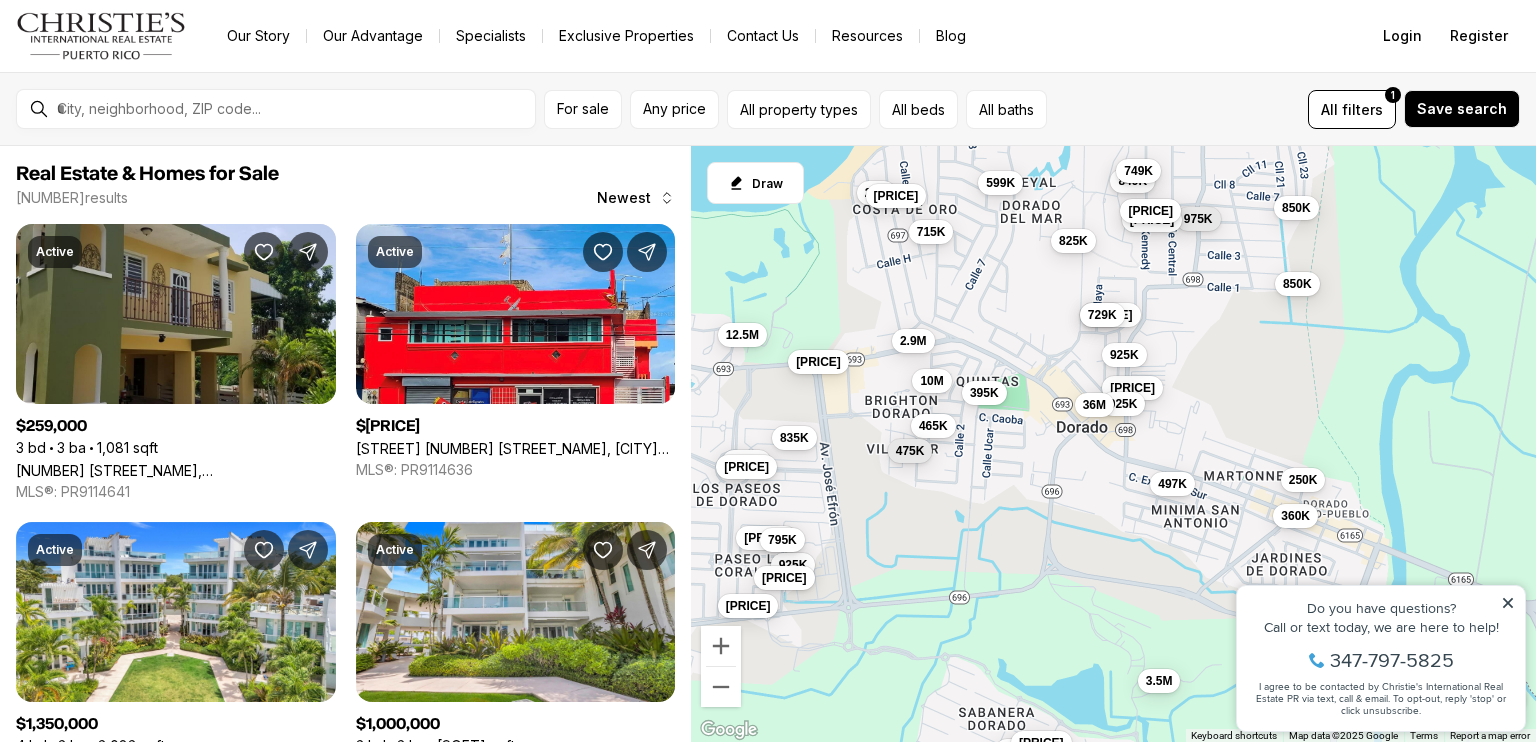 click on "To navigate, press the arrow keys. 975K 698K 10M 925K 3.5M 1.95M 1.75M 497K 360K 250K 999K 925K 999K 2.5M 795K 999K 2.4M 925K 2.9M 21M 825K 8.85M 715K 12.5M 675K 729K 599K 850K 849K 835K 395K 850K 36M 3.25M 799K 465K 5.25M 749K 475K" at bounding box center [1113, 444] 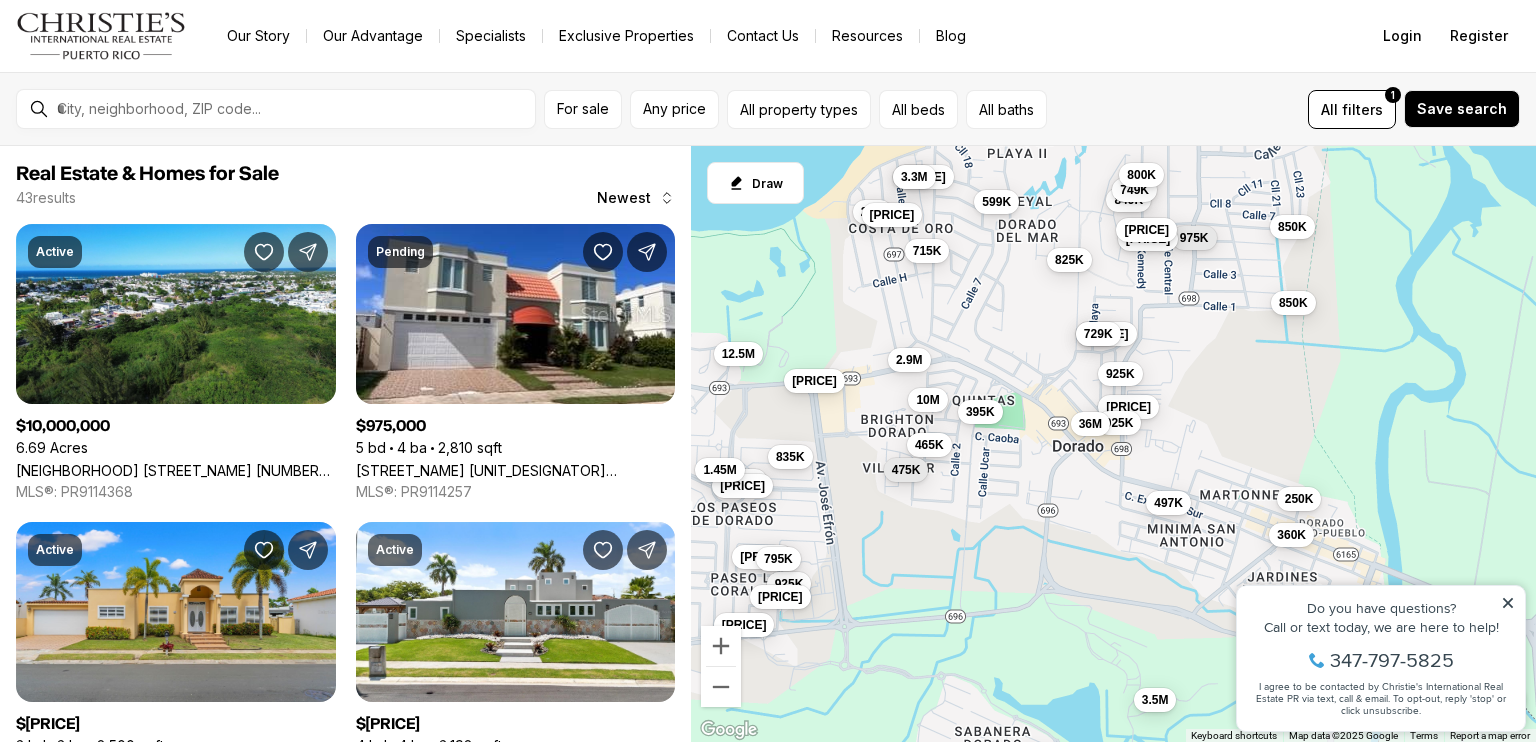 click on "To navigate, press the arrow keys. 975K 698K 10M 925K 3.5M 1.95M 1.75M 497K 360K 250K 999K 925K 999K 2.5M 795K 999K 2.4M 925K 2.9M 21M 825K 8.85M 715K 12.5M 675K 729K 599K 850K 849K 835K 395K 850K 36M 3.25M 799K 465K 5.25M 749K 475K 1.45M 800K 8.85M 3.3M" at bounding box center [1113, 444] 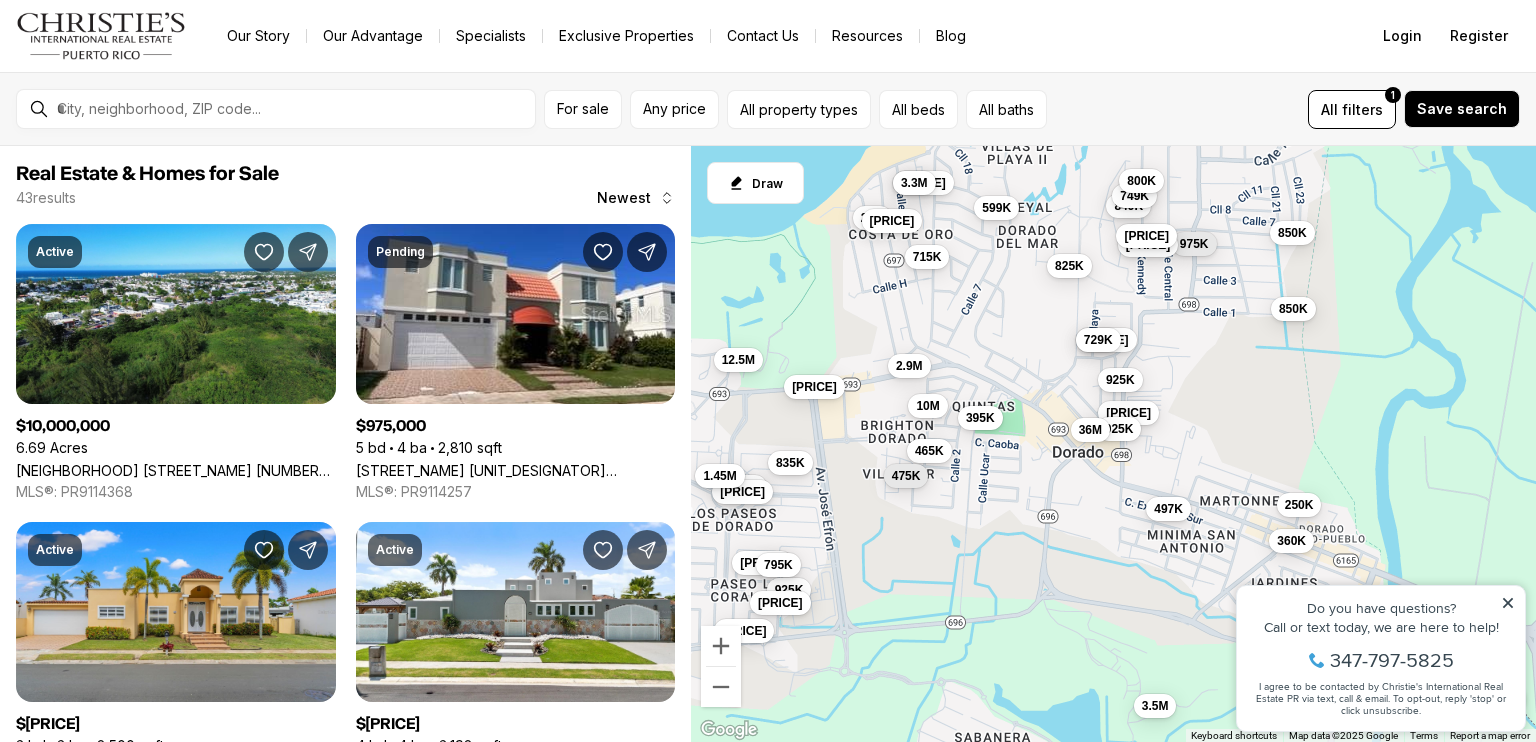 drag, startPoint x: 1044, startPoint y: 322, endPoint x: 1045, endPoint y: 347, distance: 25.019993 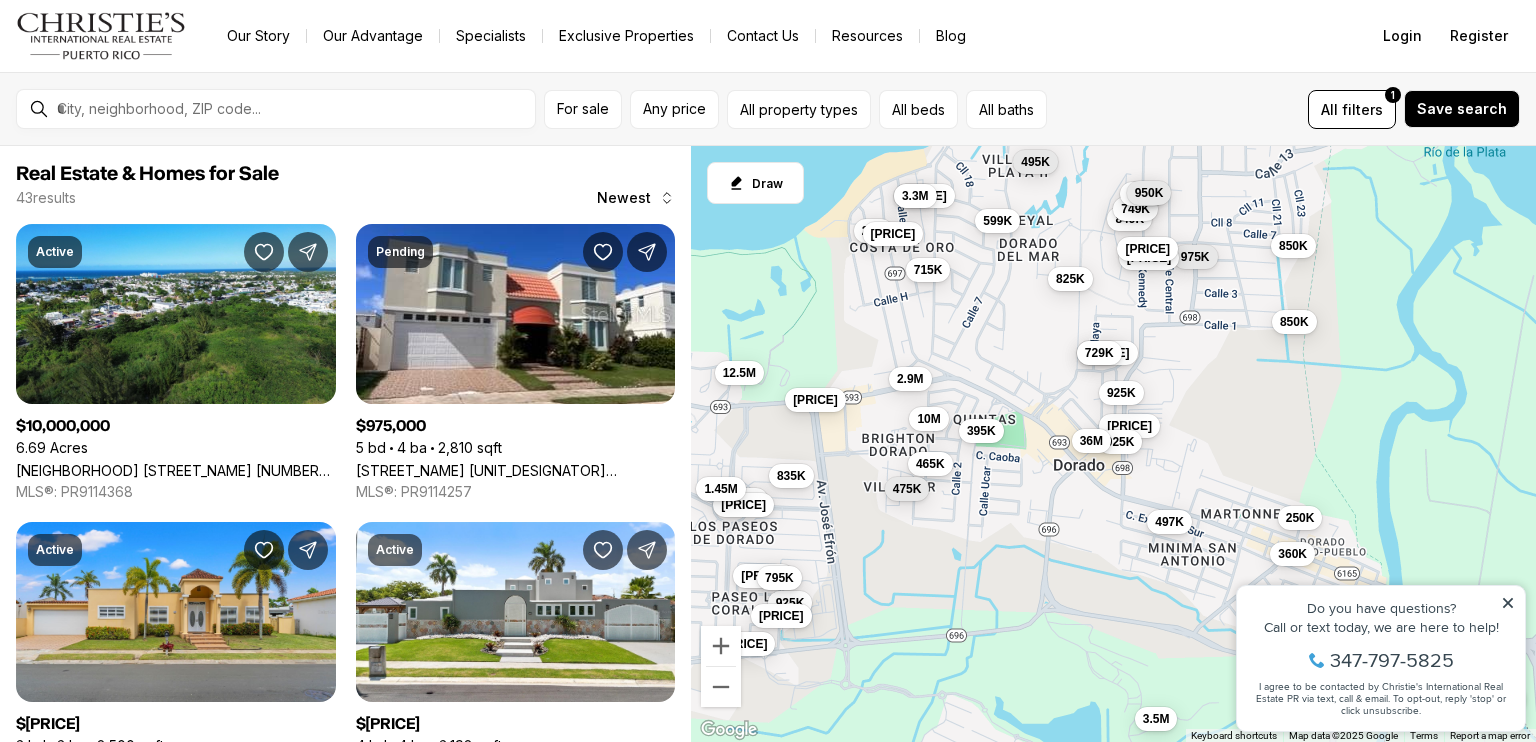 click on "36M" at bounding box center (1090, 442) 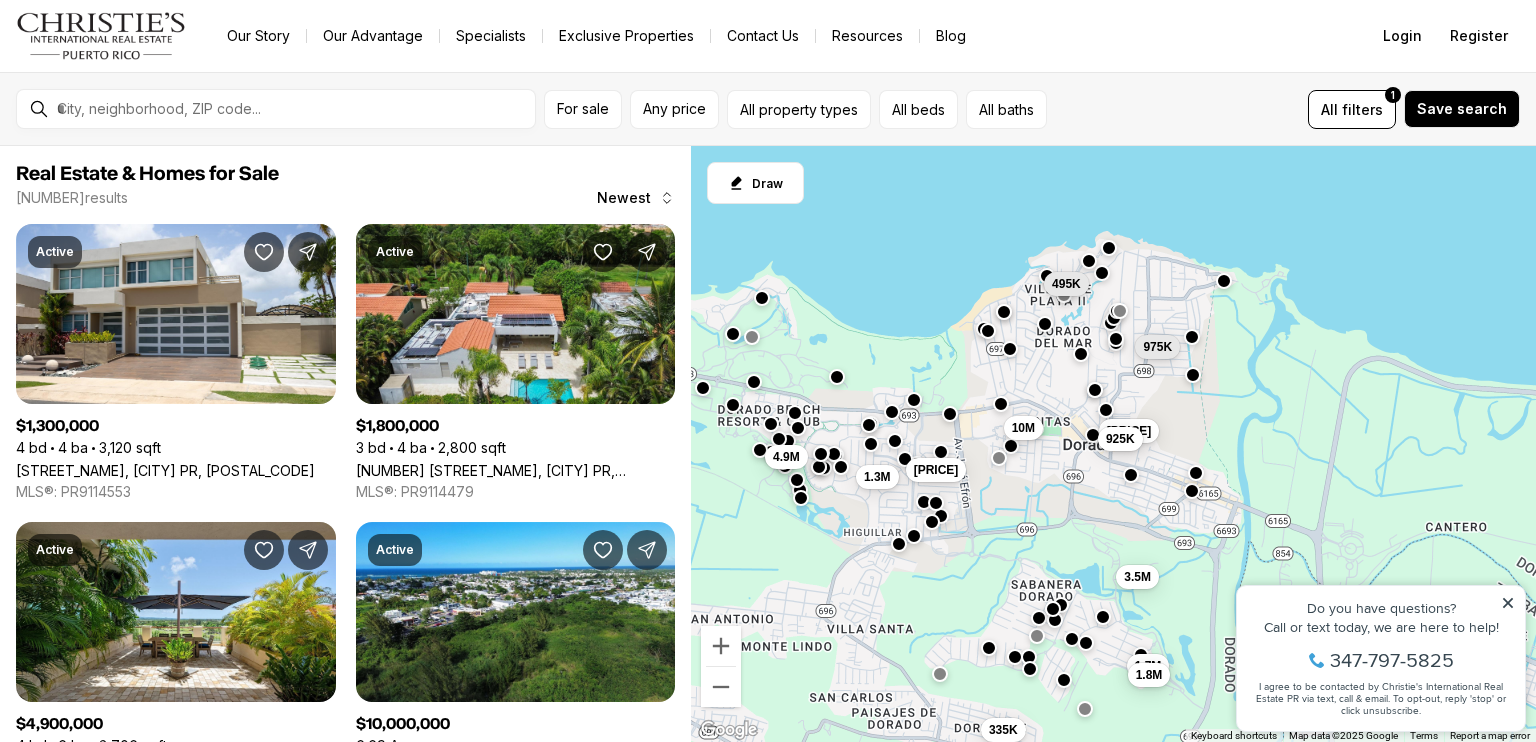 click on "To navigate, press the arrow keys. 975K 698K 10M 925K 3.5M 1.75M 495K 1.7M 1.8M 4.9M 1.3M 335K" at bounding box center [1113, 444] 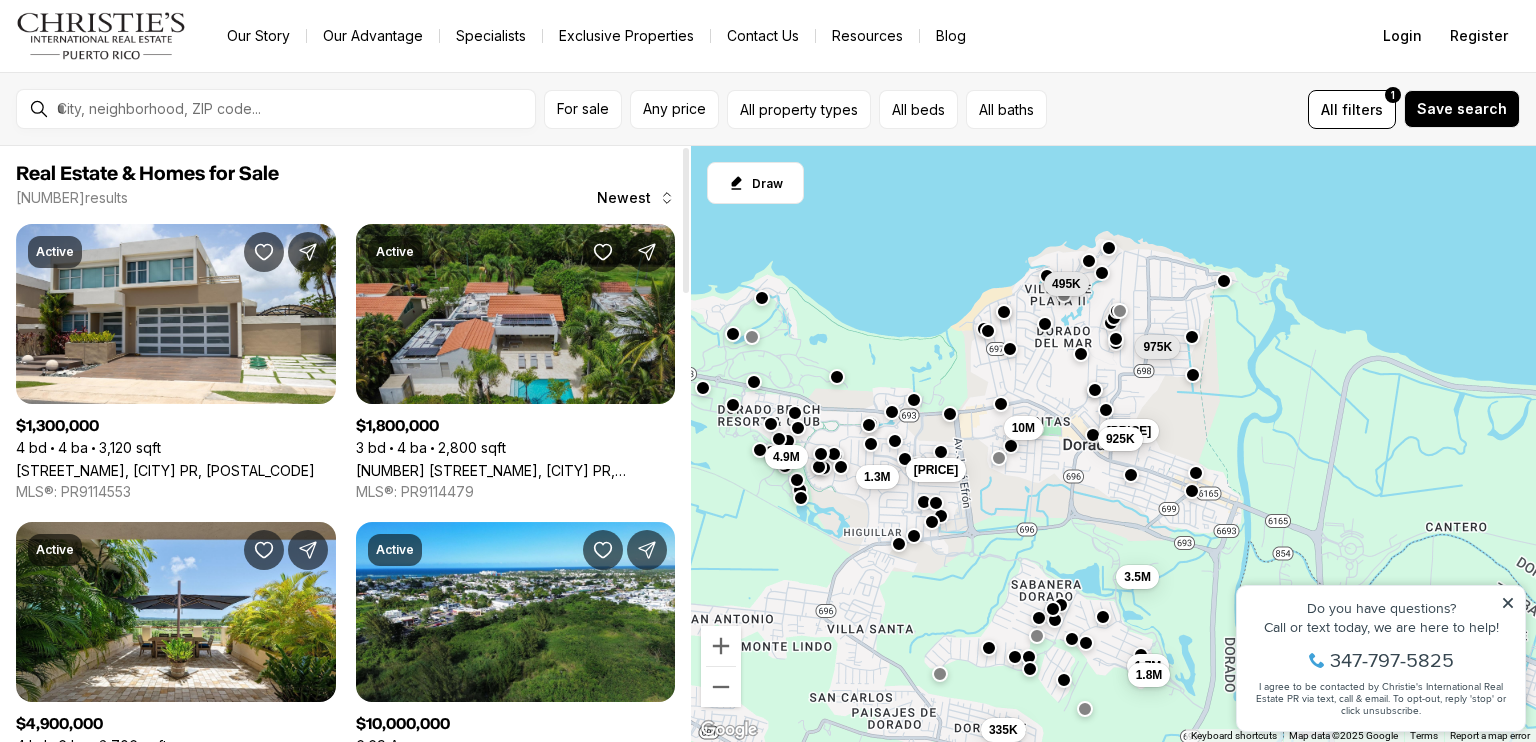 click on "[NUMBER] [STREET], [CITY] [STATE], [POSTAL_CODE]" at bounding box center (516, 470) 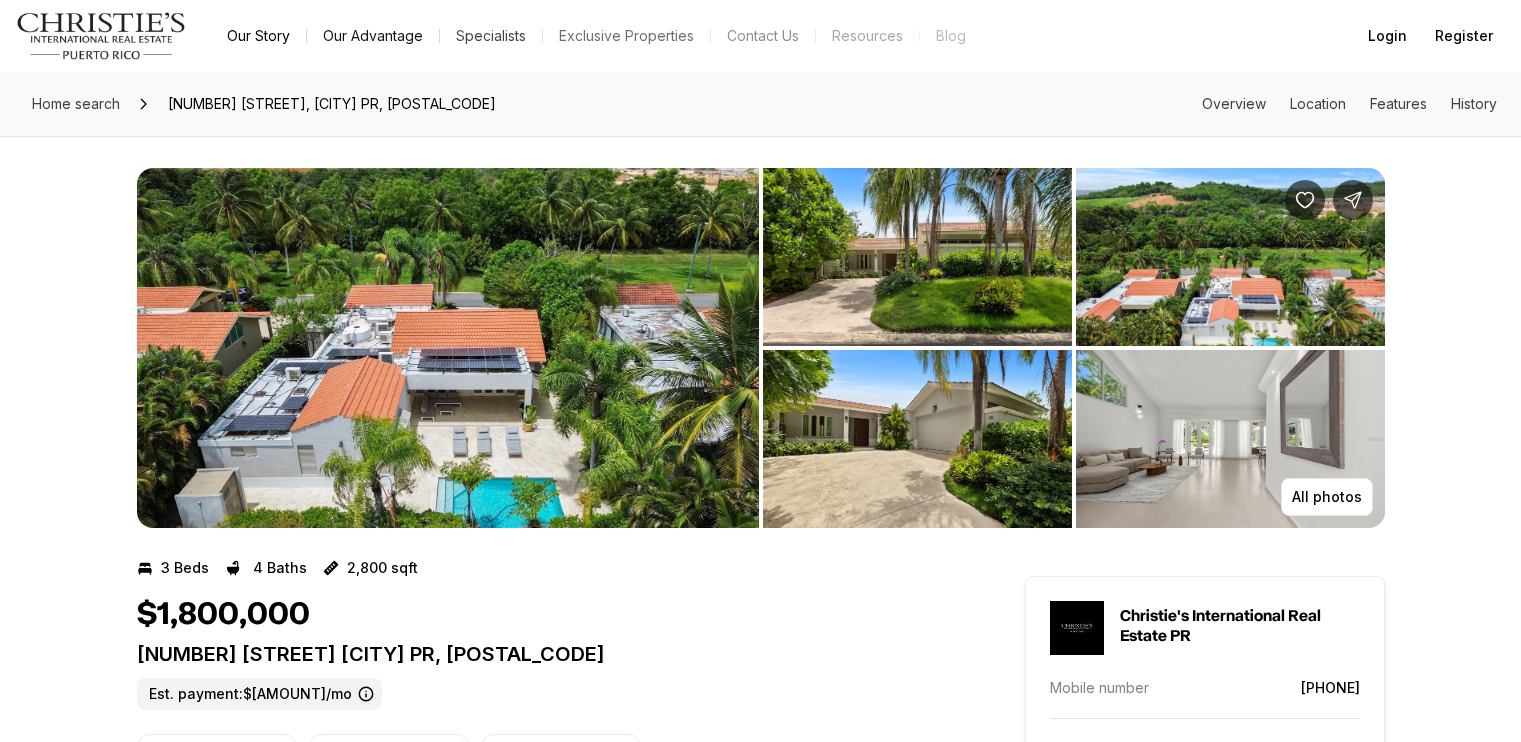 scroll, scrollTop: 0, scrollLeft: 0, axis: both 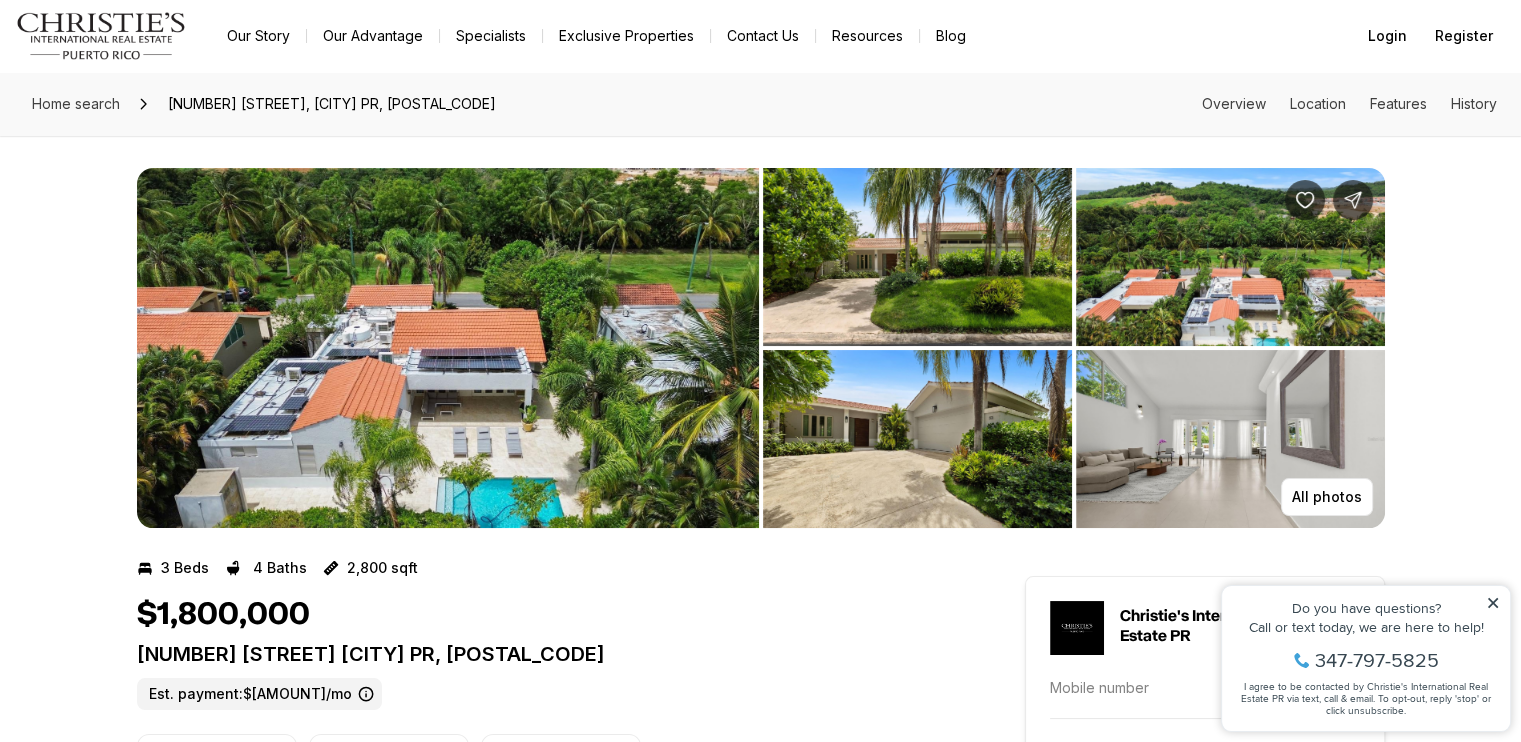 click on "[NUMBER] Beds [NUMBER] Baths [NUMBER]sqft $[PRICE] [NUMBER] [STREET] [CITY] PR, [POSTAL_CODE] Est. payment: $[AMOUNT]/mo Price per sqft $[AMOUNT] Built in [YEAR] Property size [NUMBER]sqft Property type Residential Garages [NUMBER]" at bounding box center (545, 771) 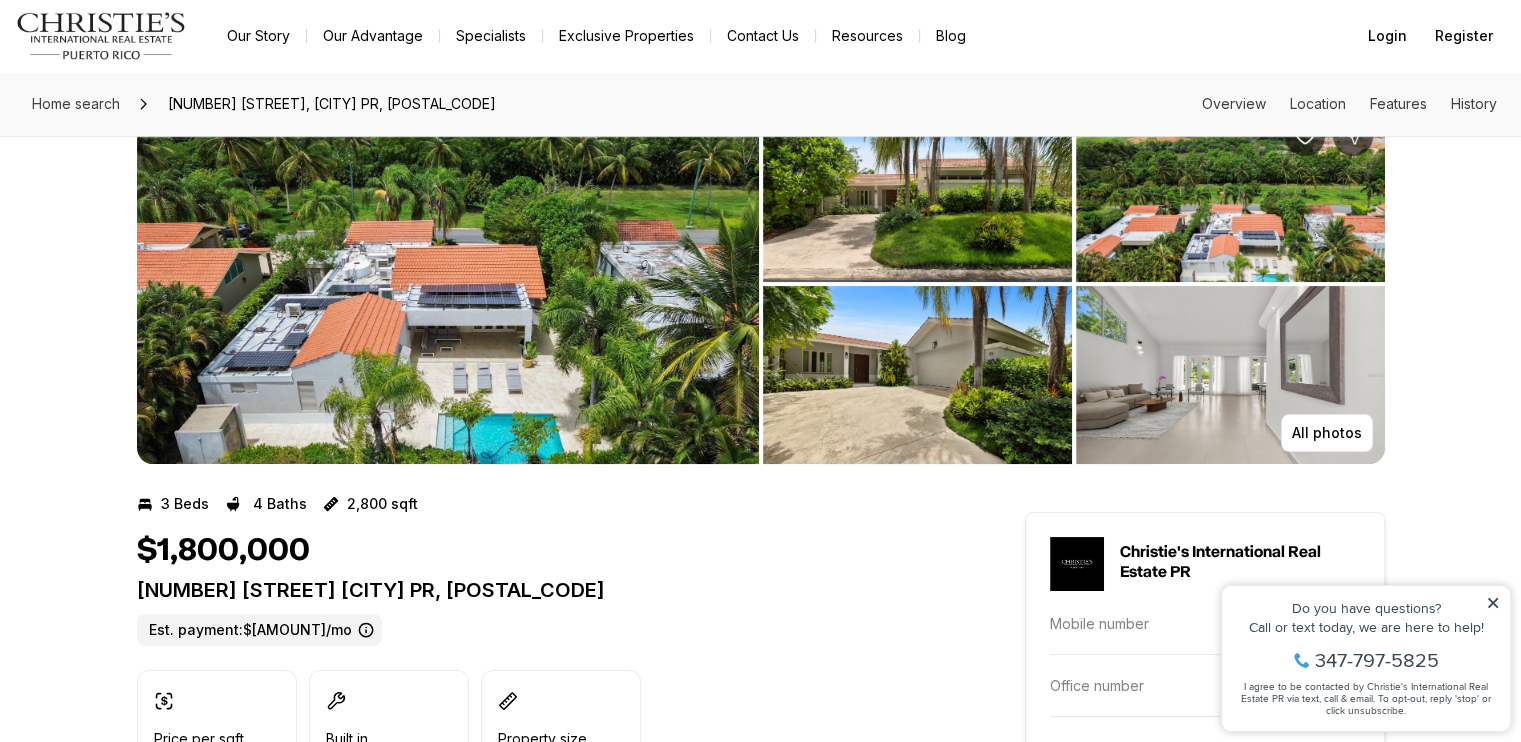scroll, scrollTop: 100, scrollLeft: 0, axis: vertical 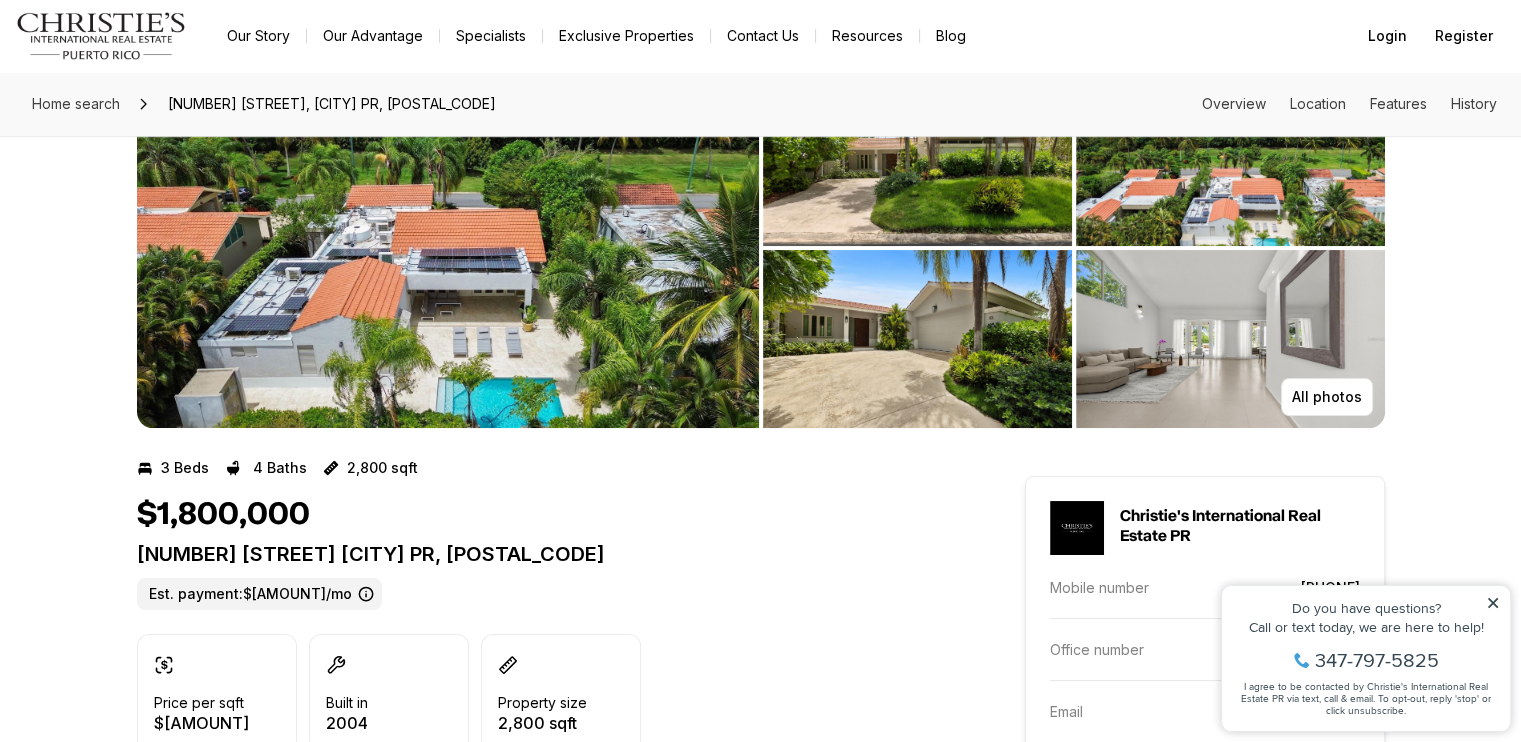 click at bounding box center [366, 594] 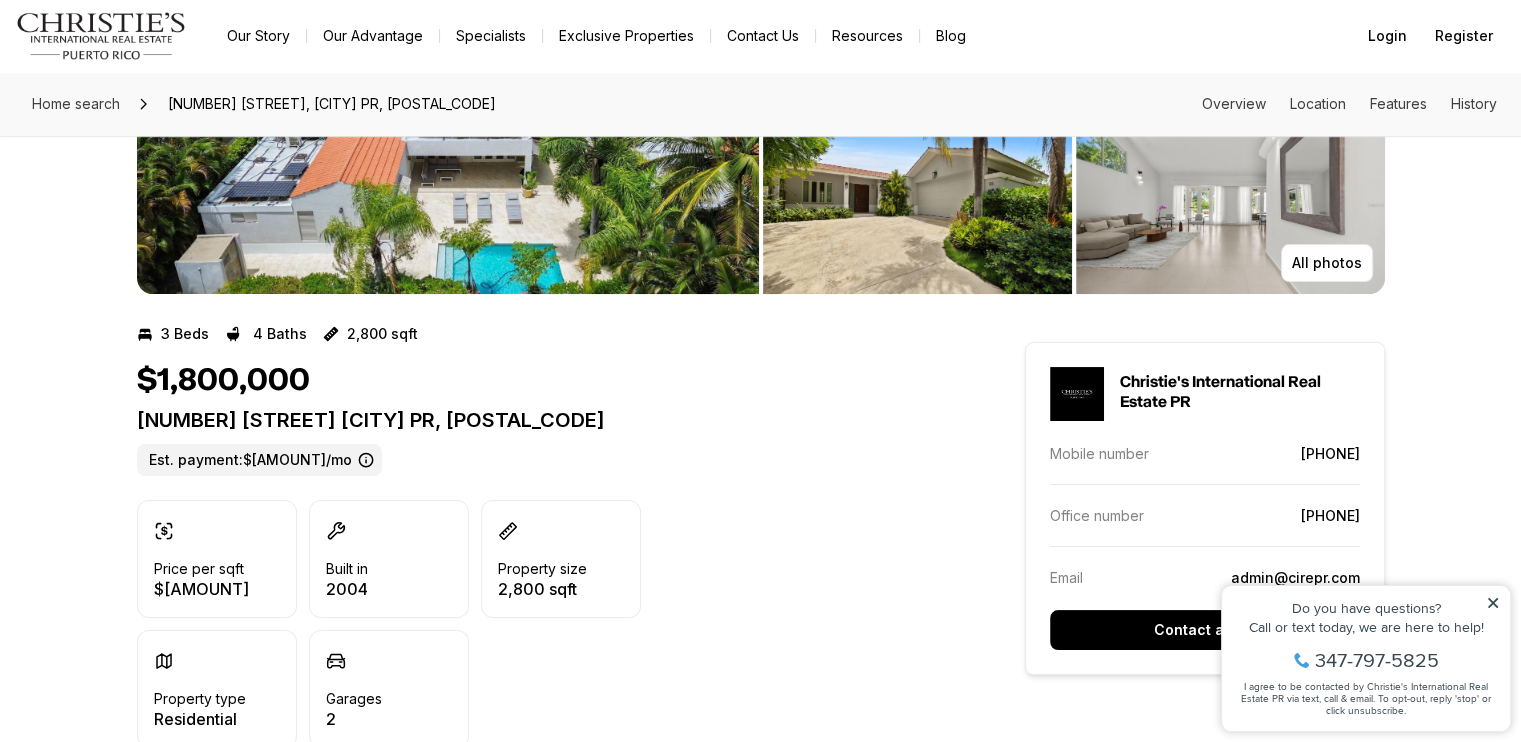 scroll, scrollTop: 200, scrollLeft: 0, axis: vertical 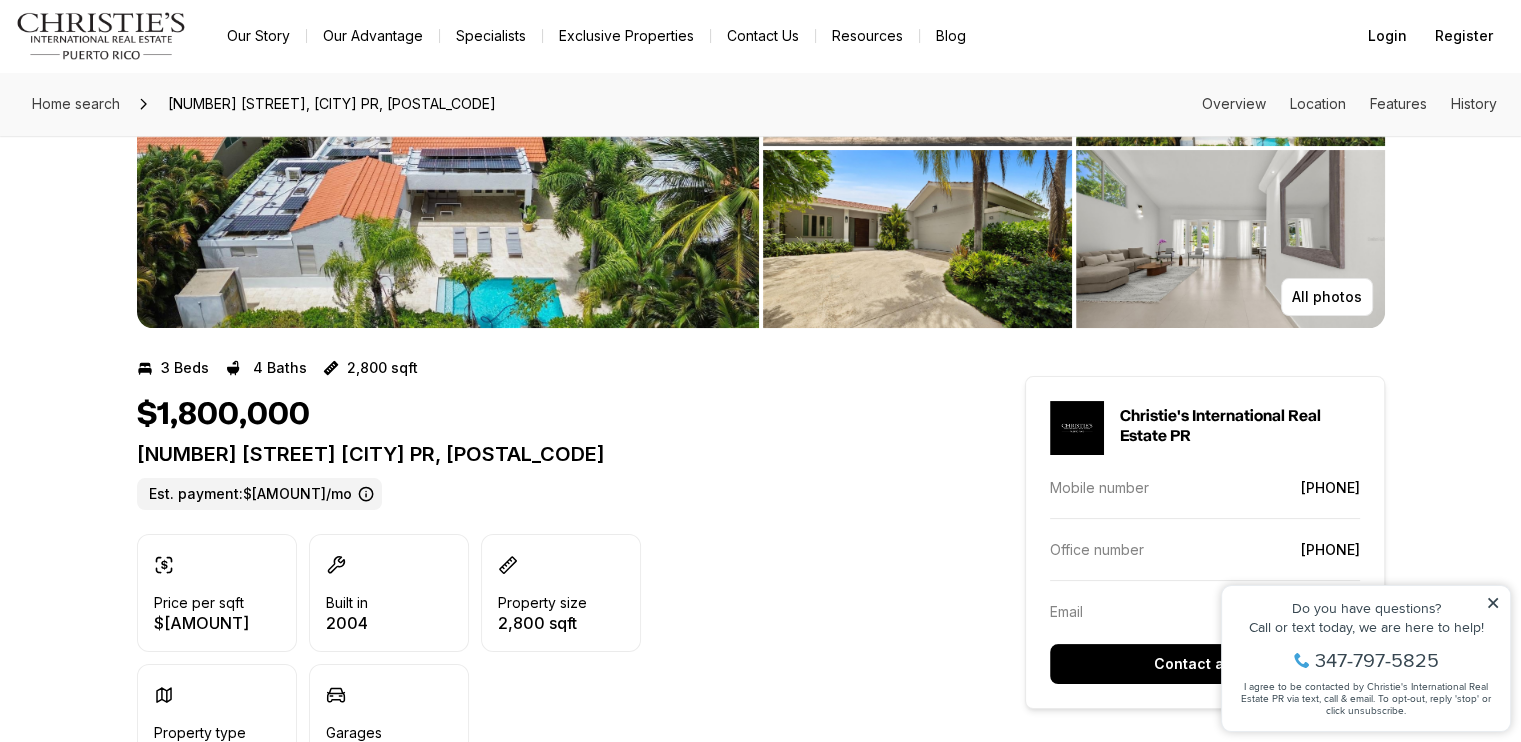 click at bounding box center (365, 493) 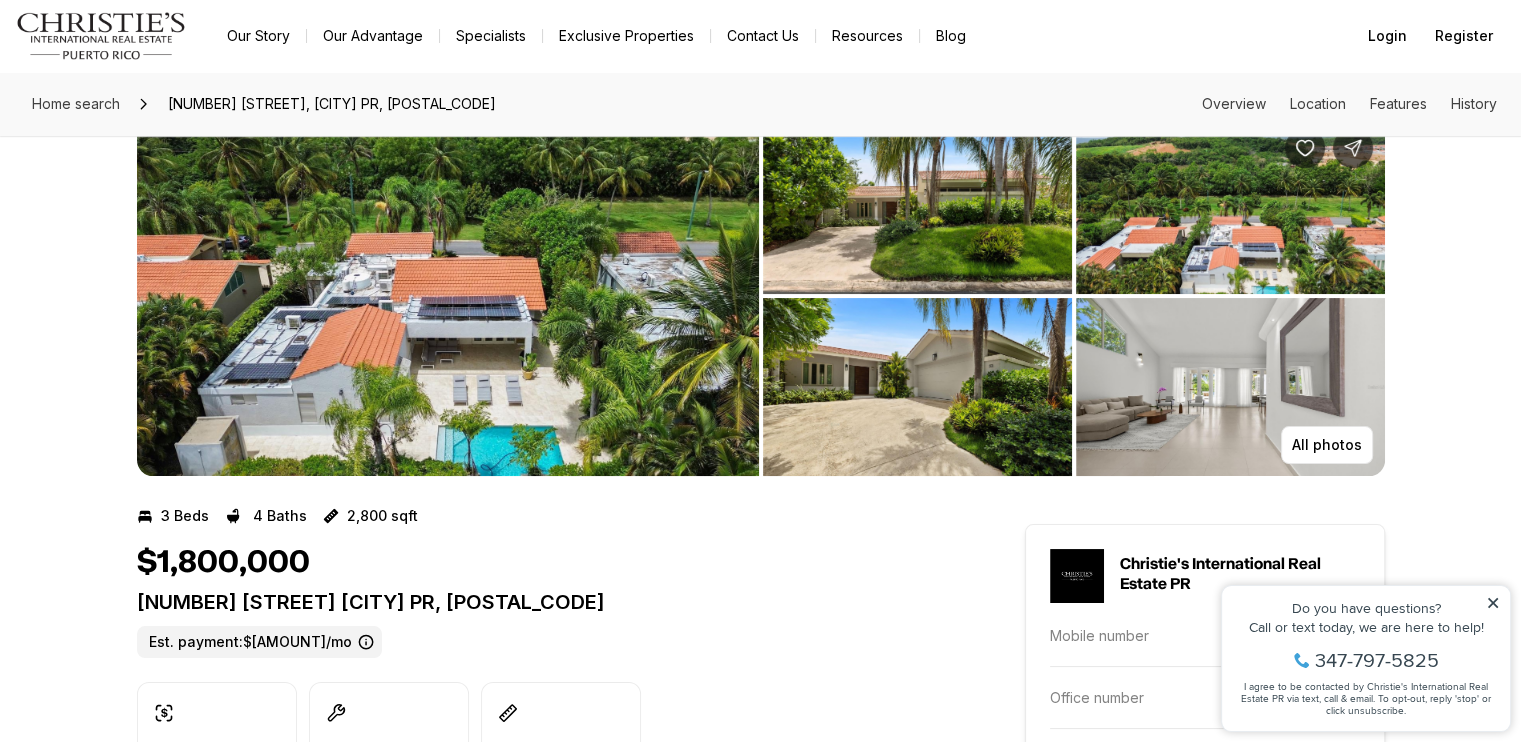 scroll, scrollTop: 100, scrollLeft: 0, axis: vertical 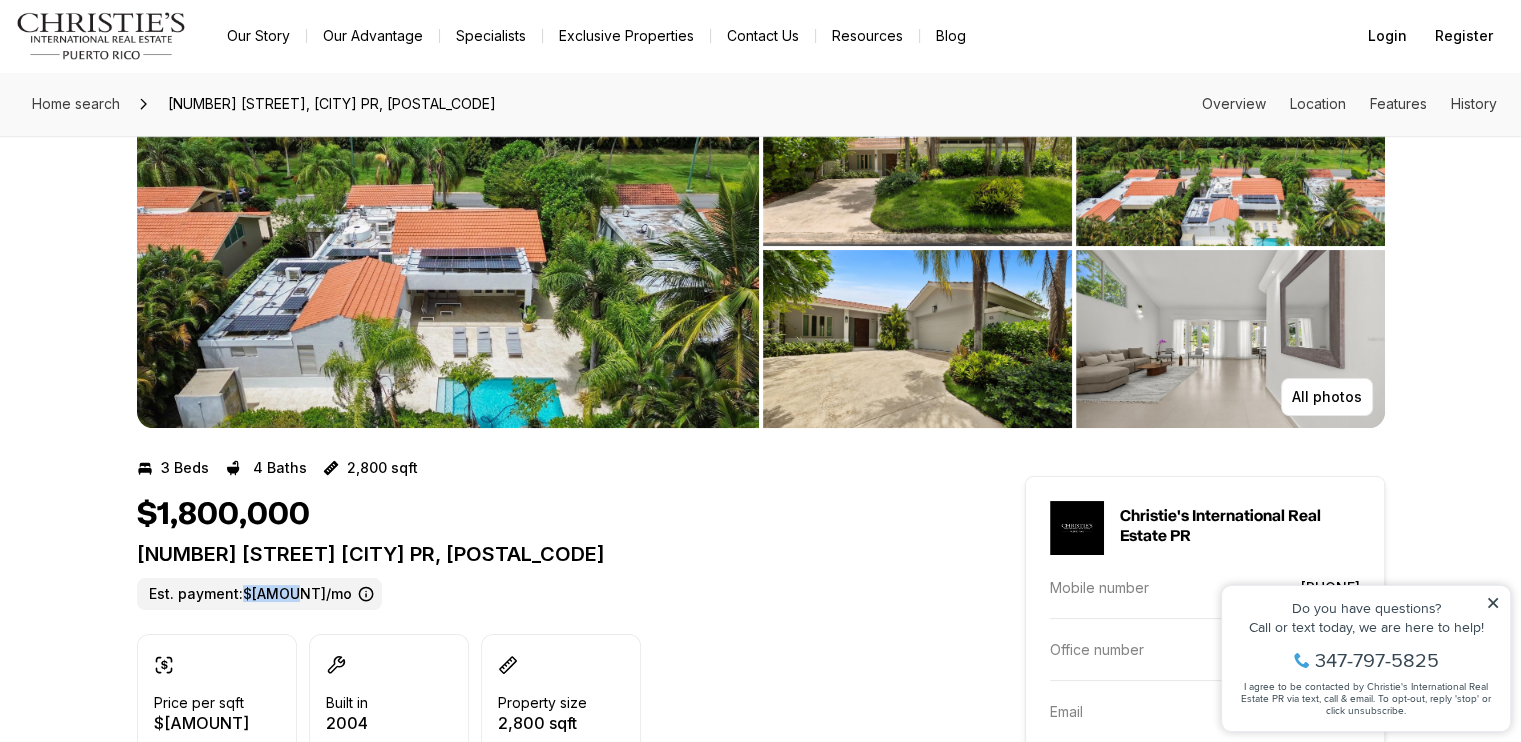 drag, startPoint x: 242, startPoint y: 597, endPoint x: 287, endPoint y: 597, distance: 45 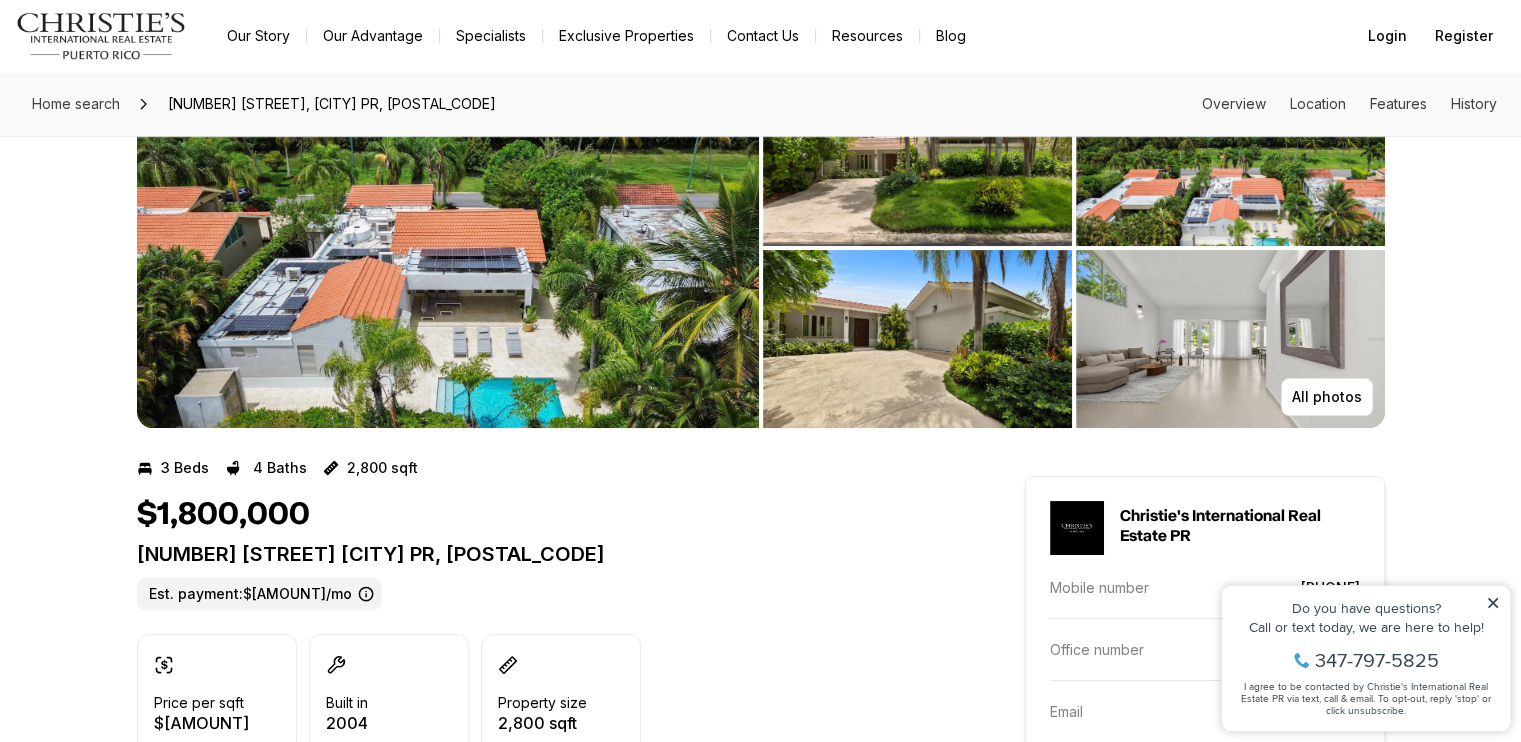click on "52 CAMINO DEL ZORZAL DORADO PR, 00646 Est. payment:  $11,466/mo" at bounding box center [545, 576] 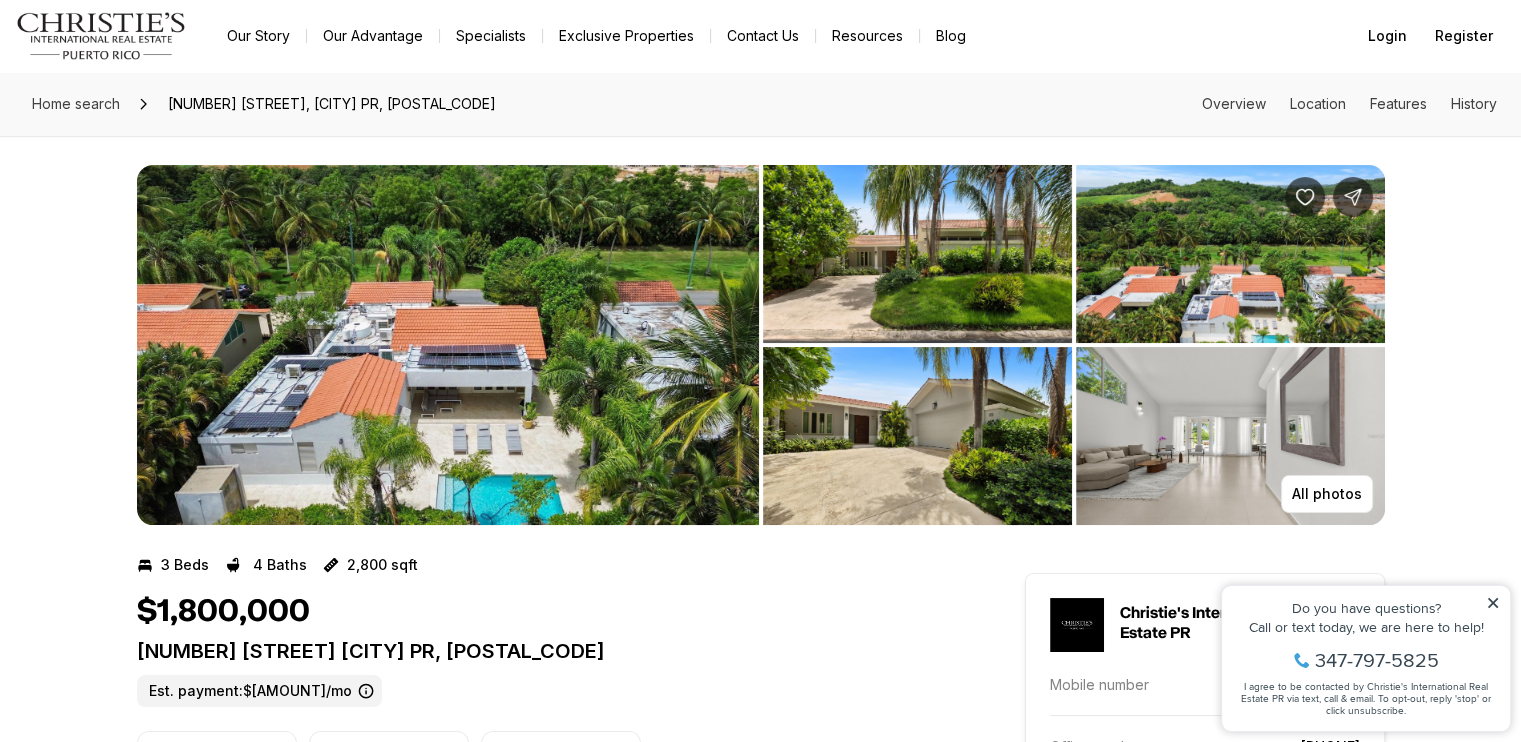 scroll, scrollTop: 0, scrollLeft: 0, axis: both 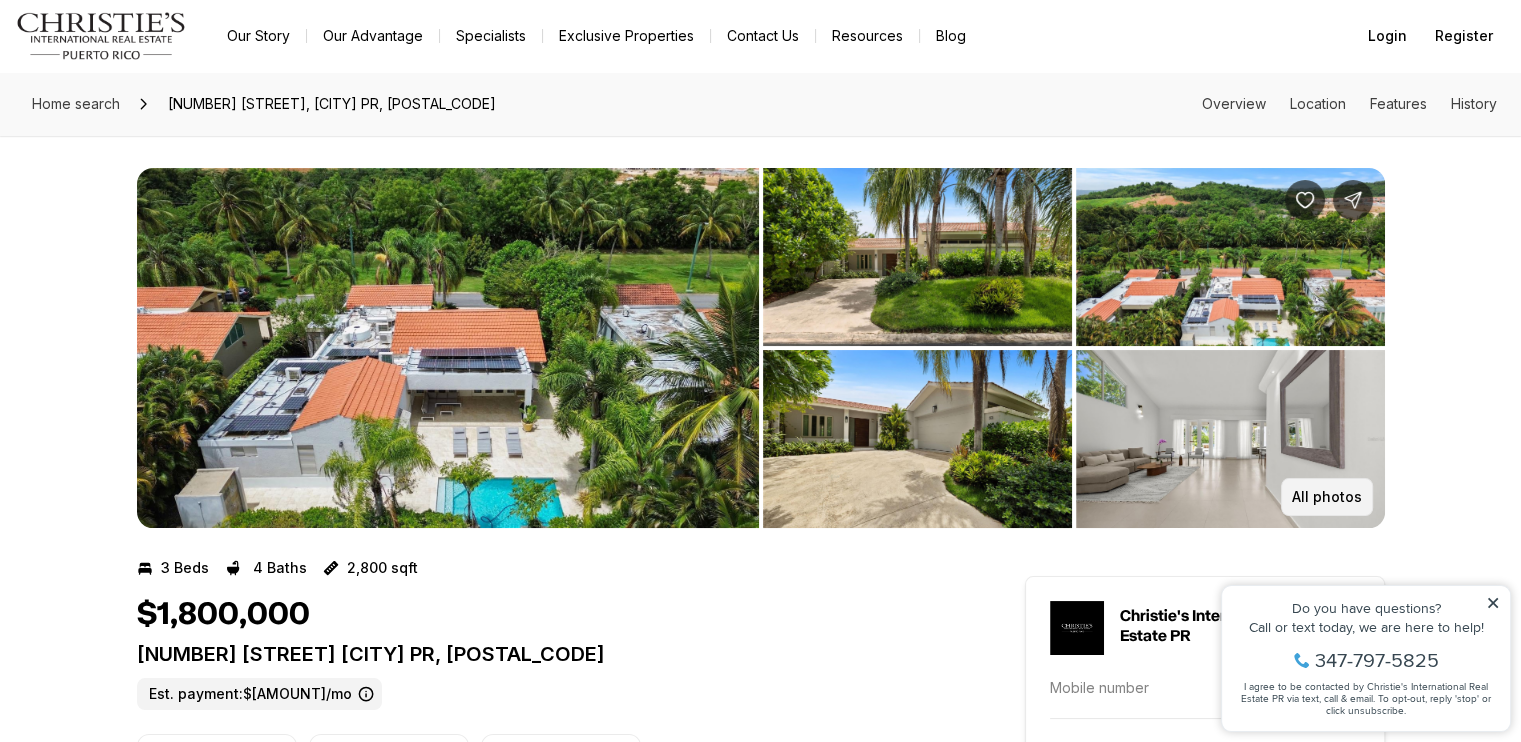 click on "All photos" at bounding box center (1327, 497) 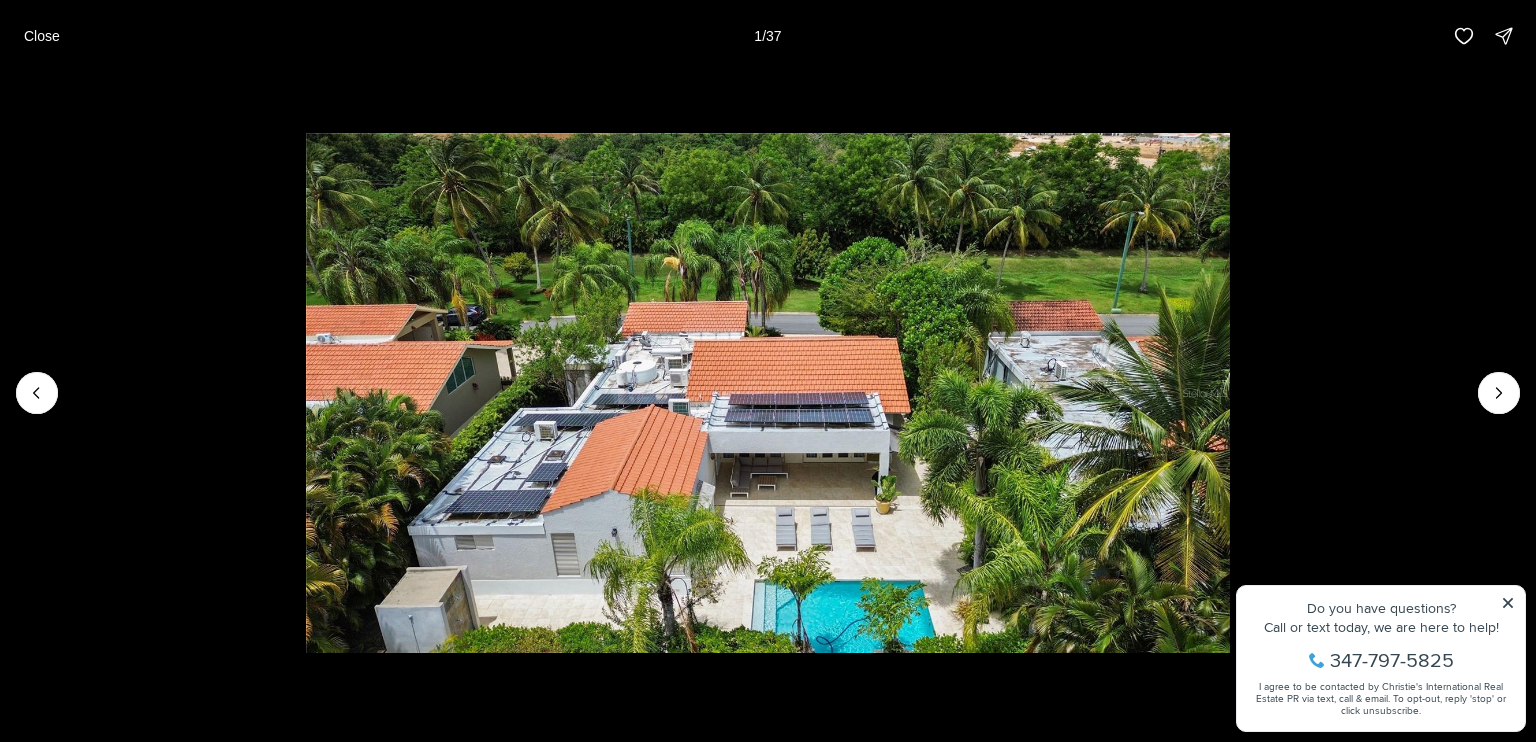 click at bounding box center (768, 393) 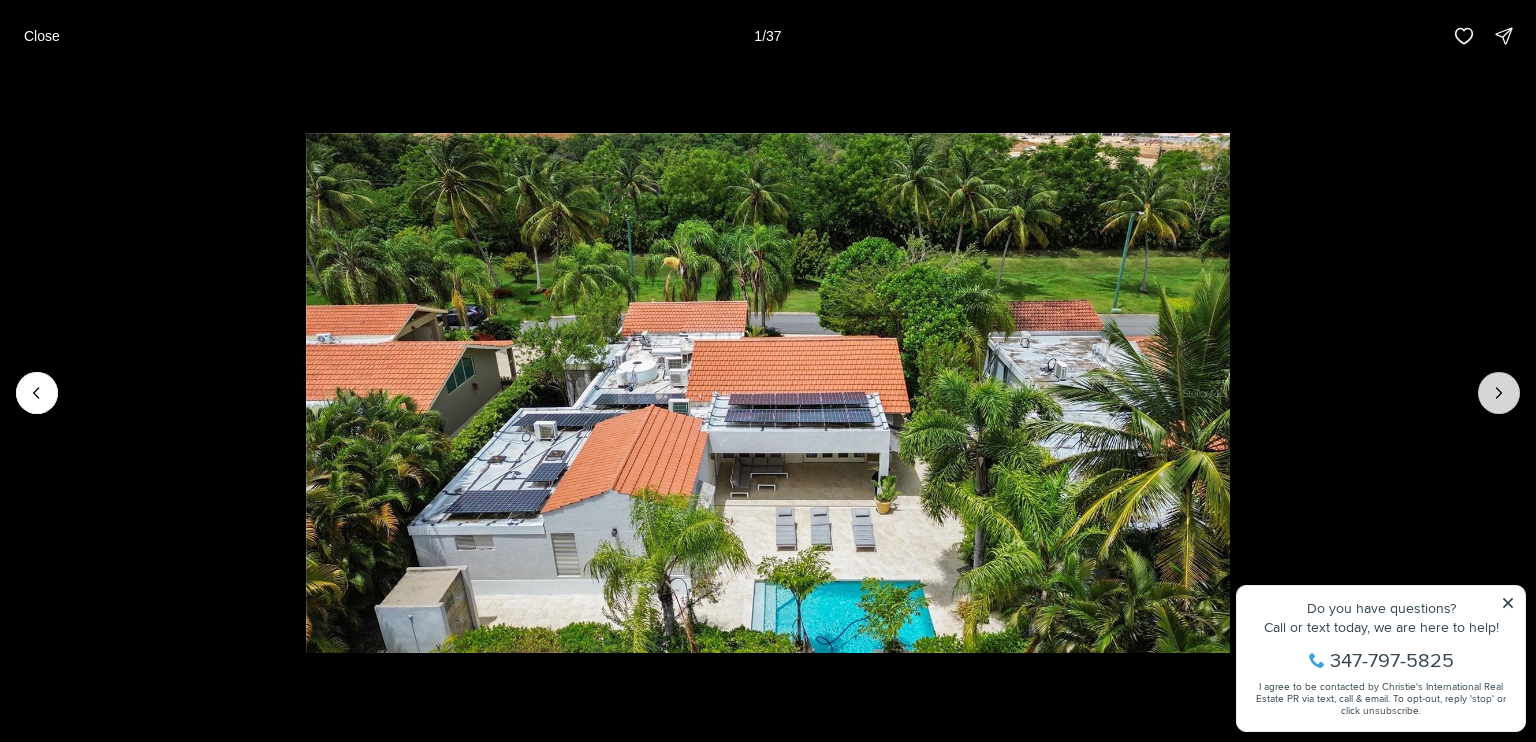 click at bounding box center (1499, 393) 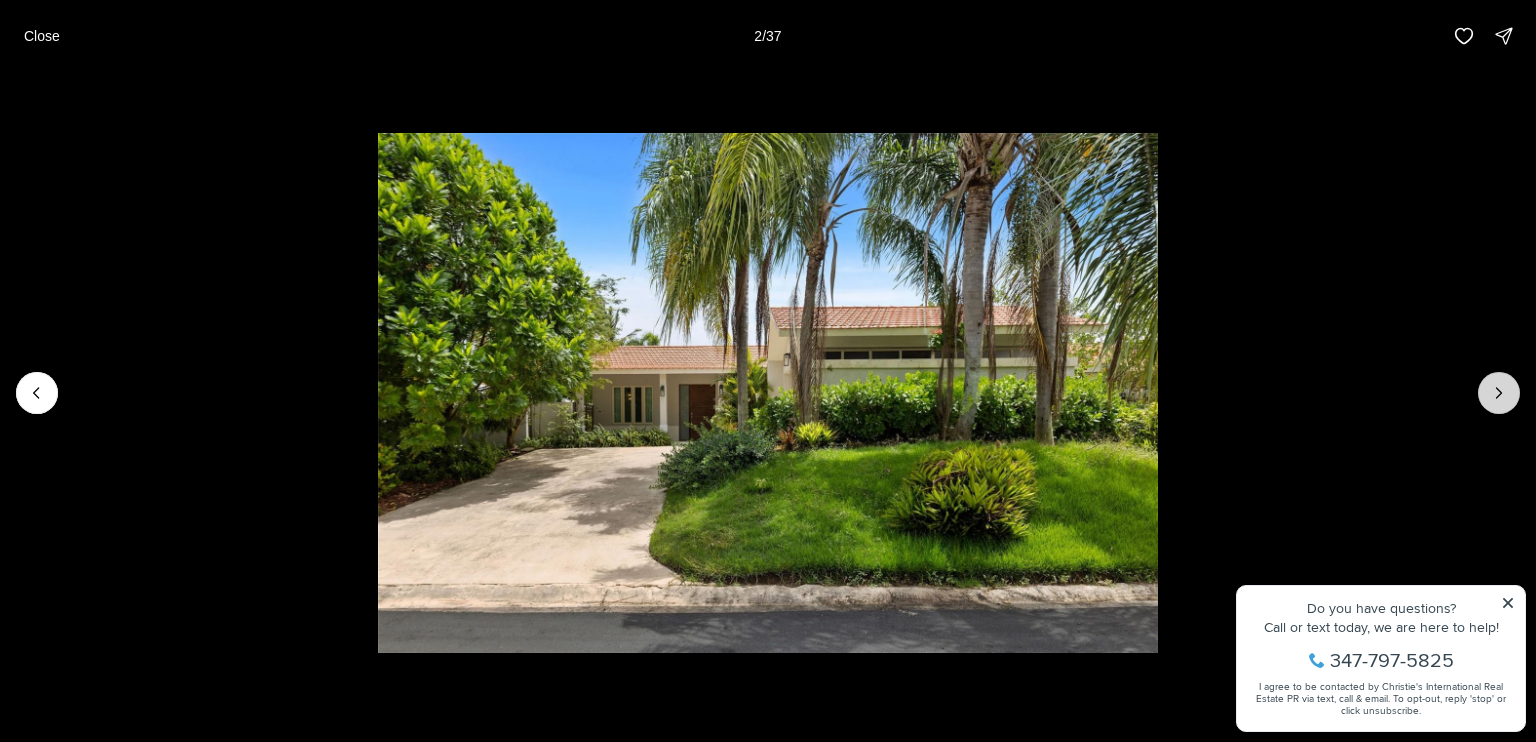 click at bounding box center [1499, 393] 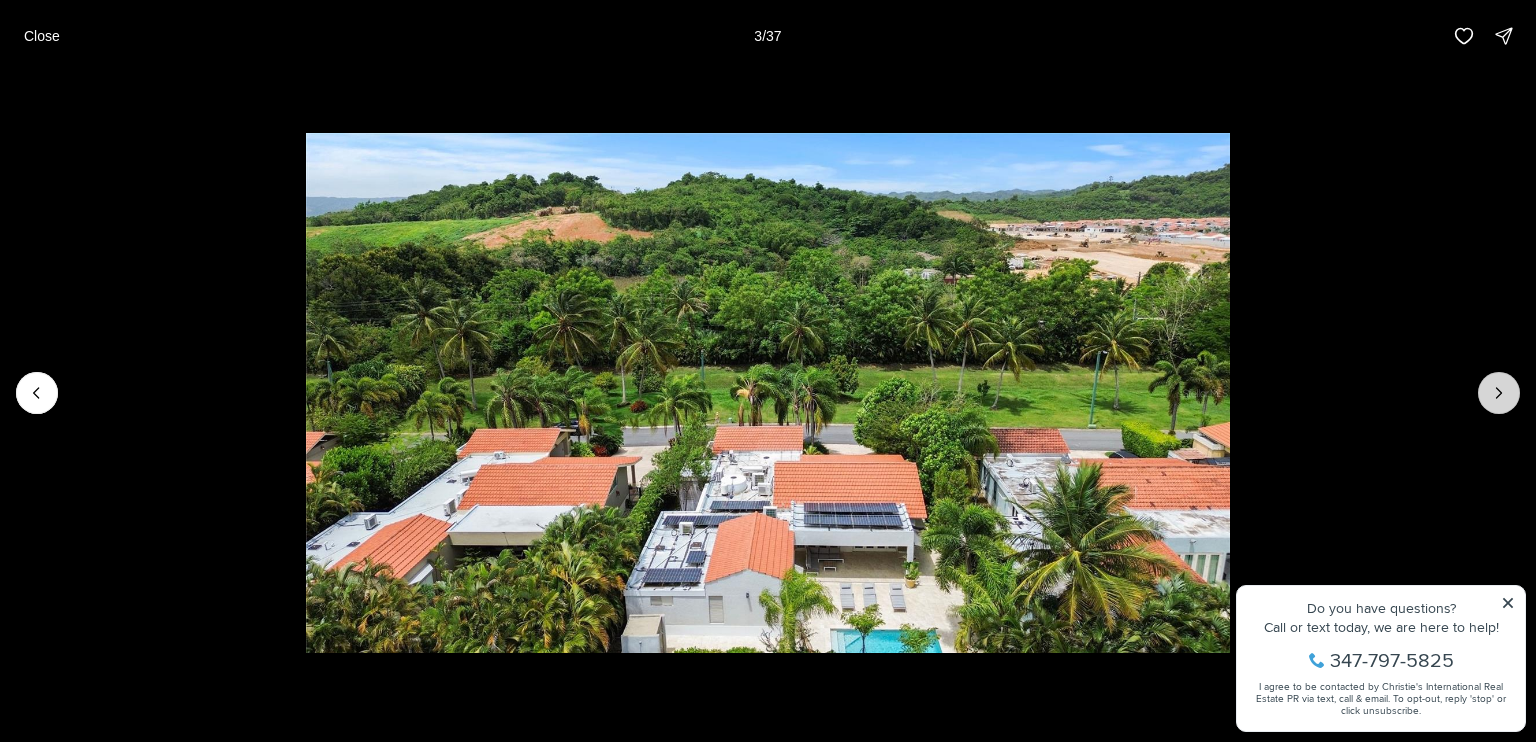 drag, startPoint x: 1482, startPoint y: 398, endPoint x: 1512, endPoint y: 394, distance: 30.265491 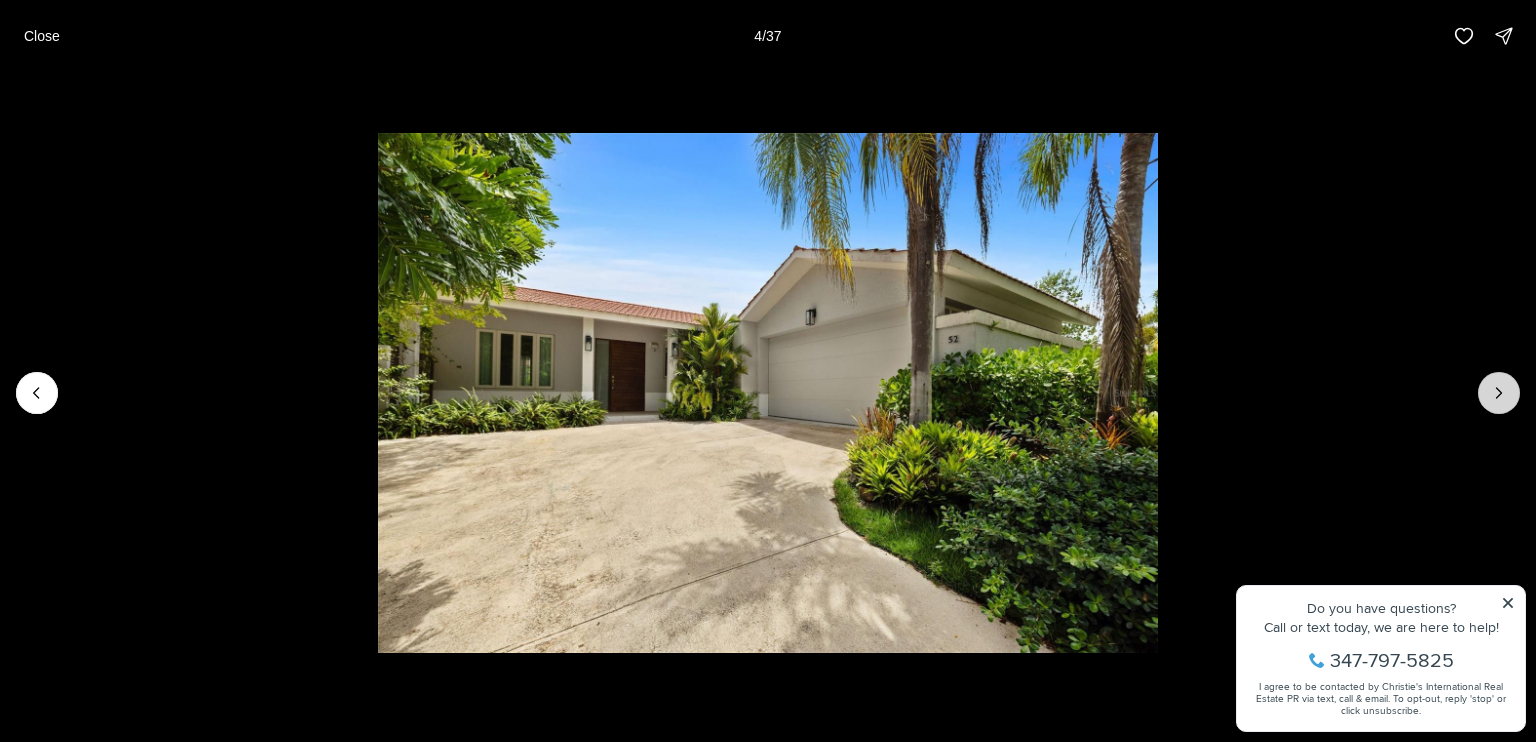 click at bounding box center (1499, 393) 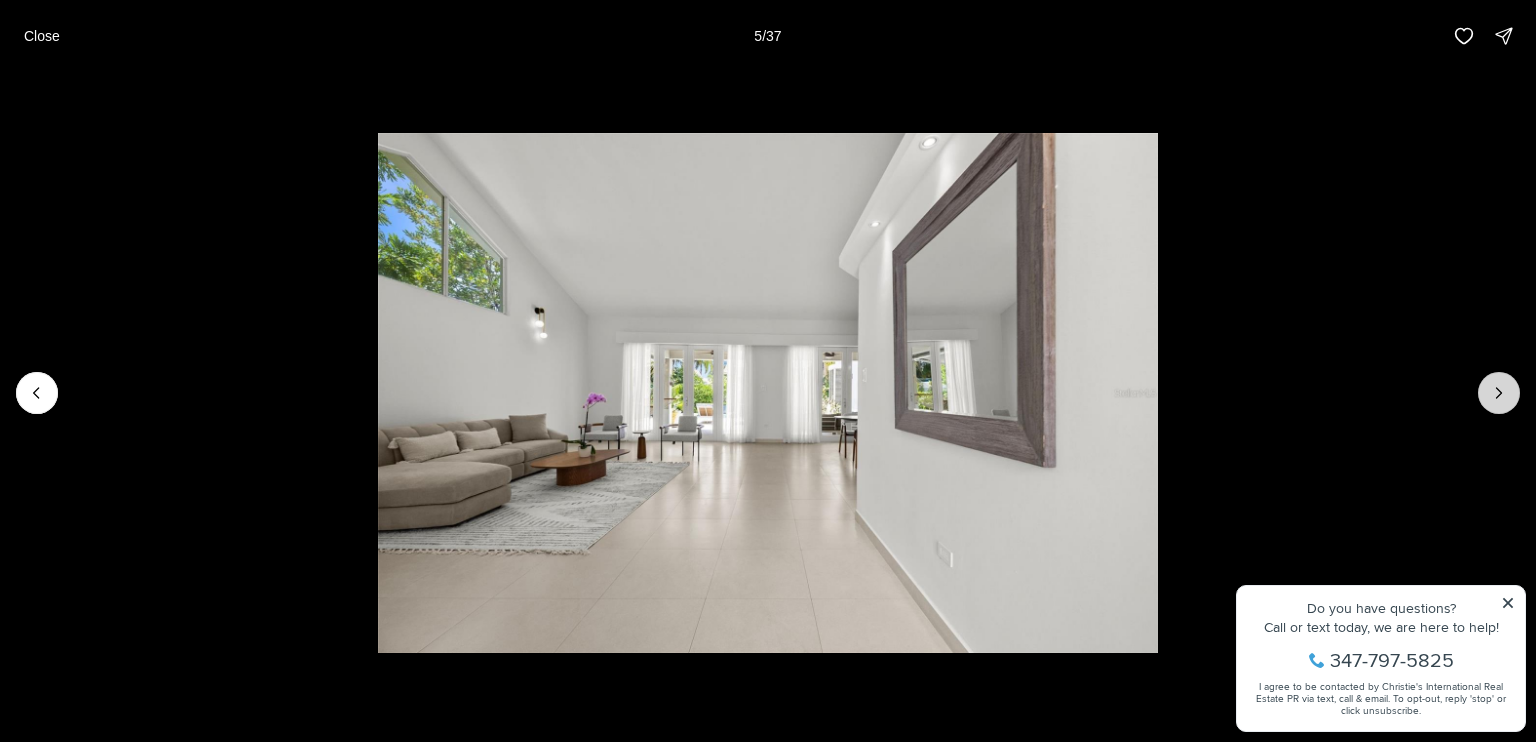 click at bounding box center [1499, 393] 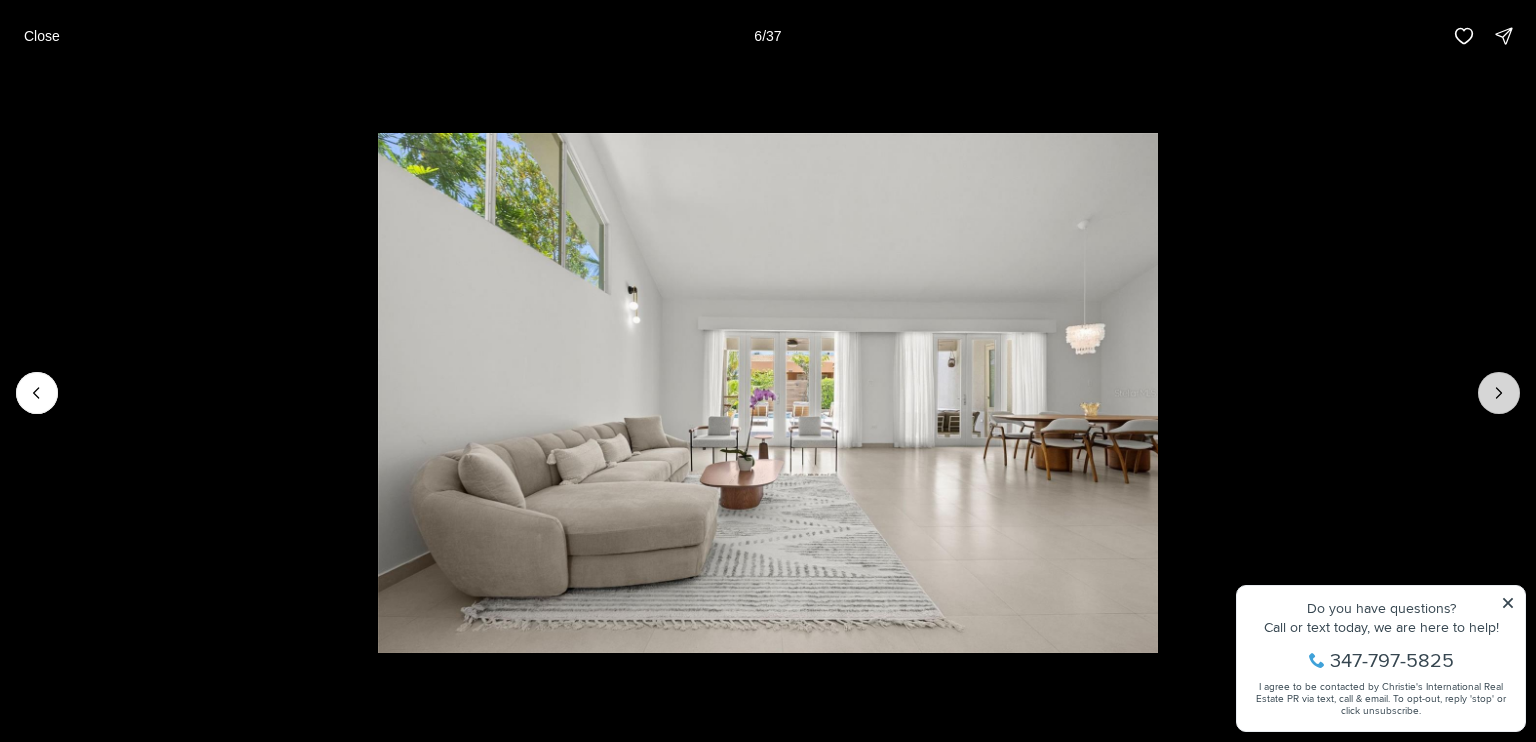 click at bounding box center (1499, 393) 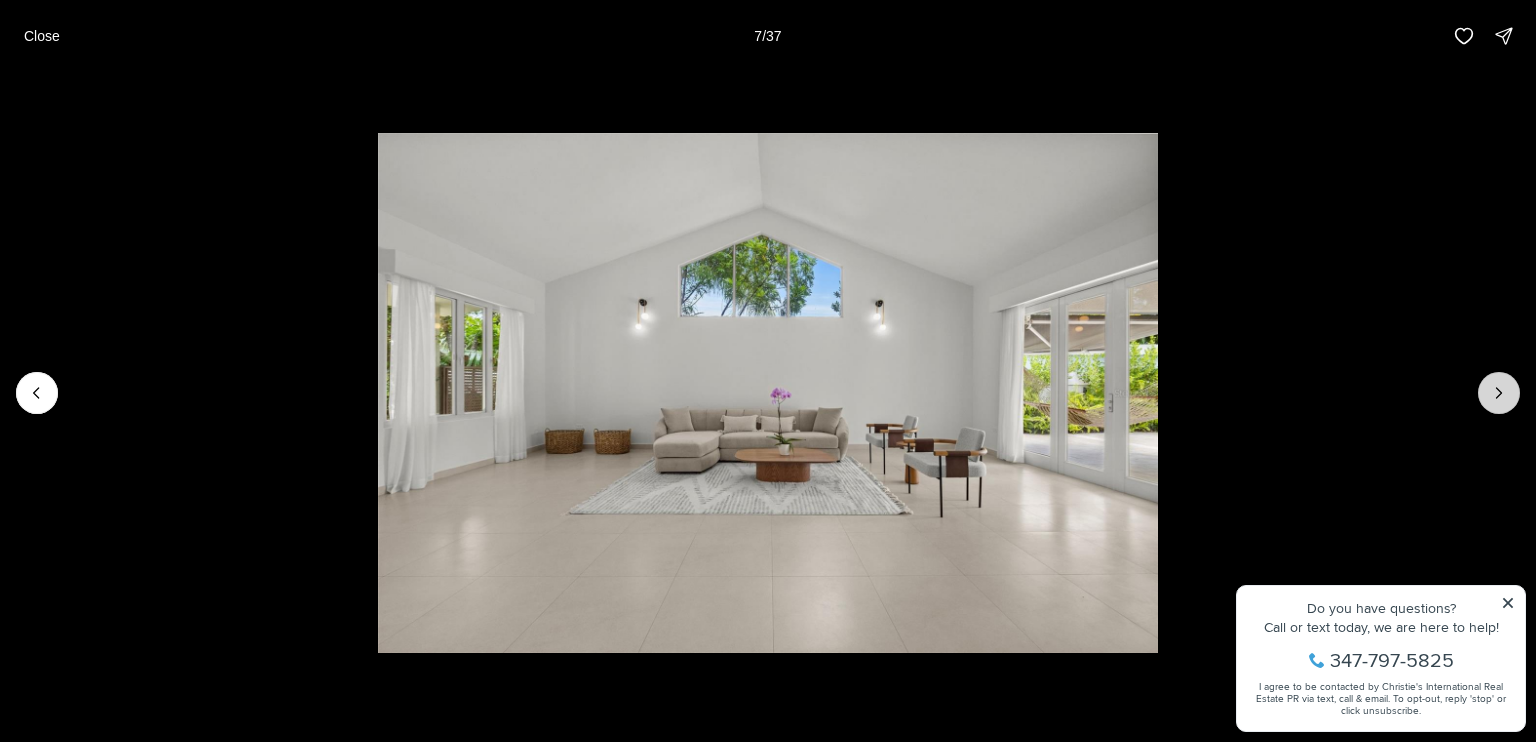 click at bounding box center [1499, 393] 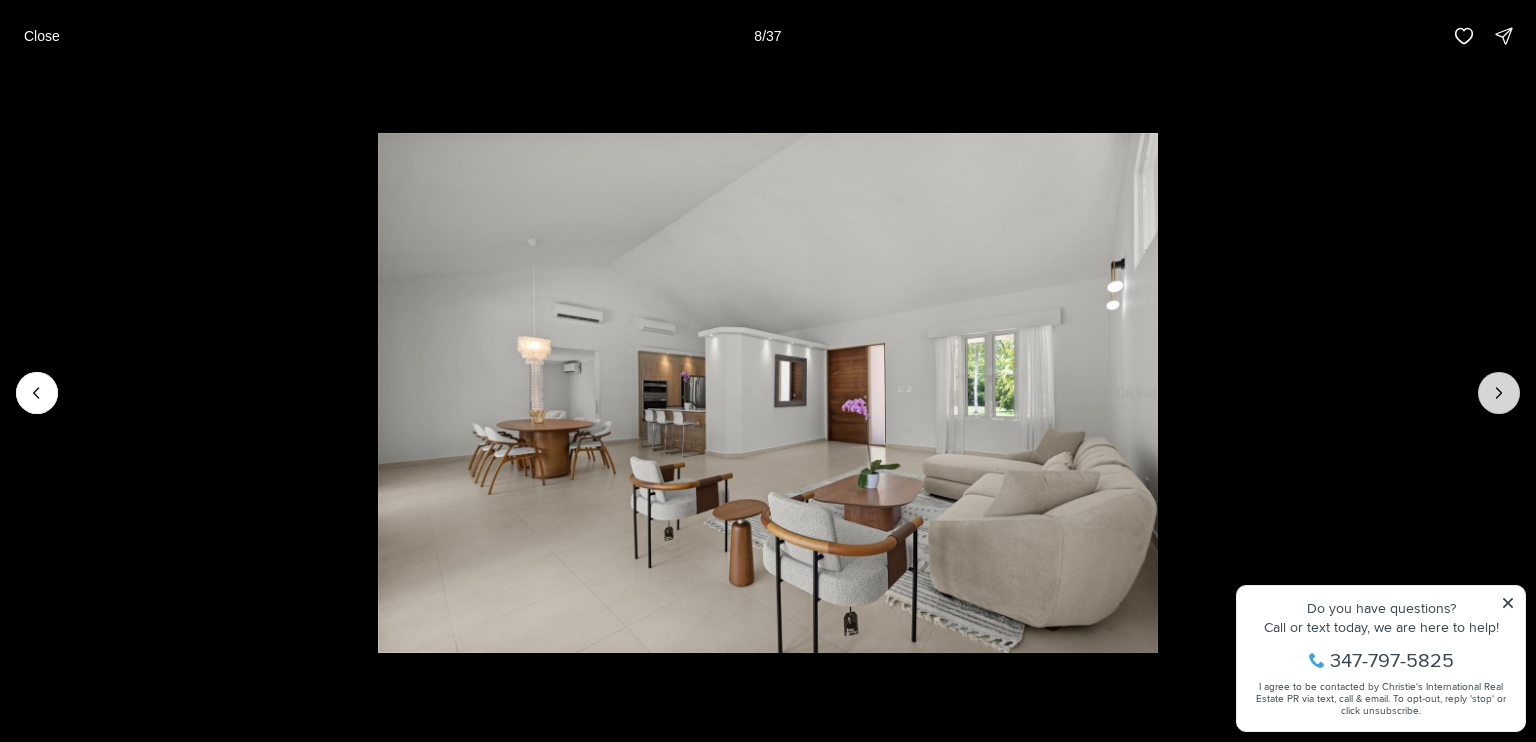 click at bounding box center [1499, 393] 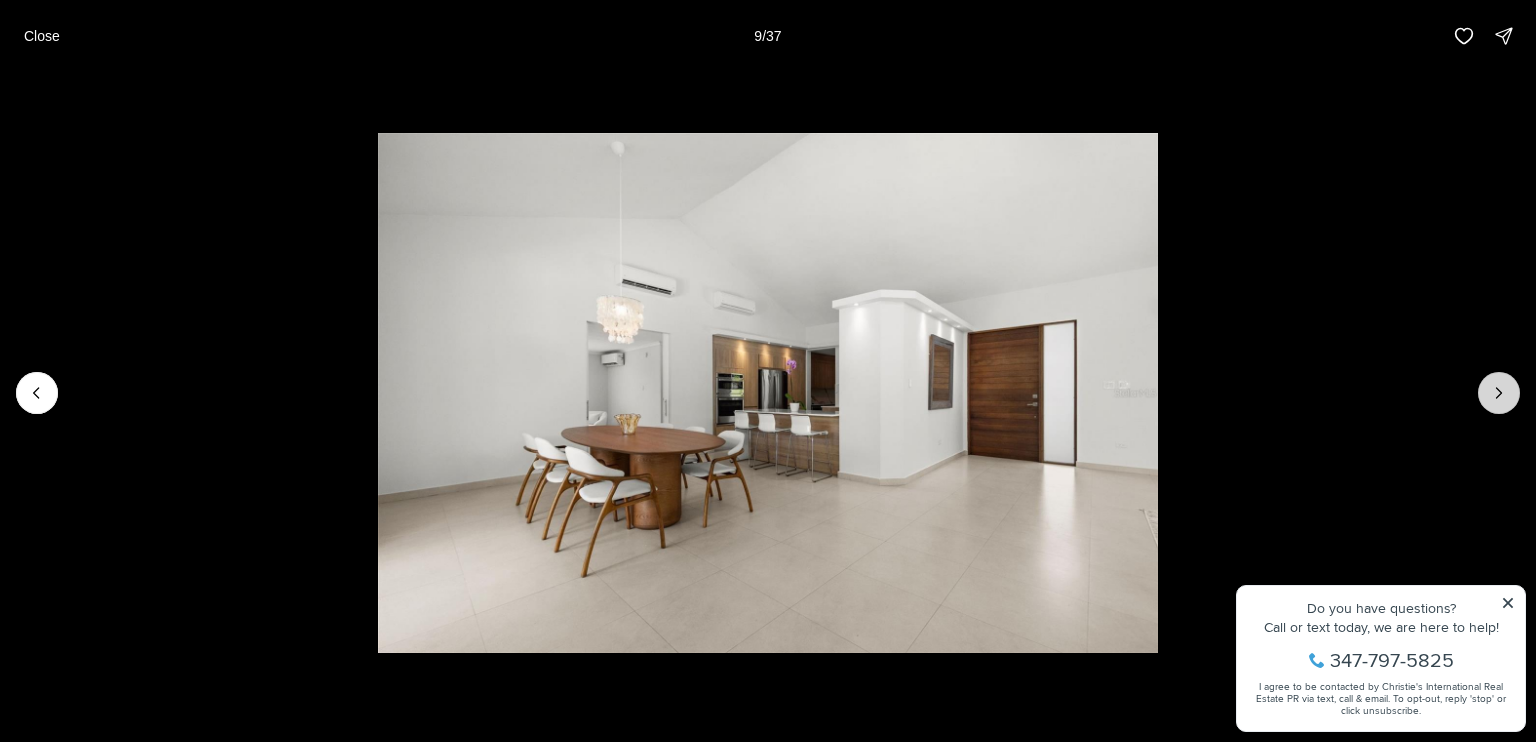 click at bounding box center (1499, 393) 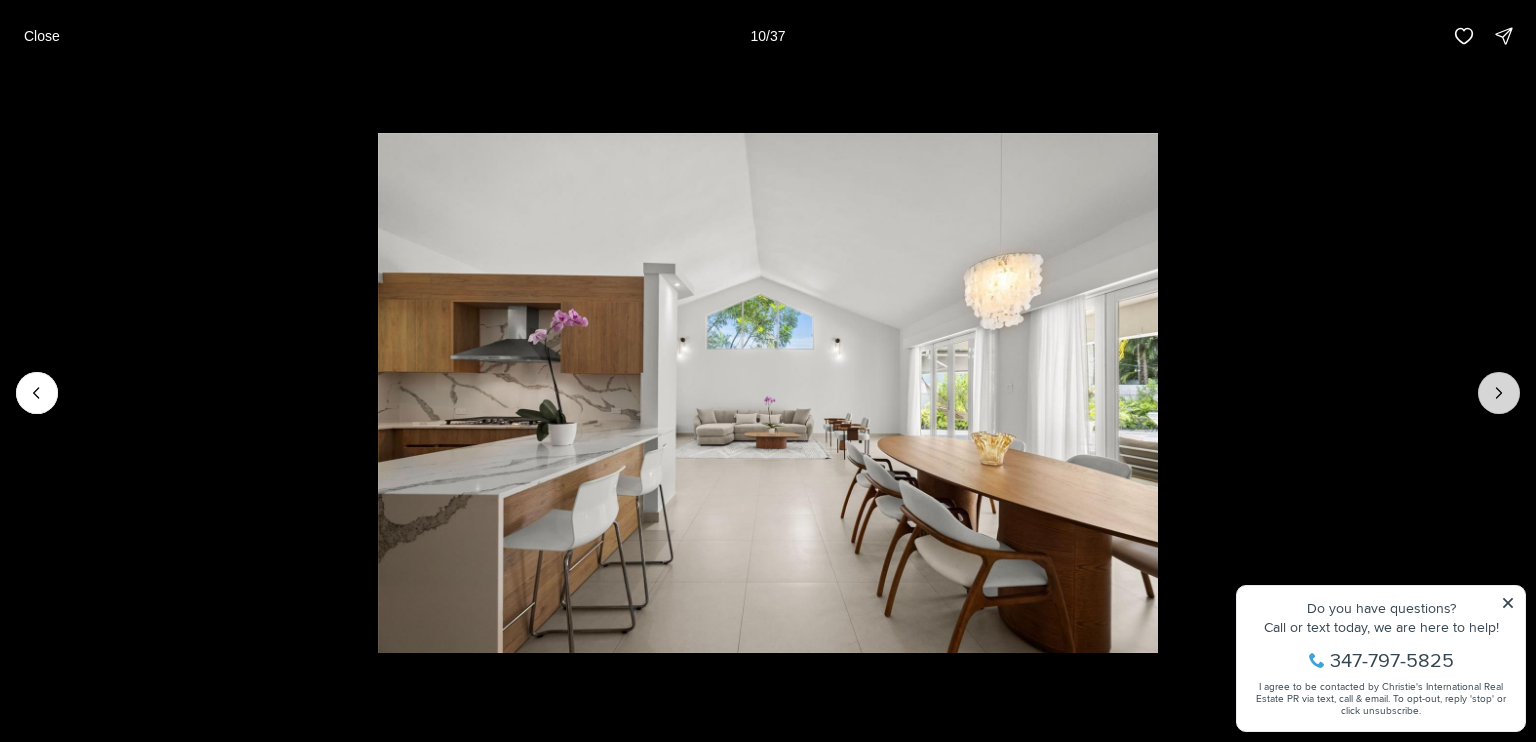 click at bounding box center (1499, 393) 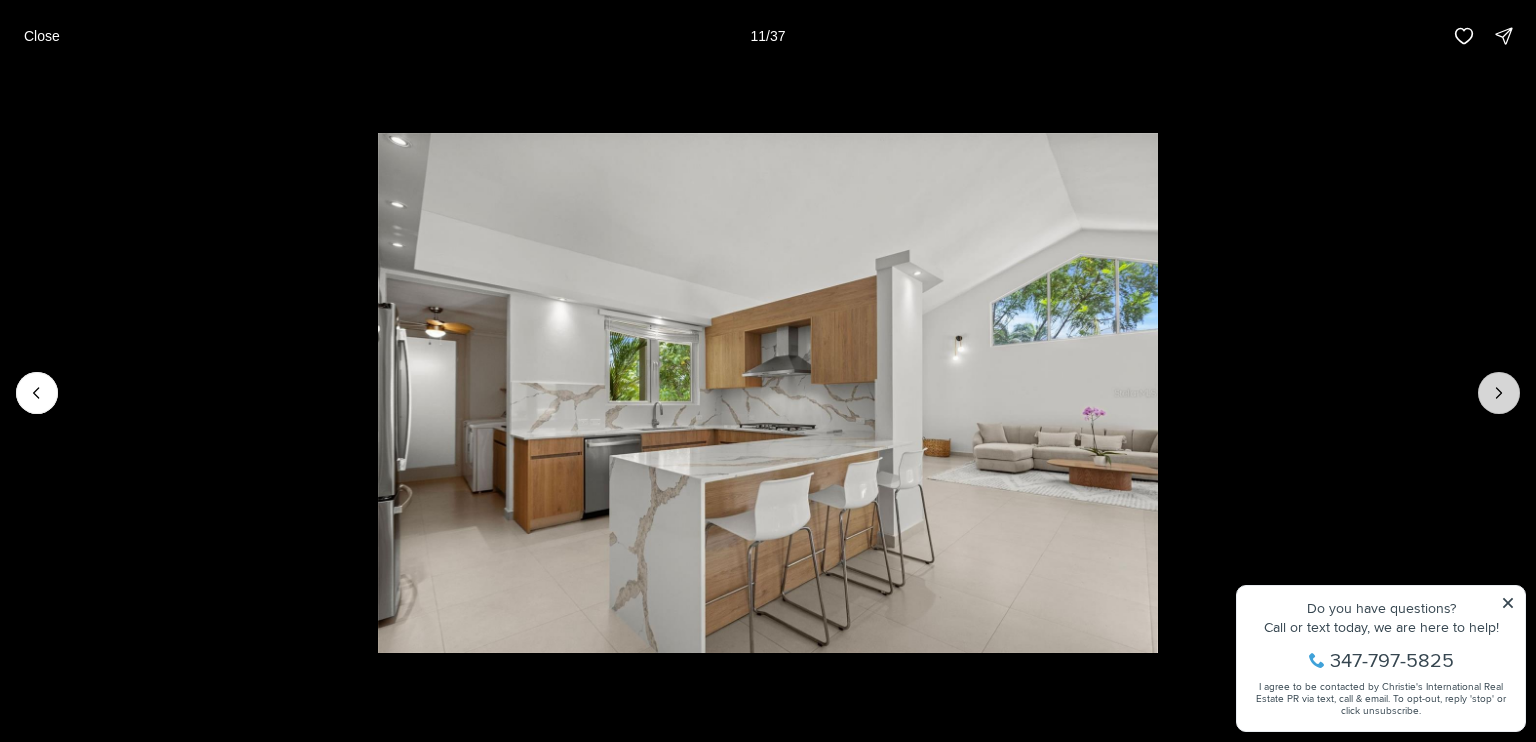 click at bounding box center [1499, 393] 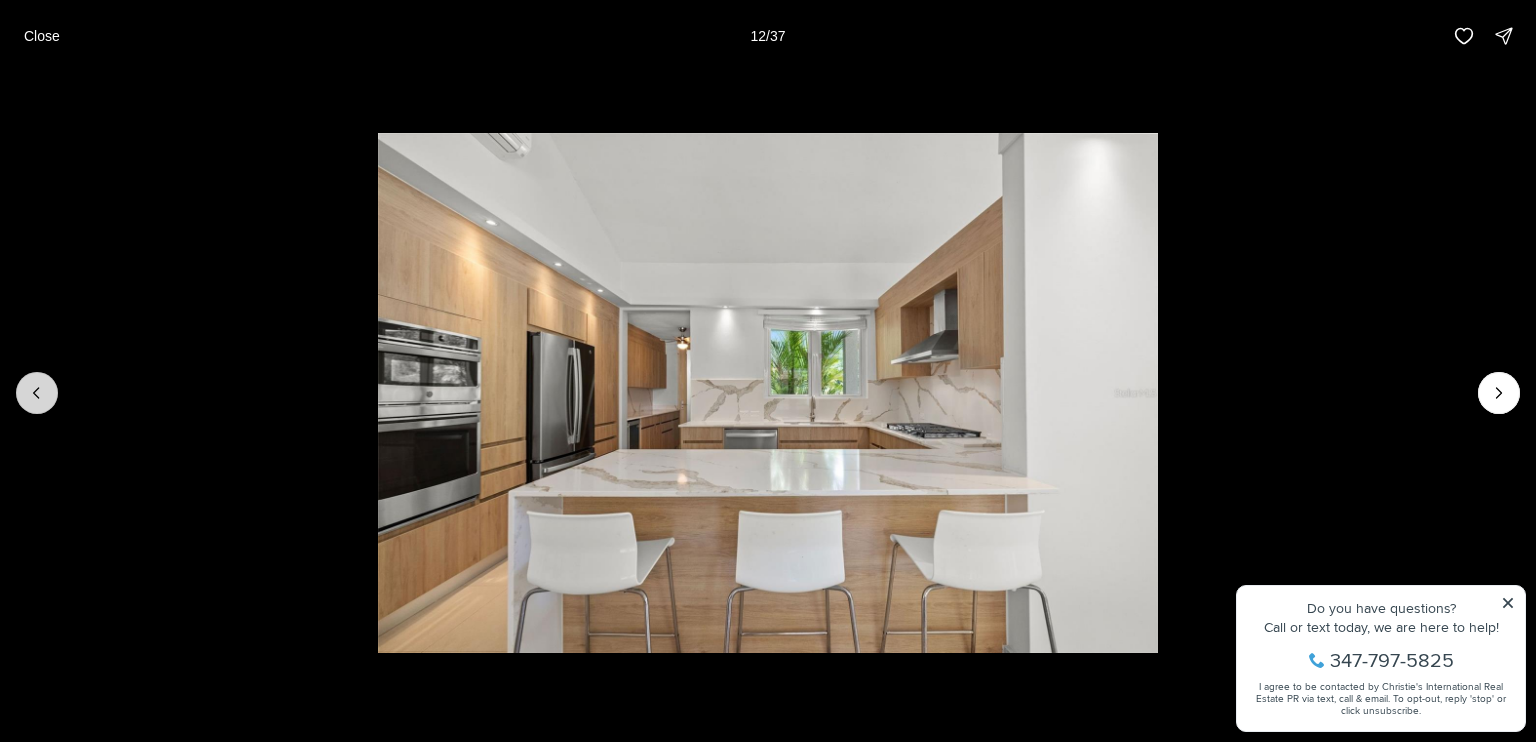 click at bounding box center [37, 393] 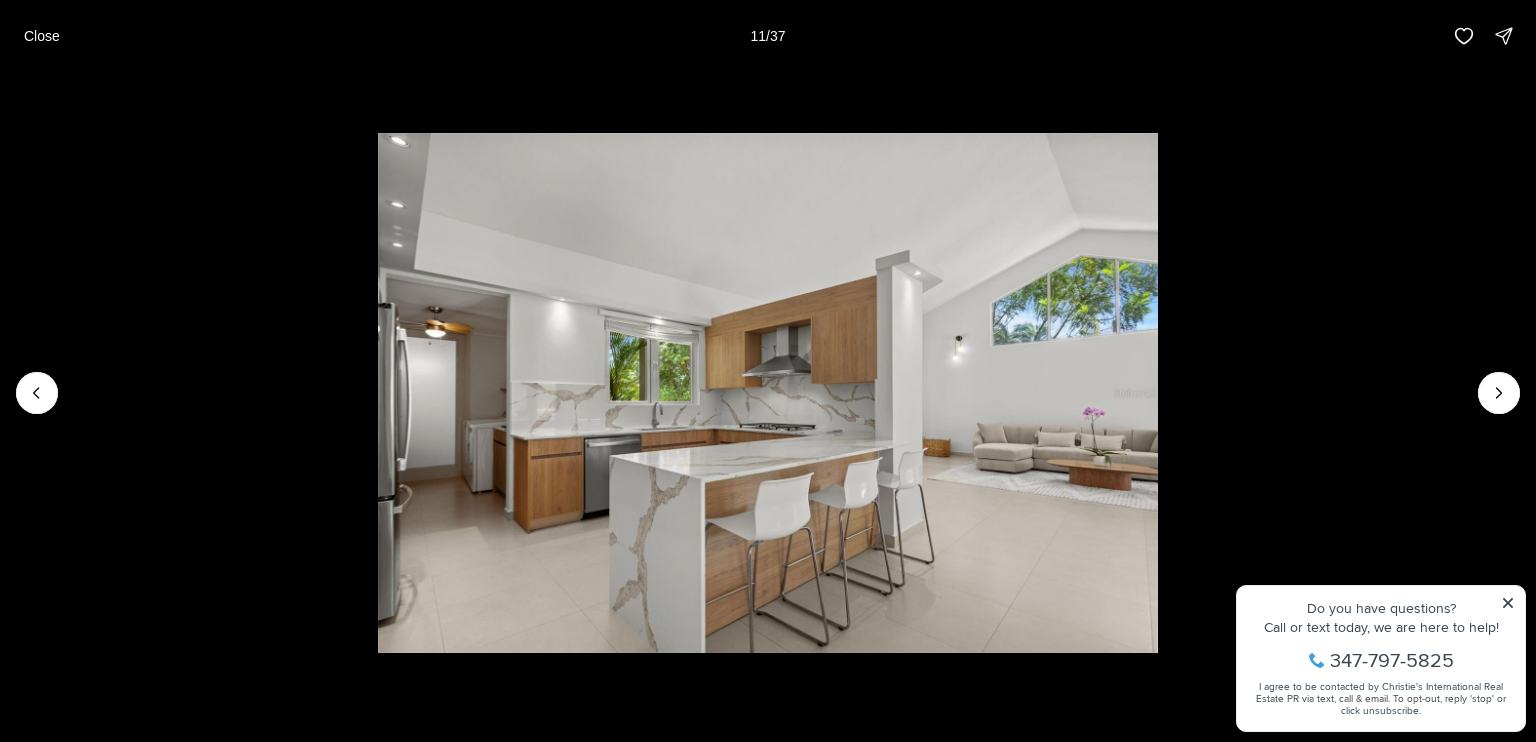 drag, startPoint x: 1504, startPoint y: 392, endPoint x: 1100, endPoint y: 394, distance: 404.00494 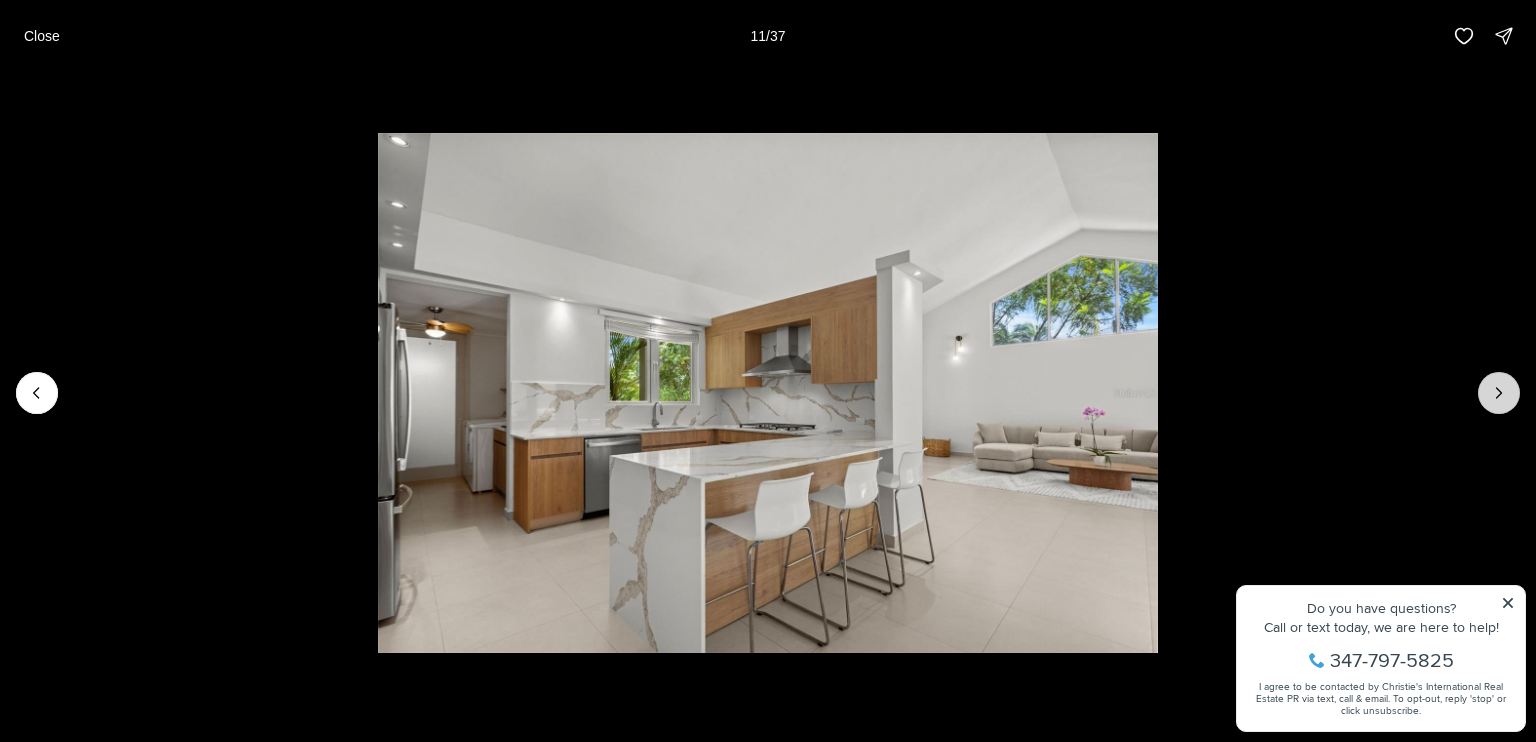 click at bounding box center (1499, 393) 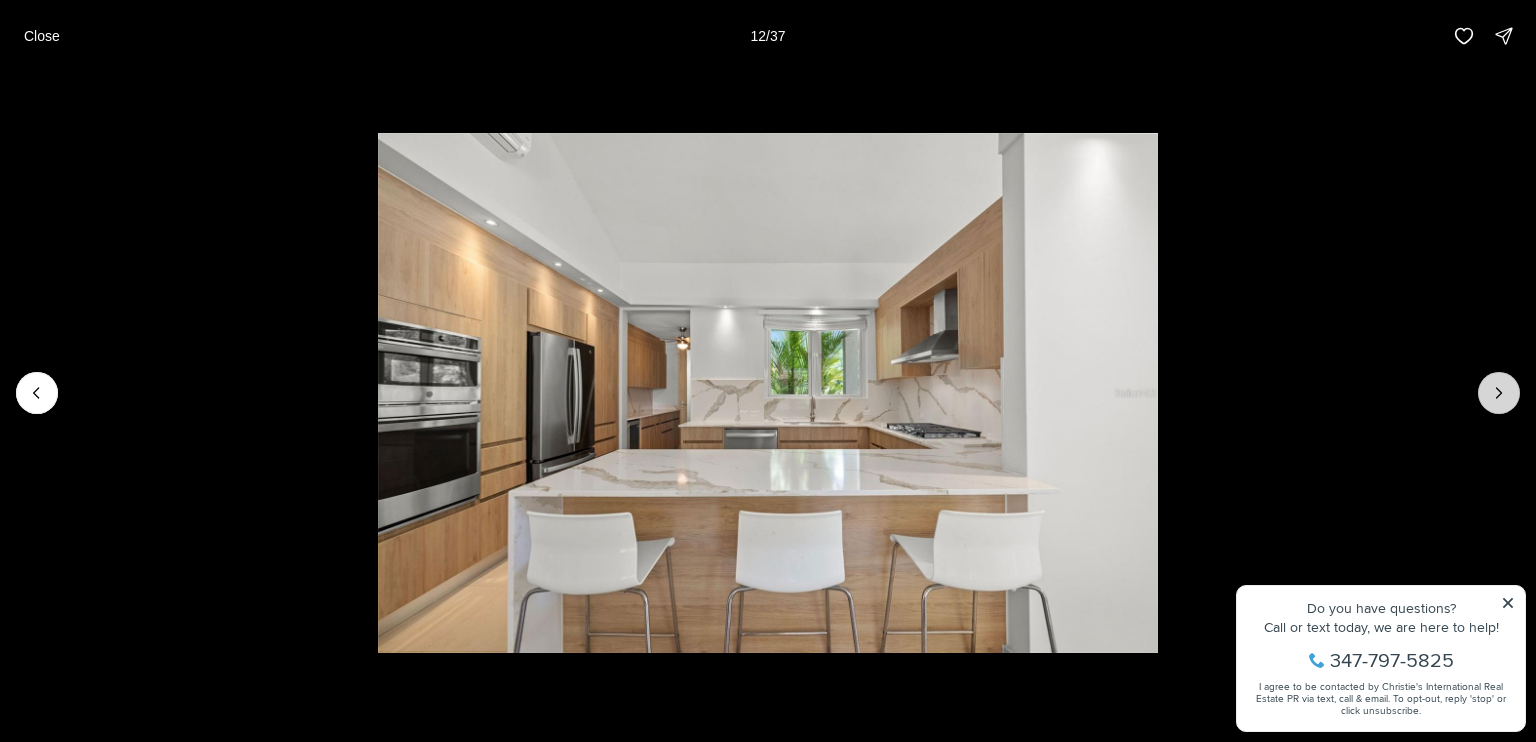 click at bounding box center [1499, 393] 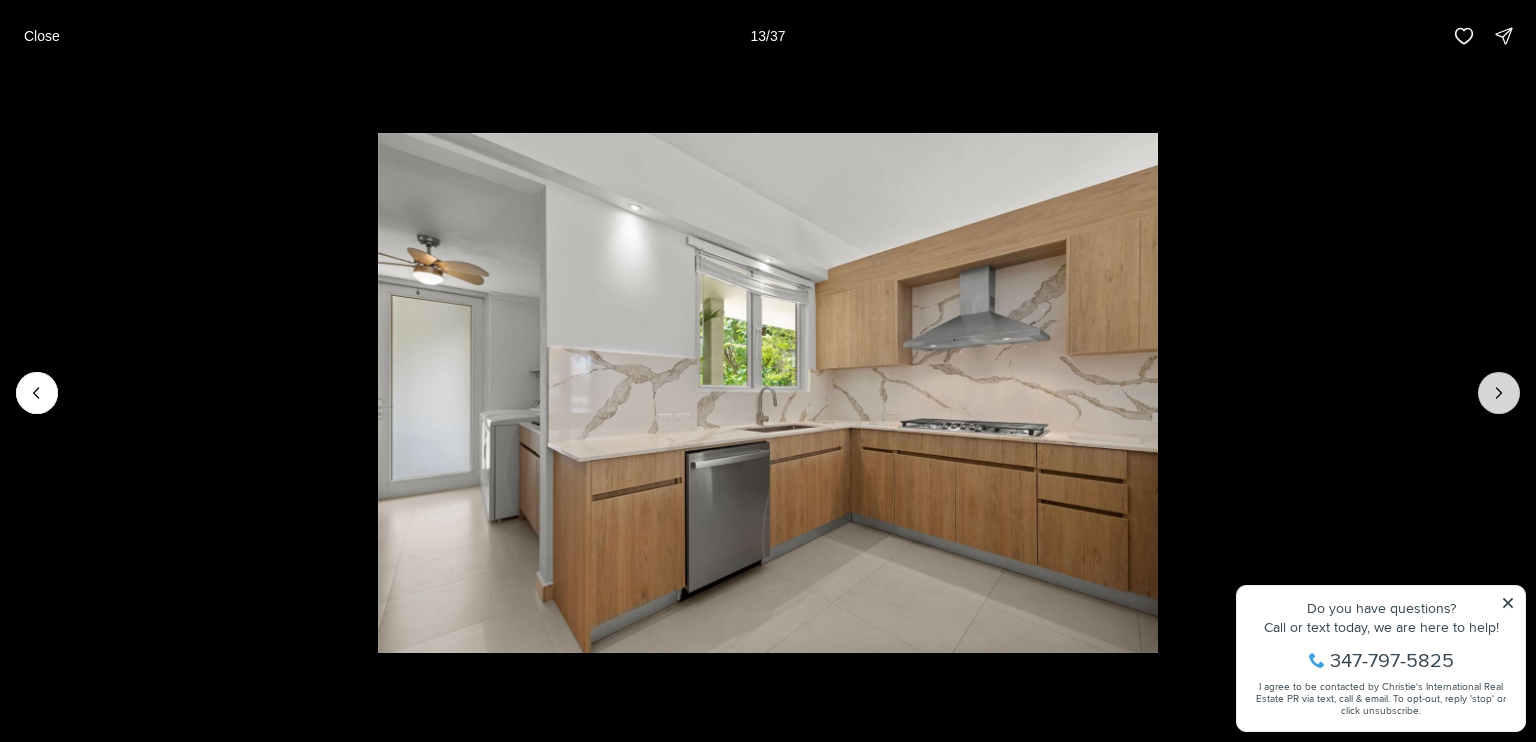 click at bounding box center [1499, 393] 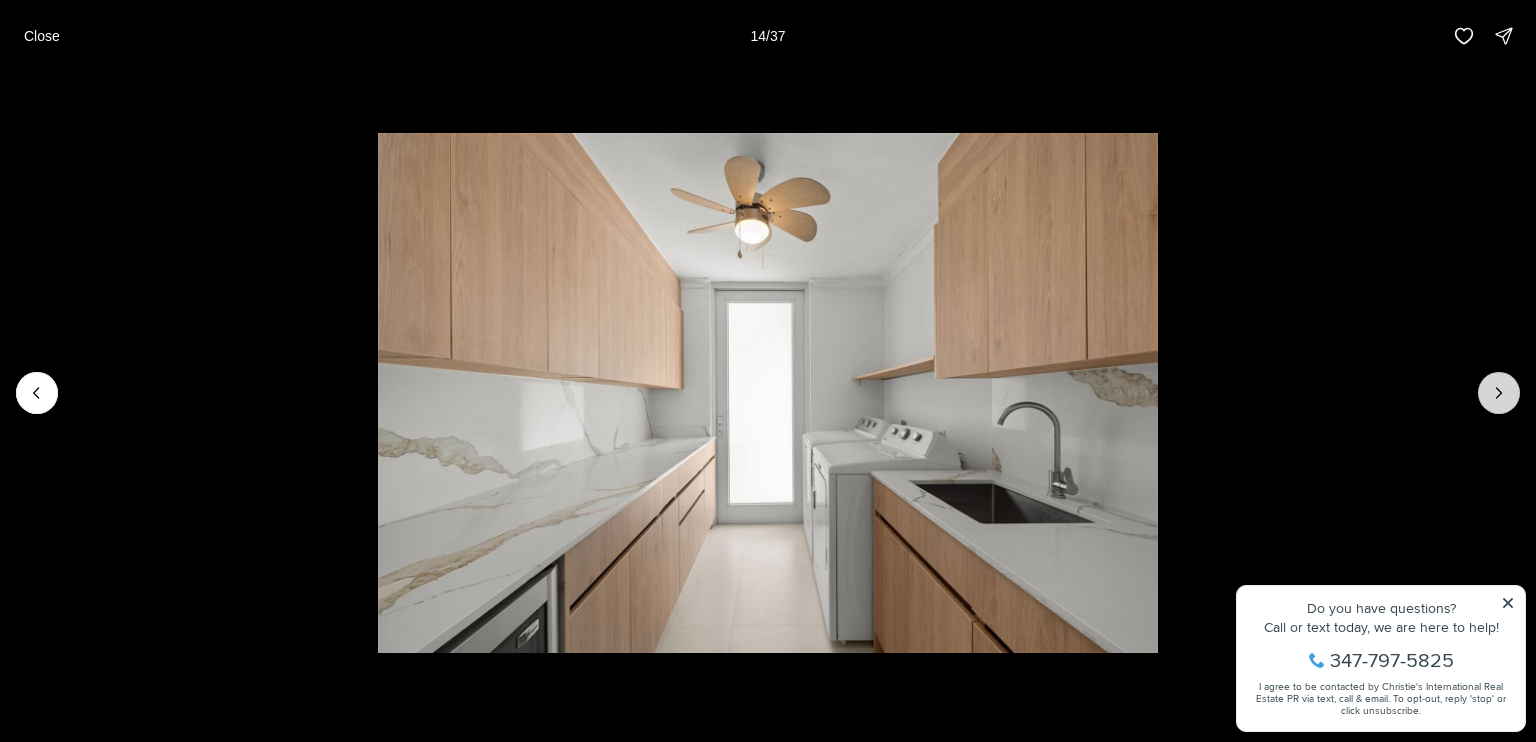 click at bounding box center (1499, 393) 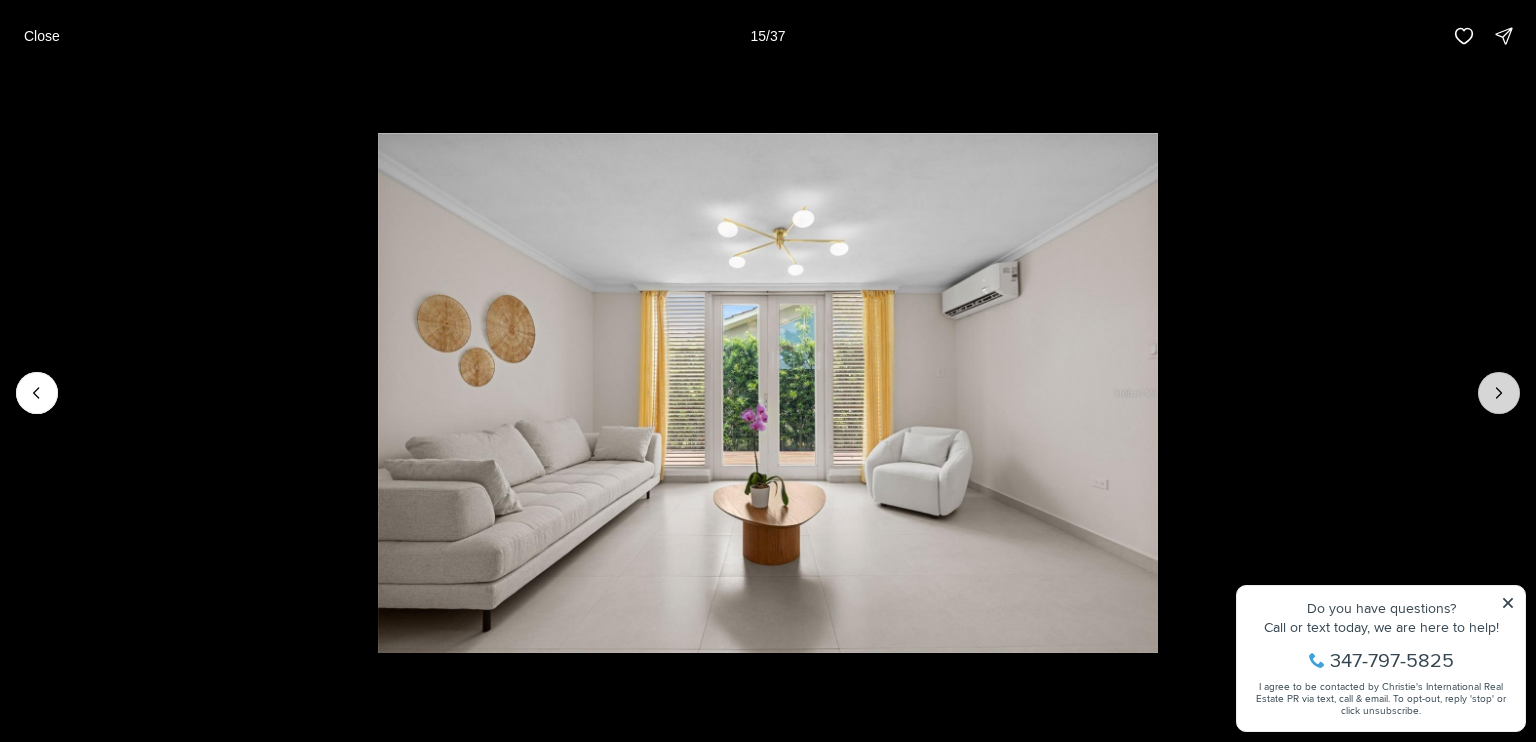 click at bounding box center [1499, 393] 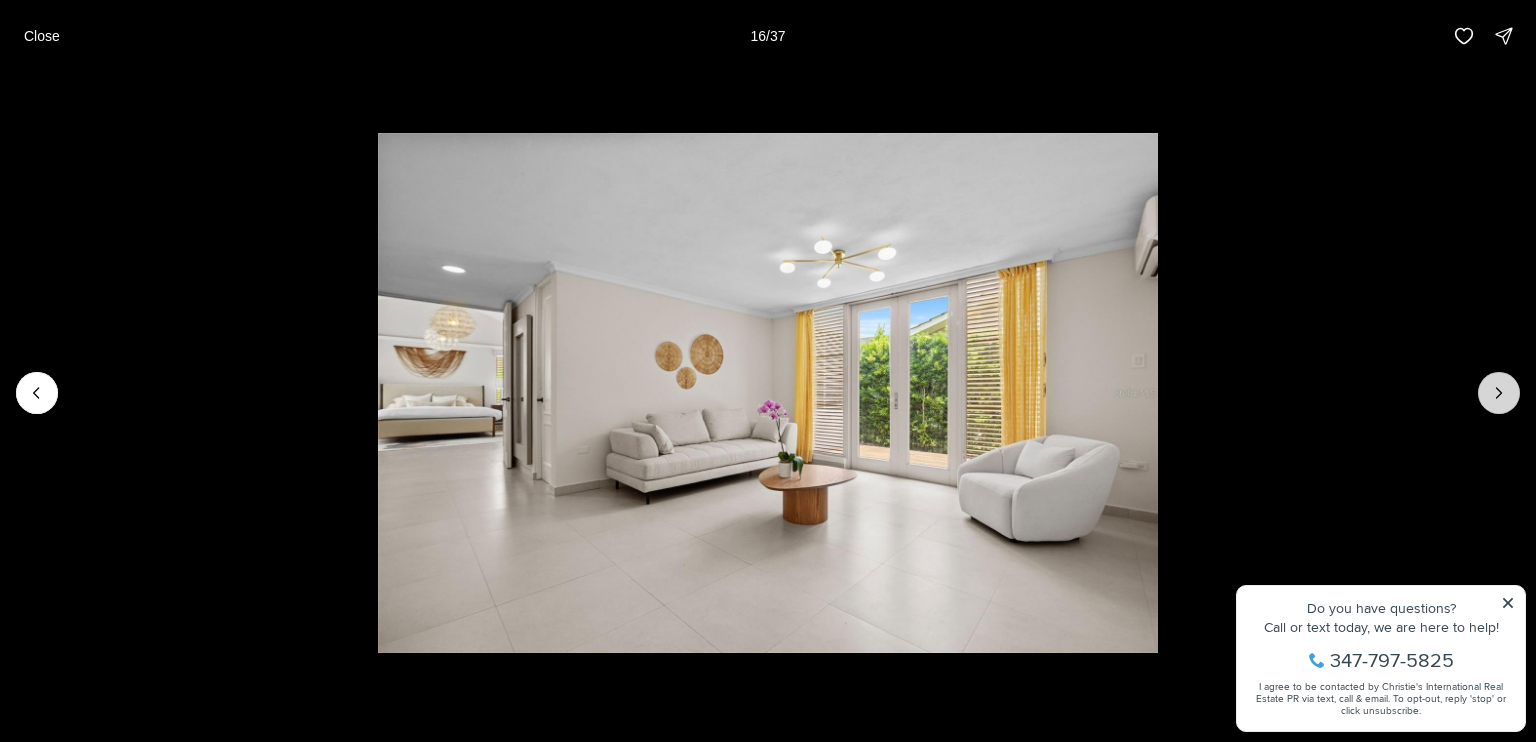 click at bounding box center (1499, 393) 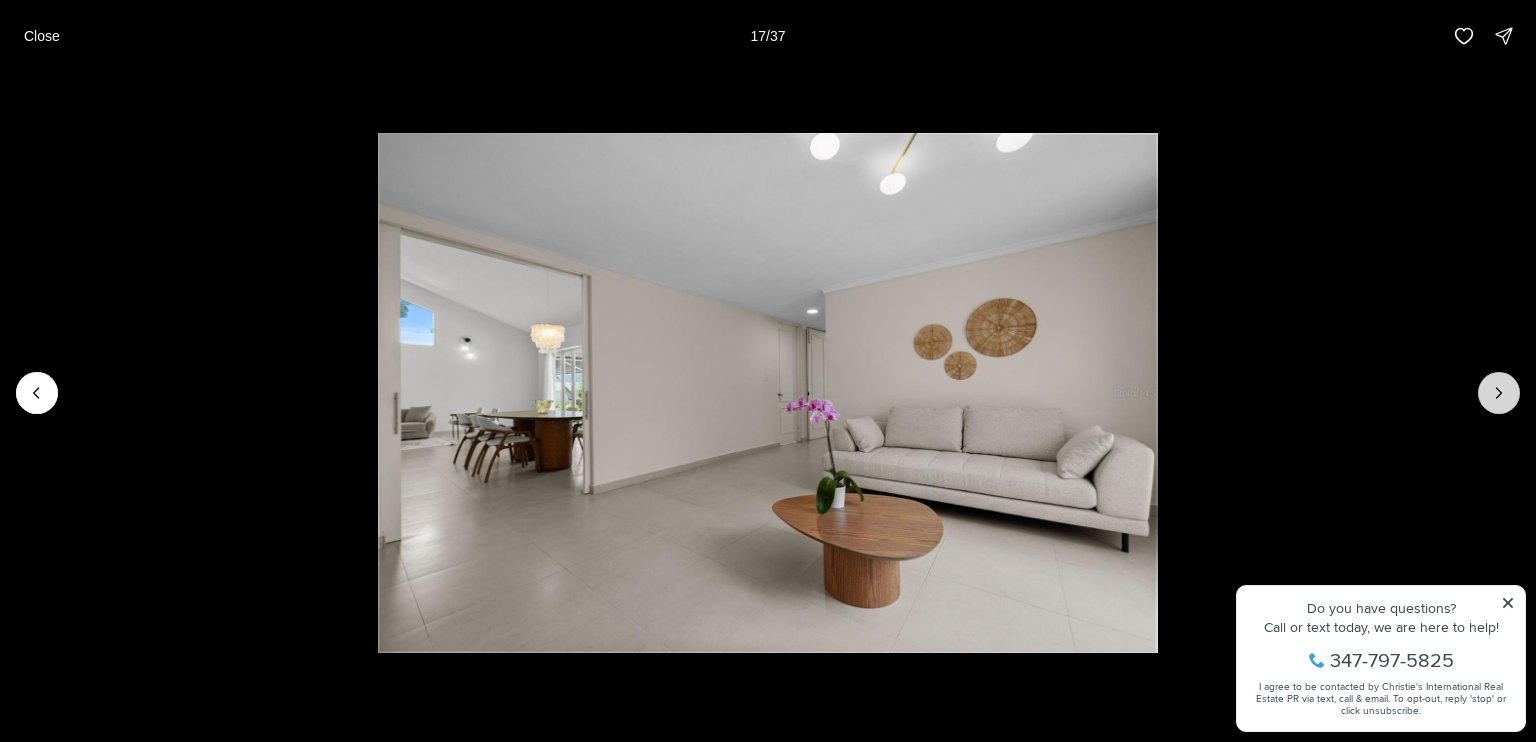 click at bounding box center (1499, 393) 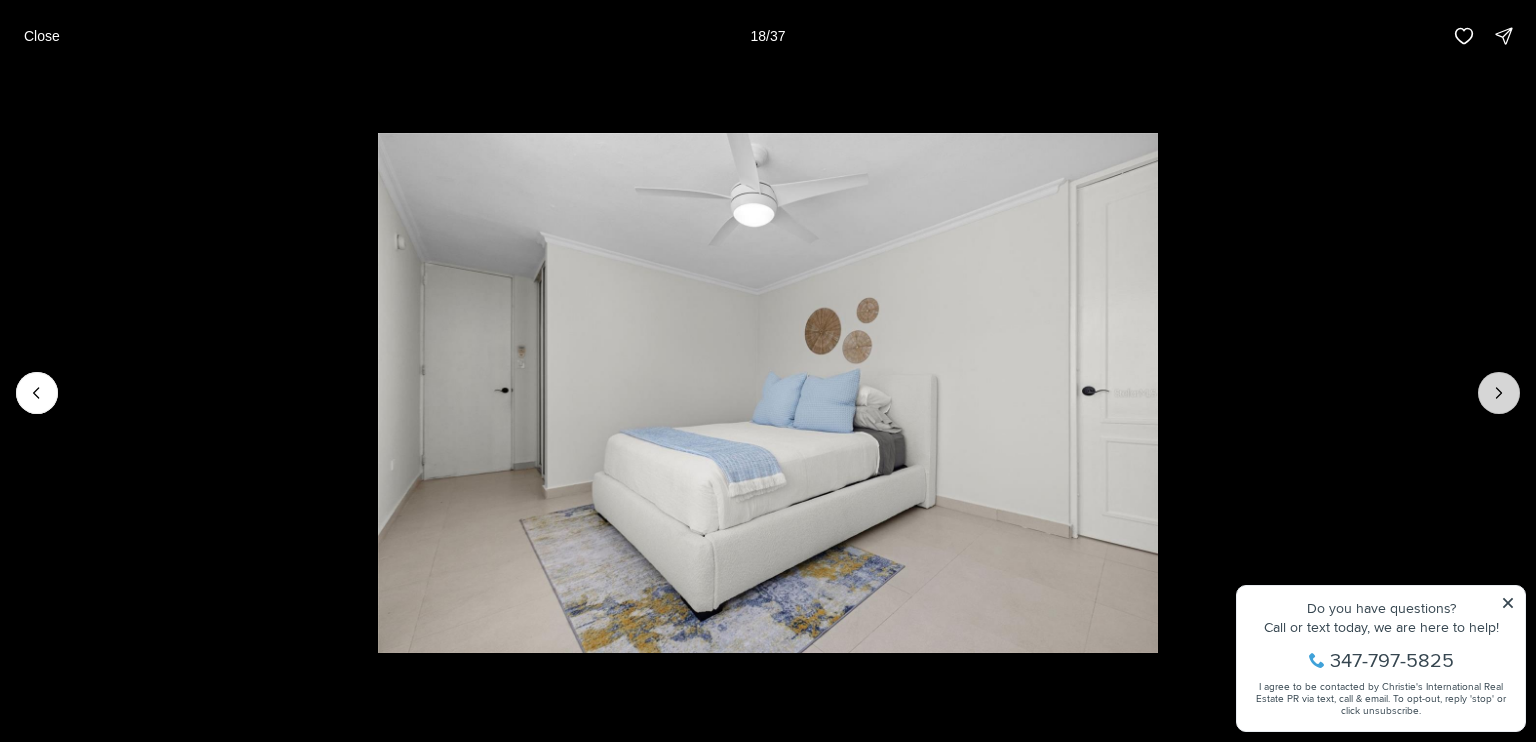 click at bounding box center [1499, 393] 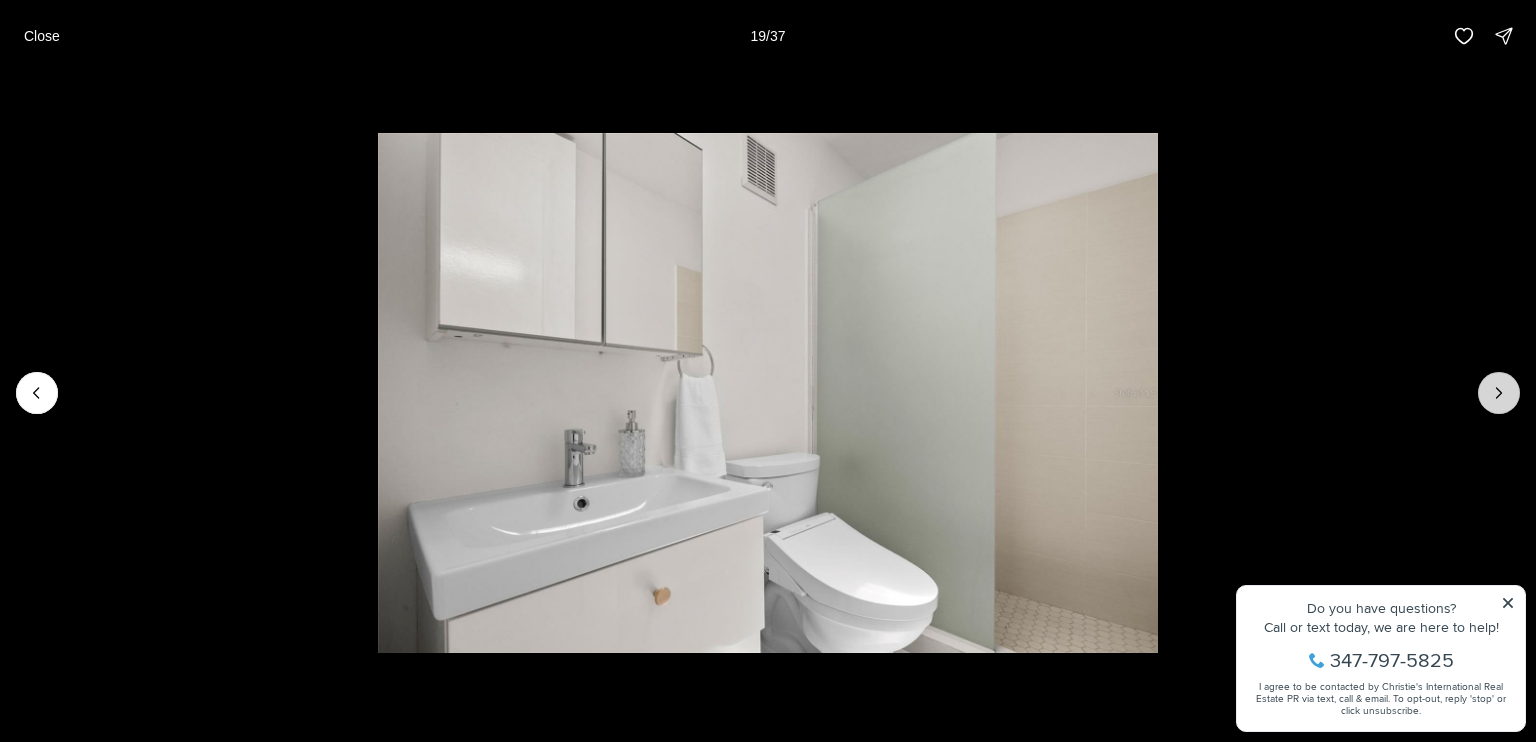 click at bounding box center [1499, 393] 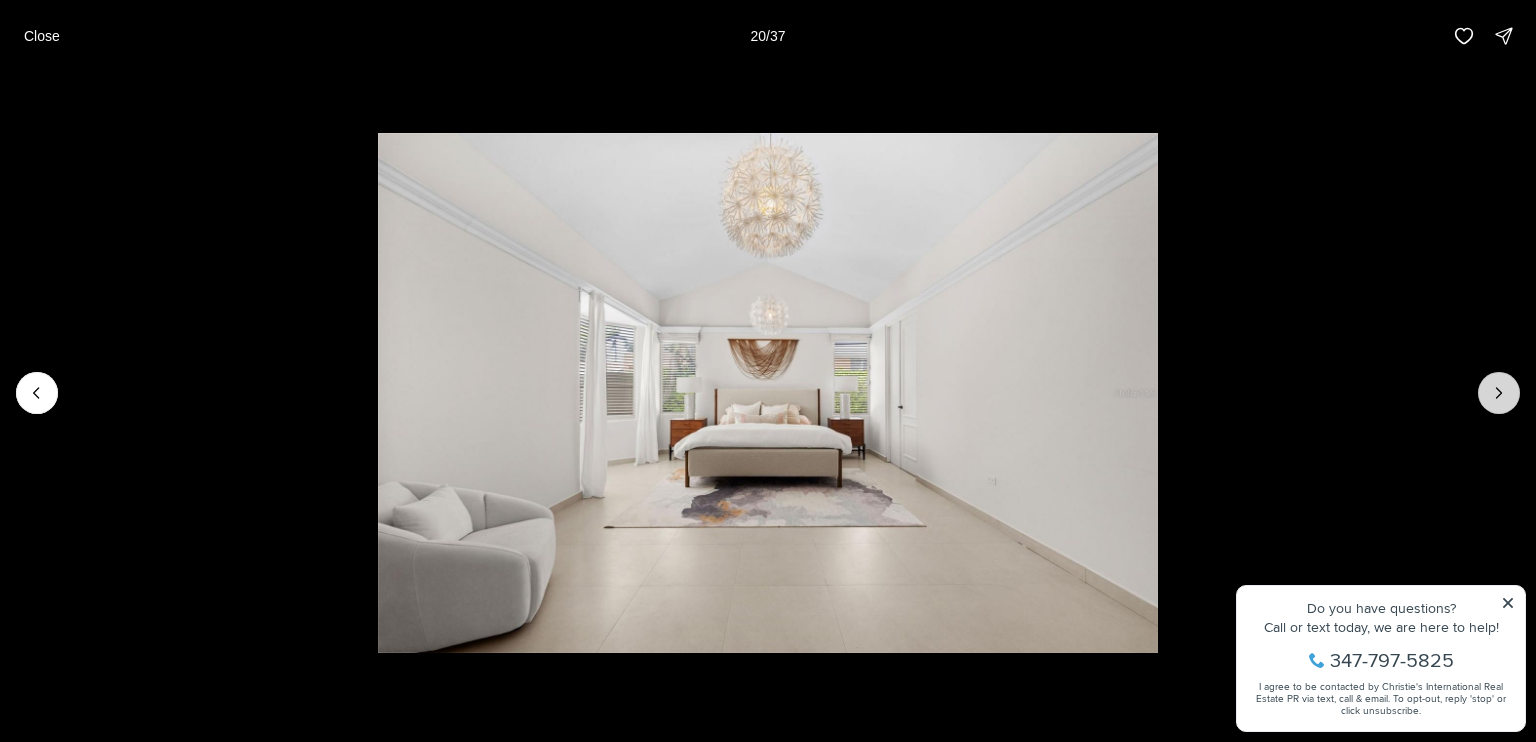click at bounding box center (1499, 393) 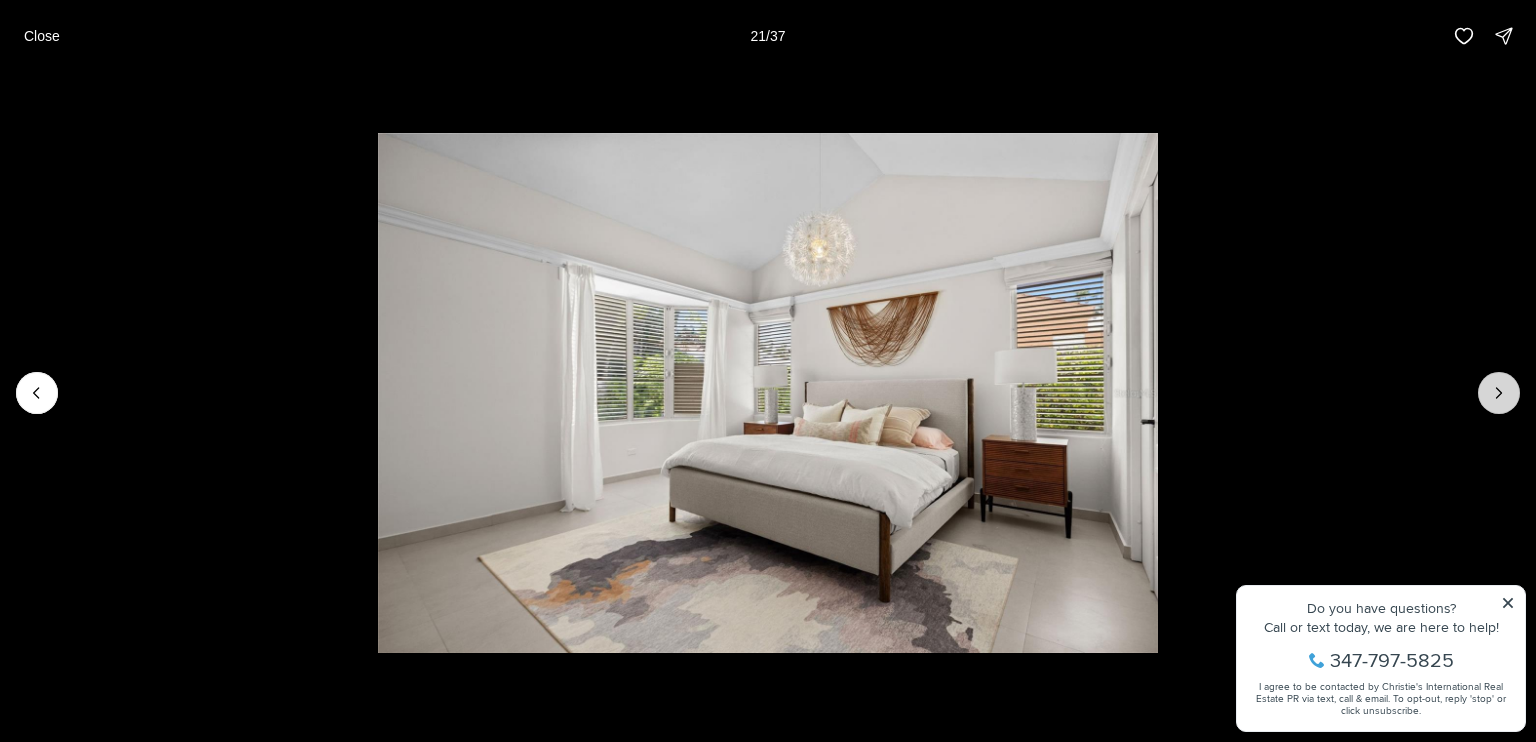 click at bounding box center [1499, 393] 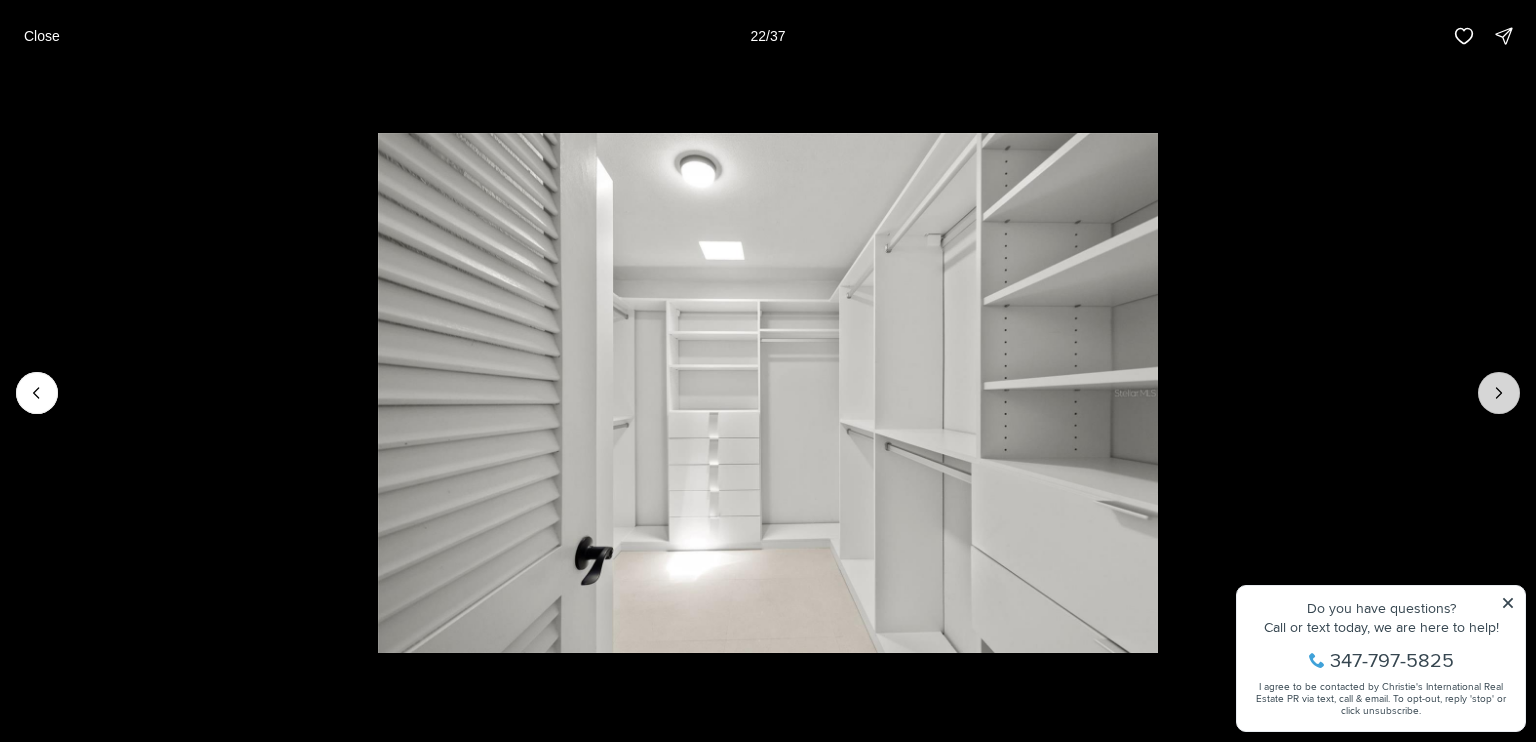 click at bounding box center [1499, 393] 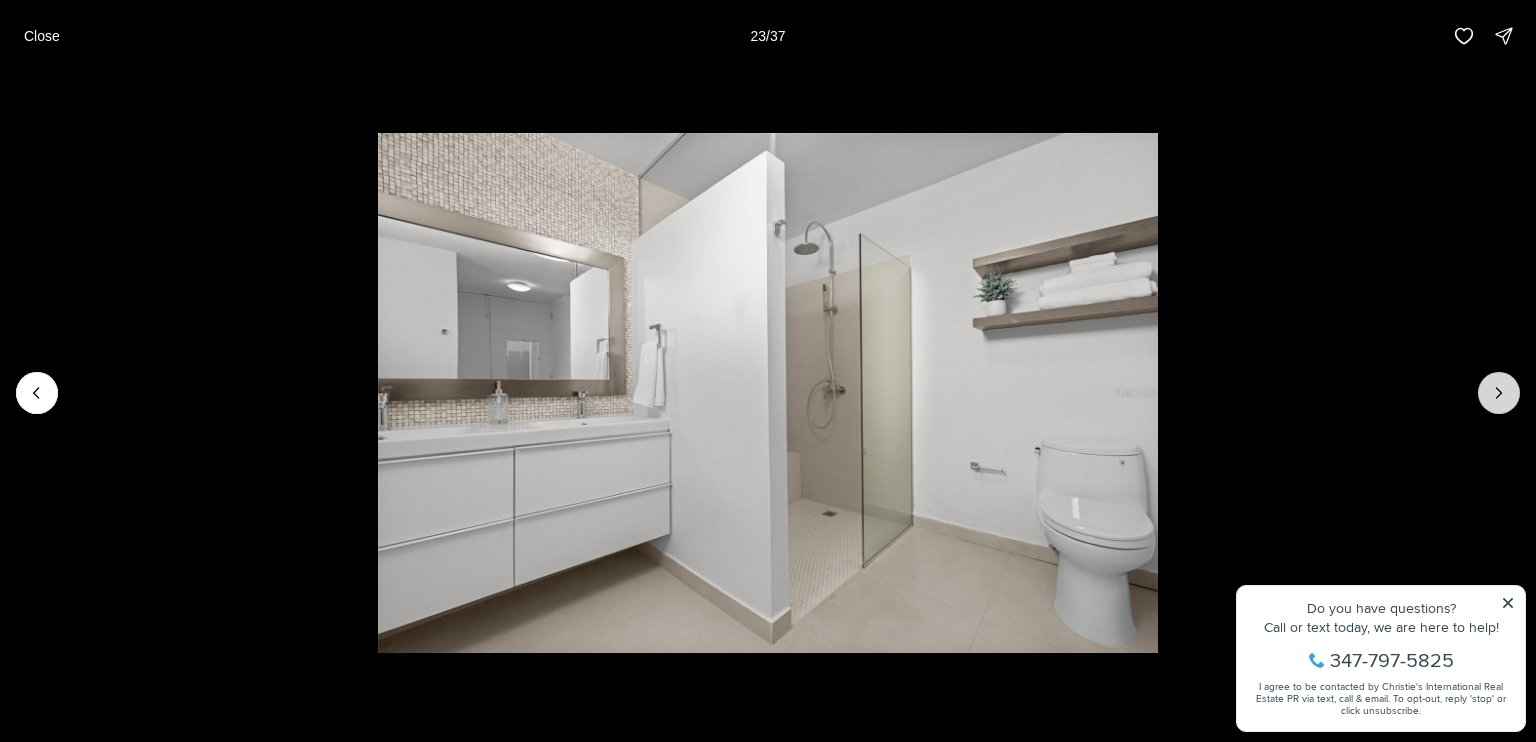 click at bounding box center (1499, 393) 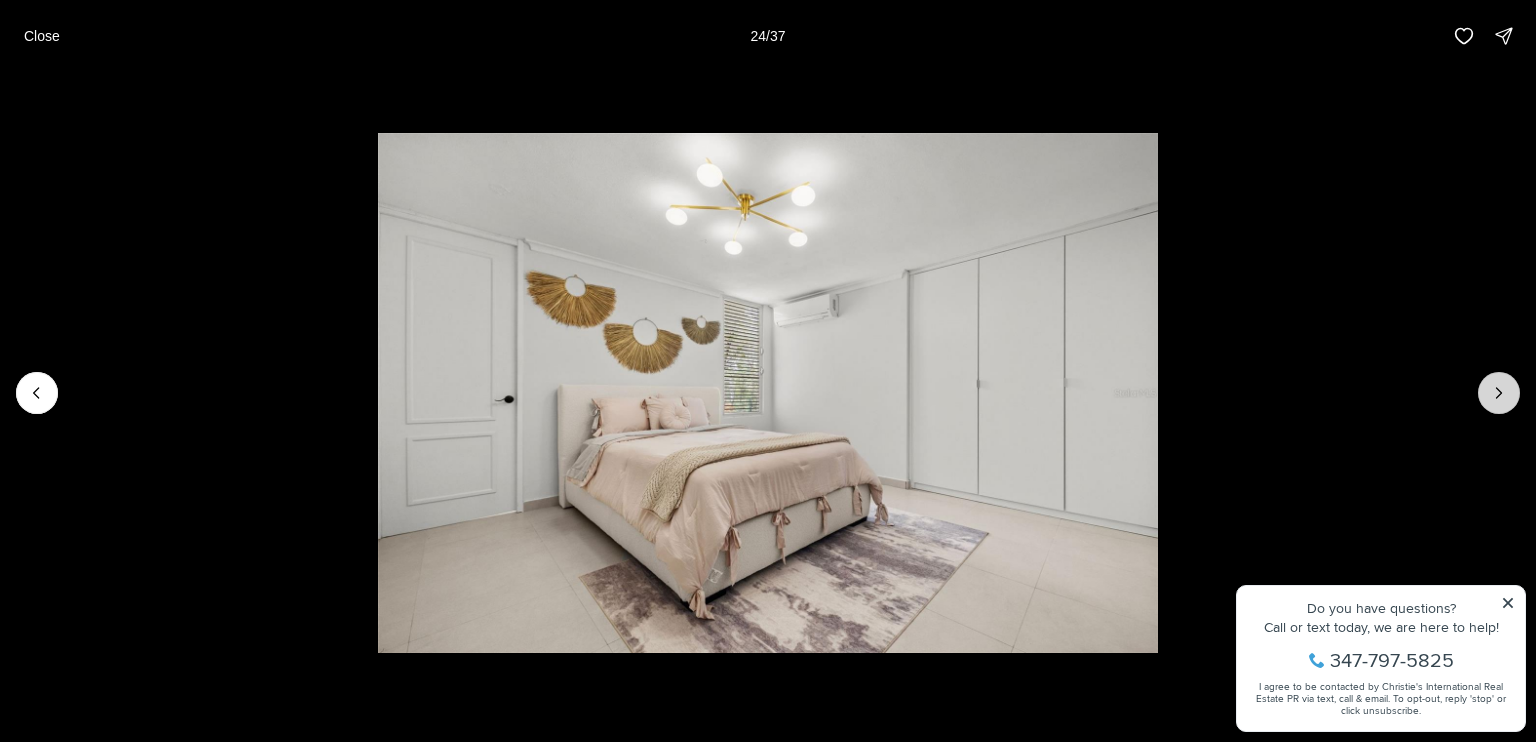click at bounding box center (1499, 393) 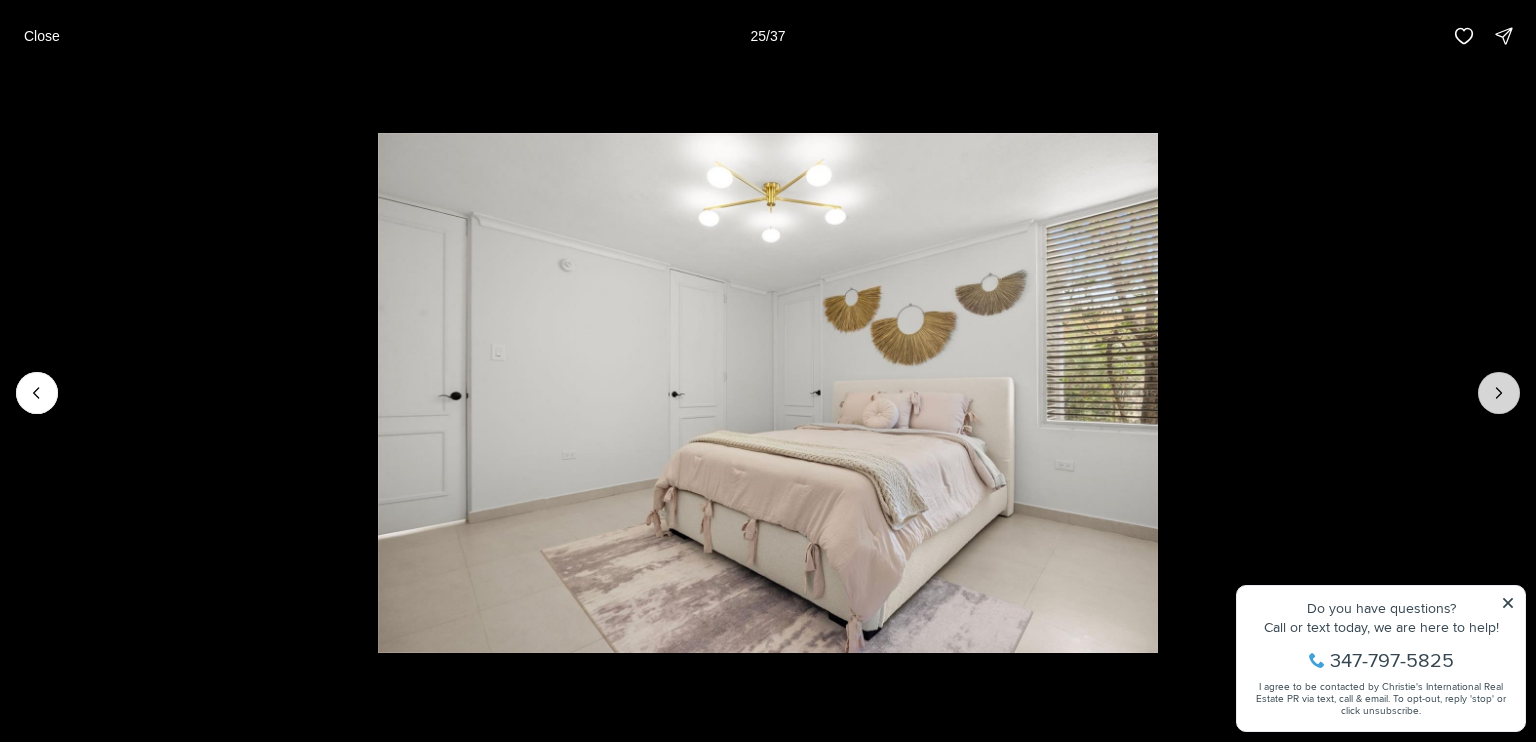 click at bounding box center [1499, 393] 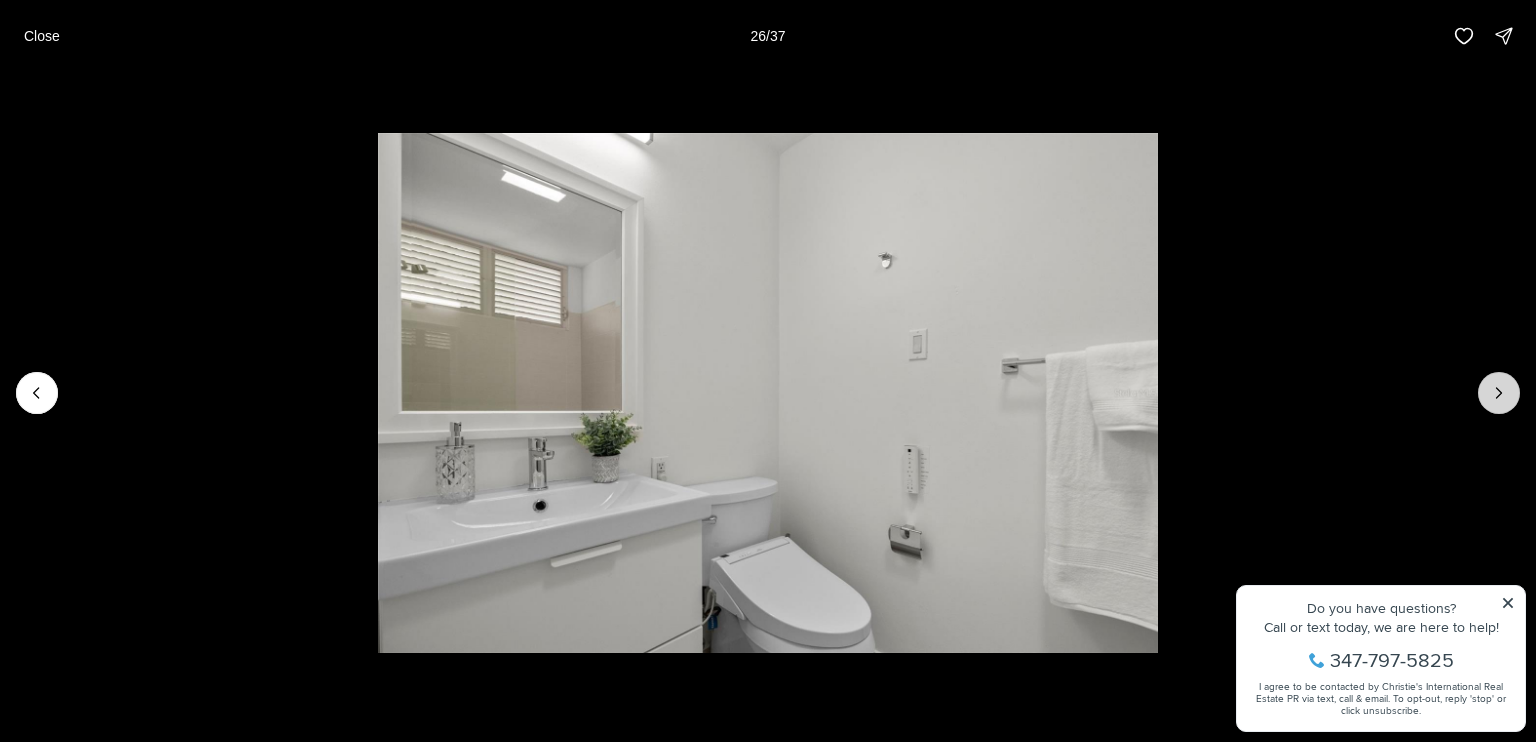 click at bounding box center [1499, 393] 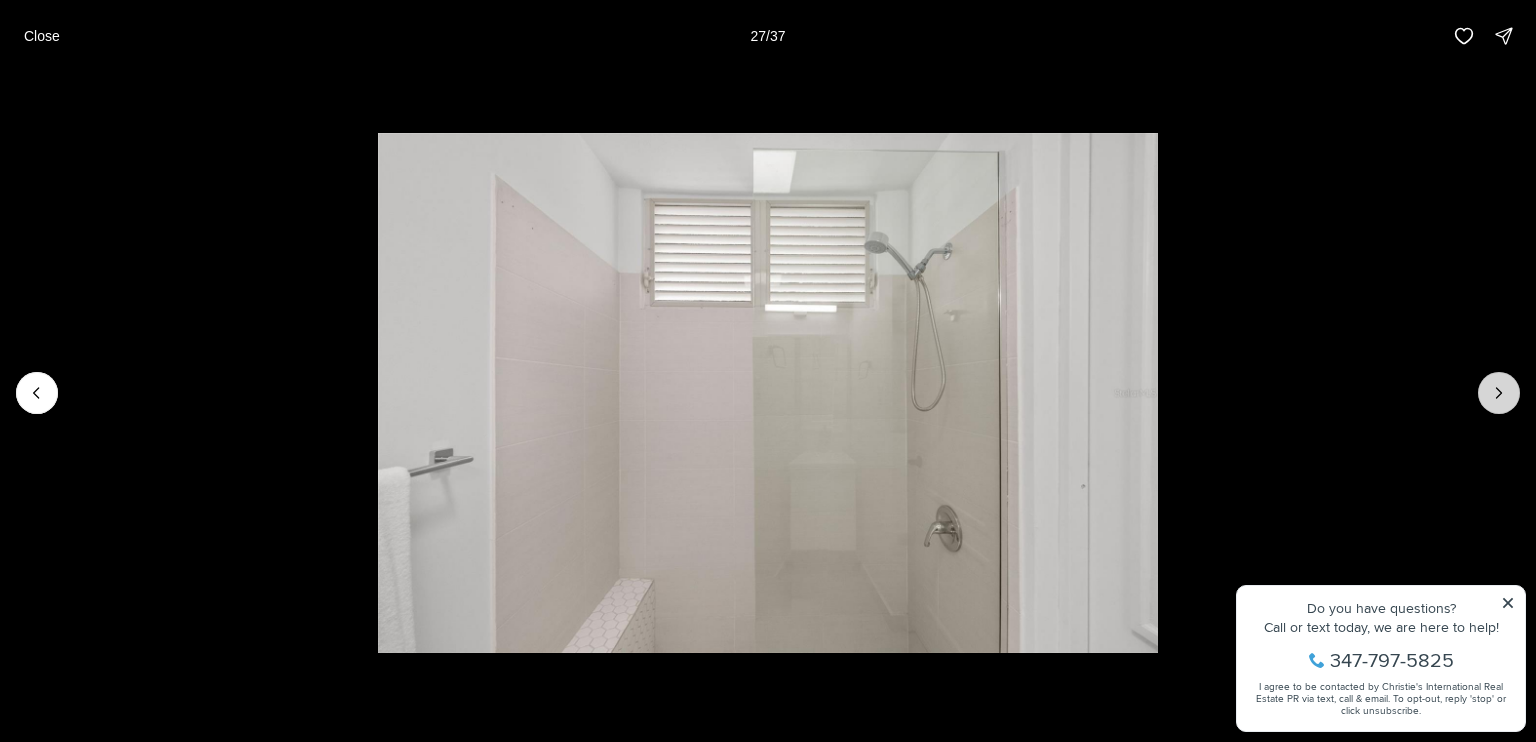 click at bounding box center (1499, 393) 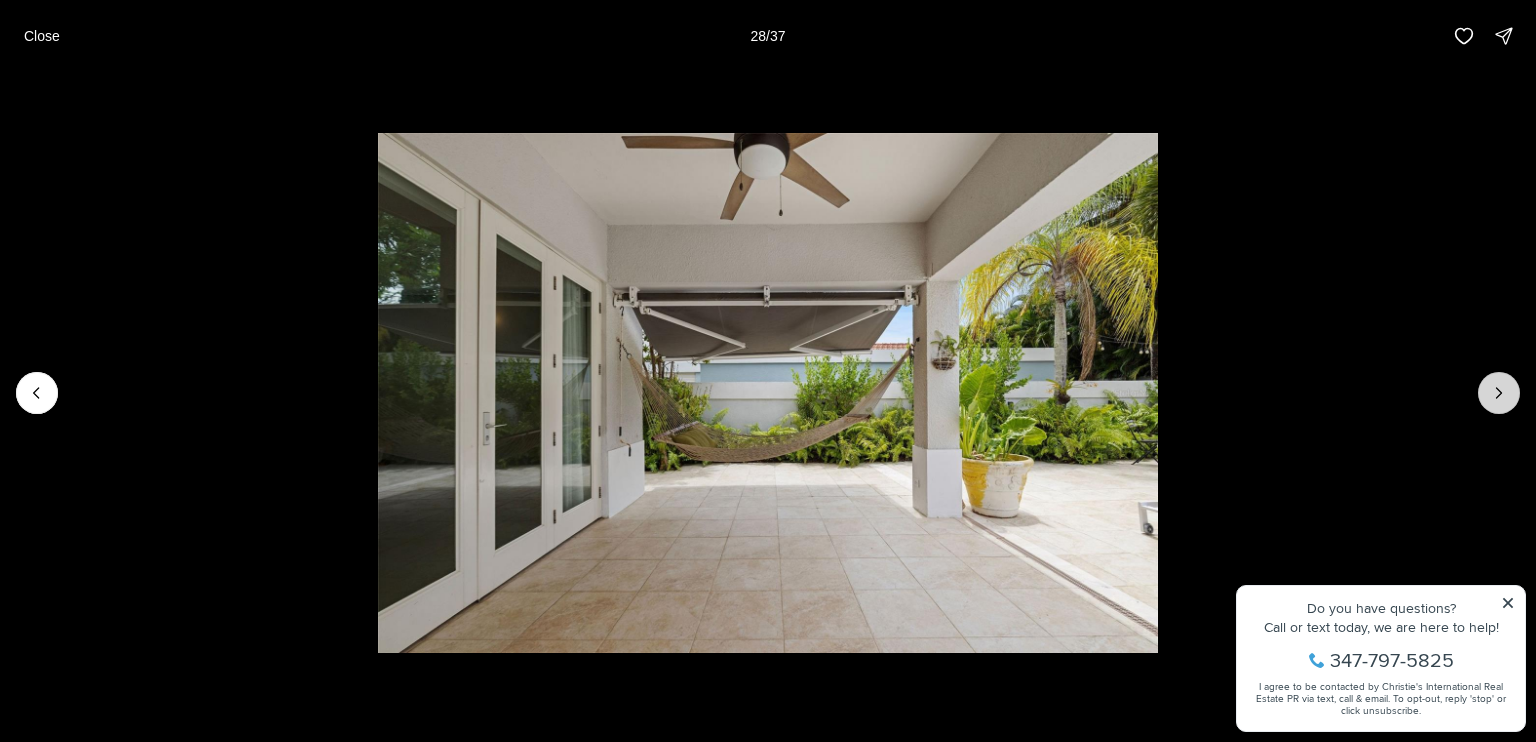 click at bounding box center (1499, 393) 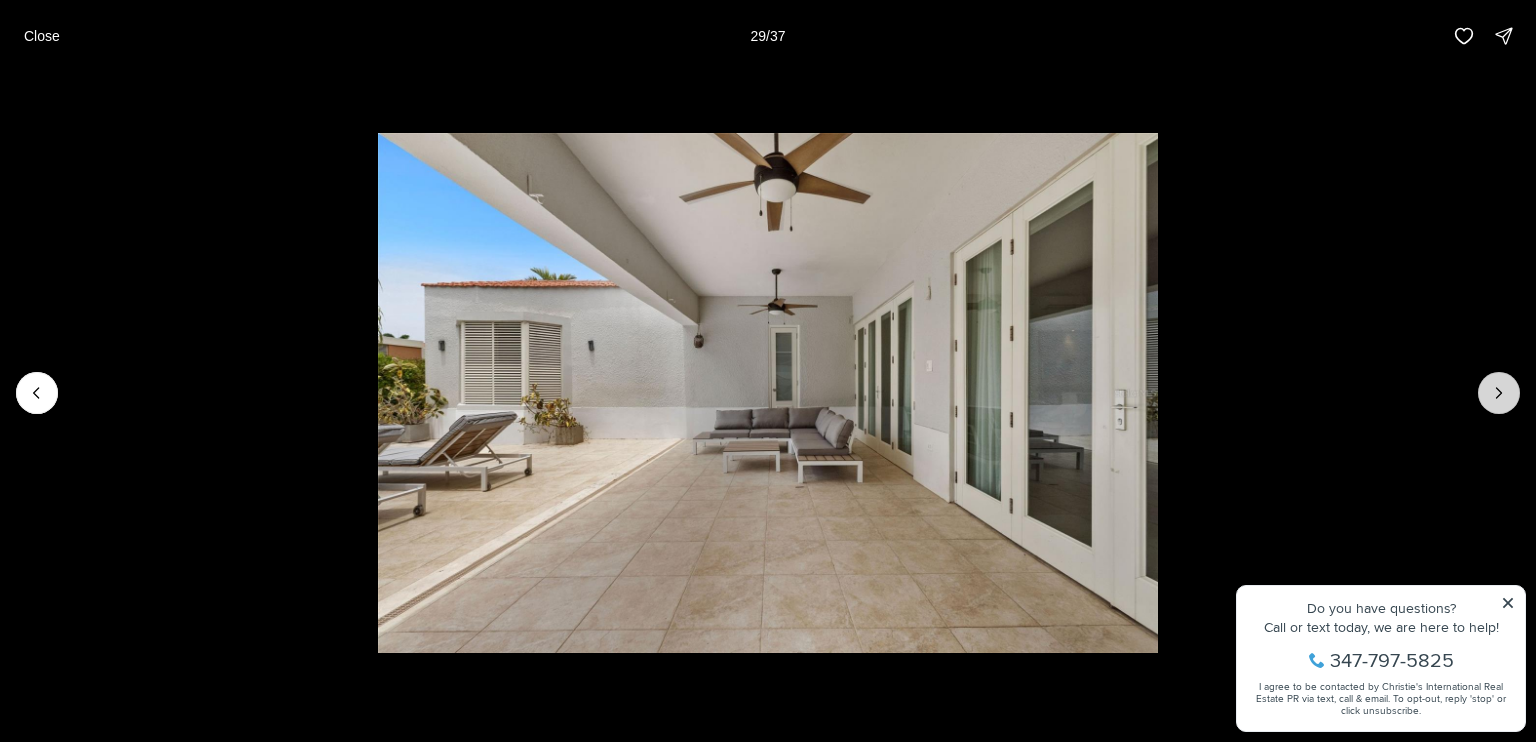 click at bounding box center (1499, 393) 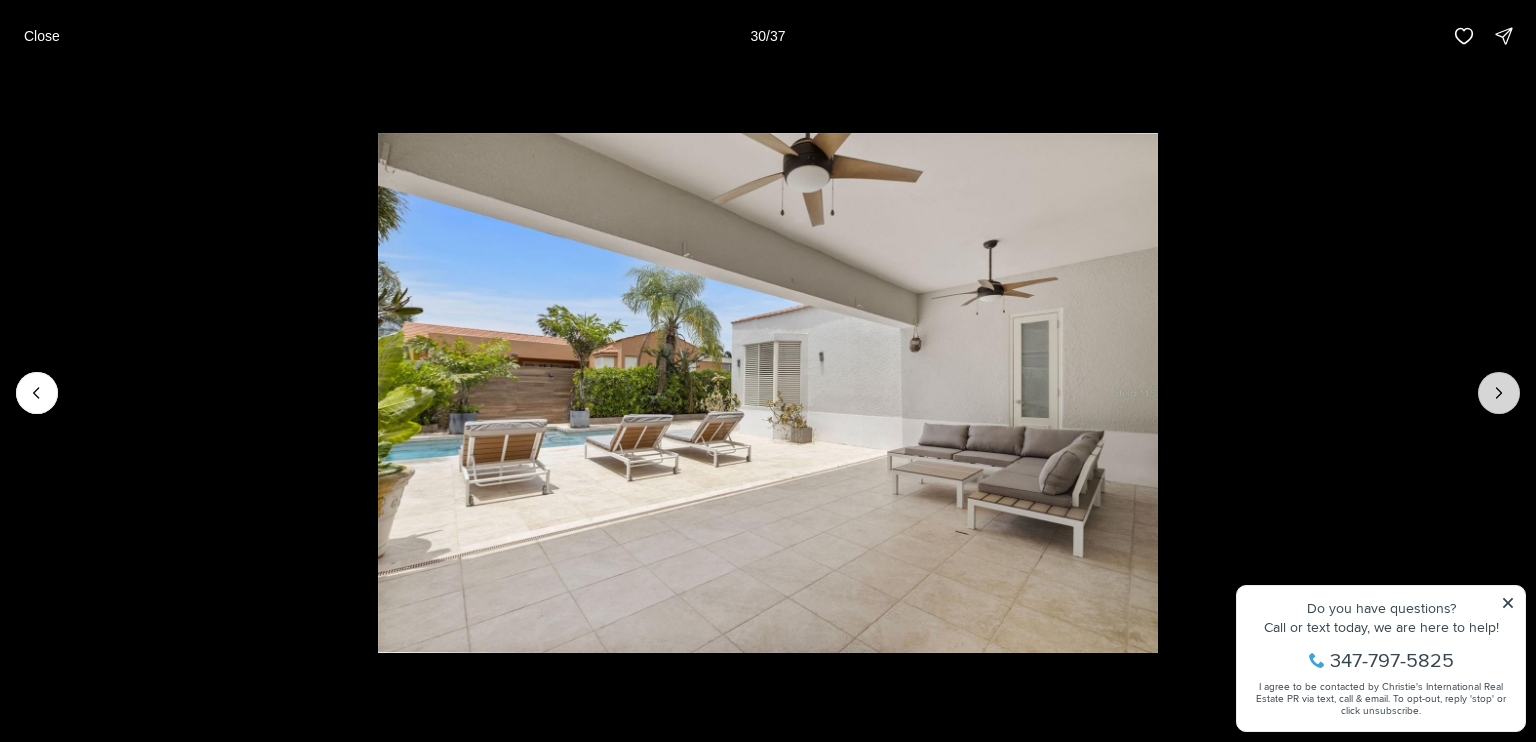 click at bounding box center [1499, 393] 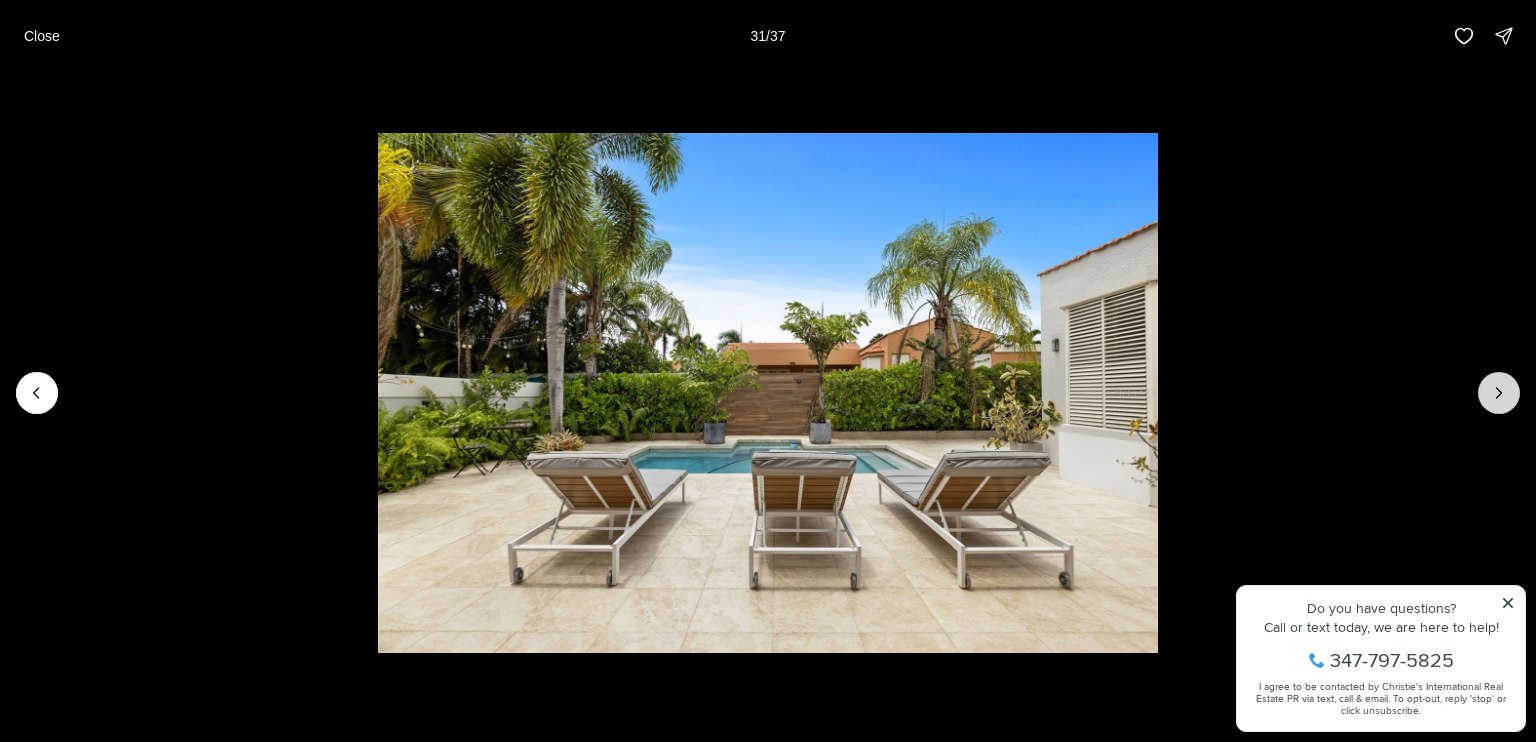 click at bounding box center [1499, 393] 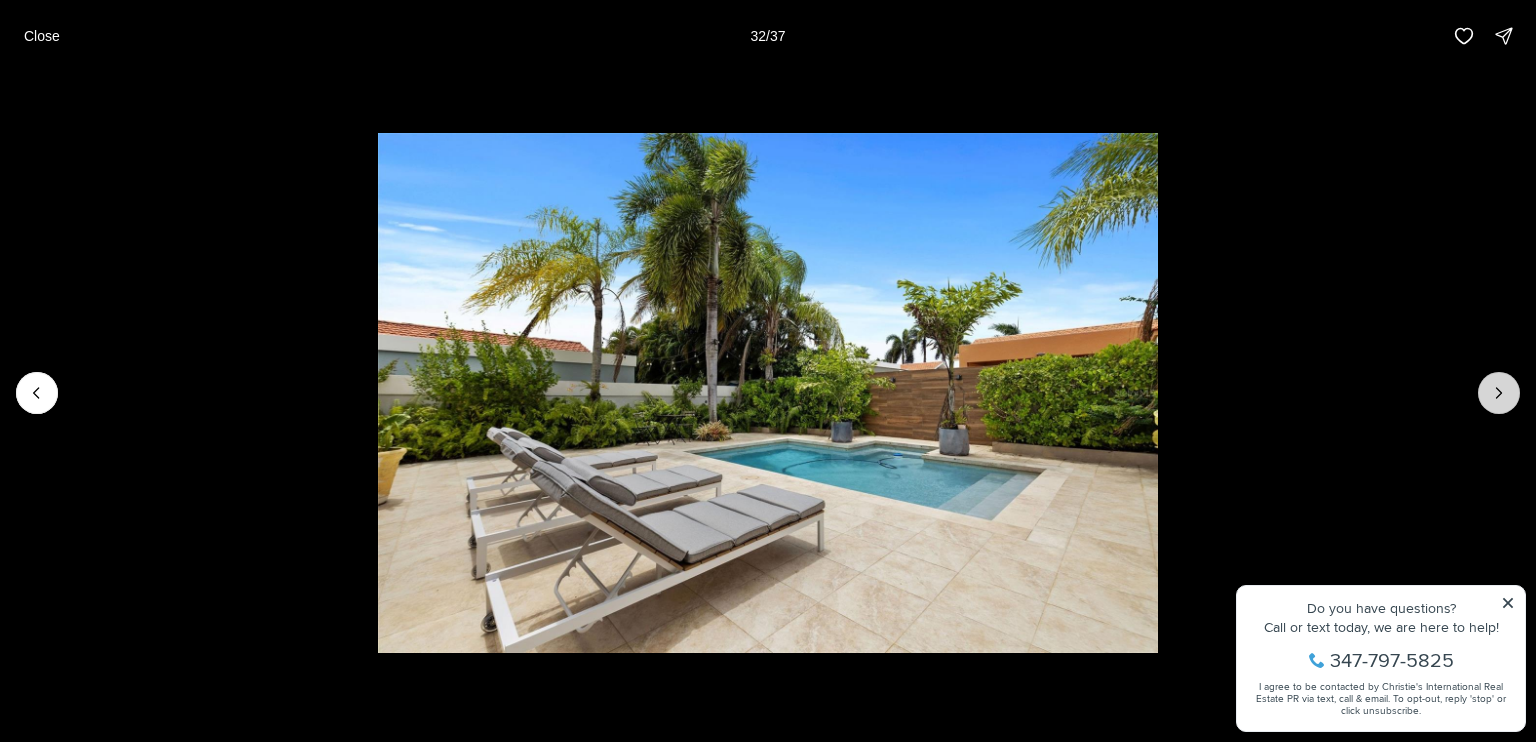 click at bounding box center [1499, 393] 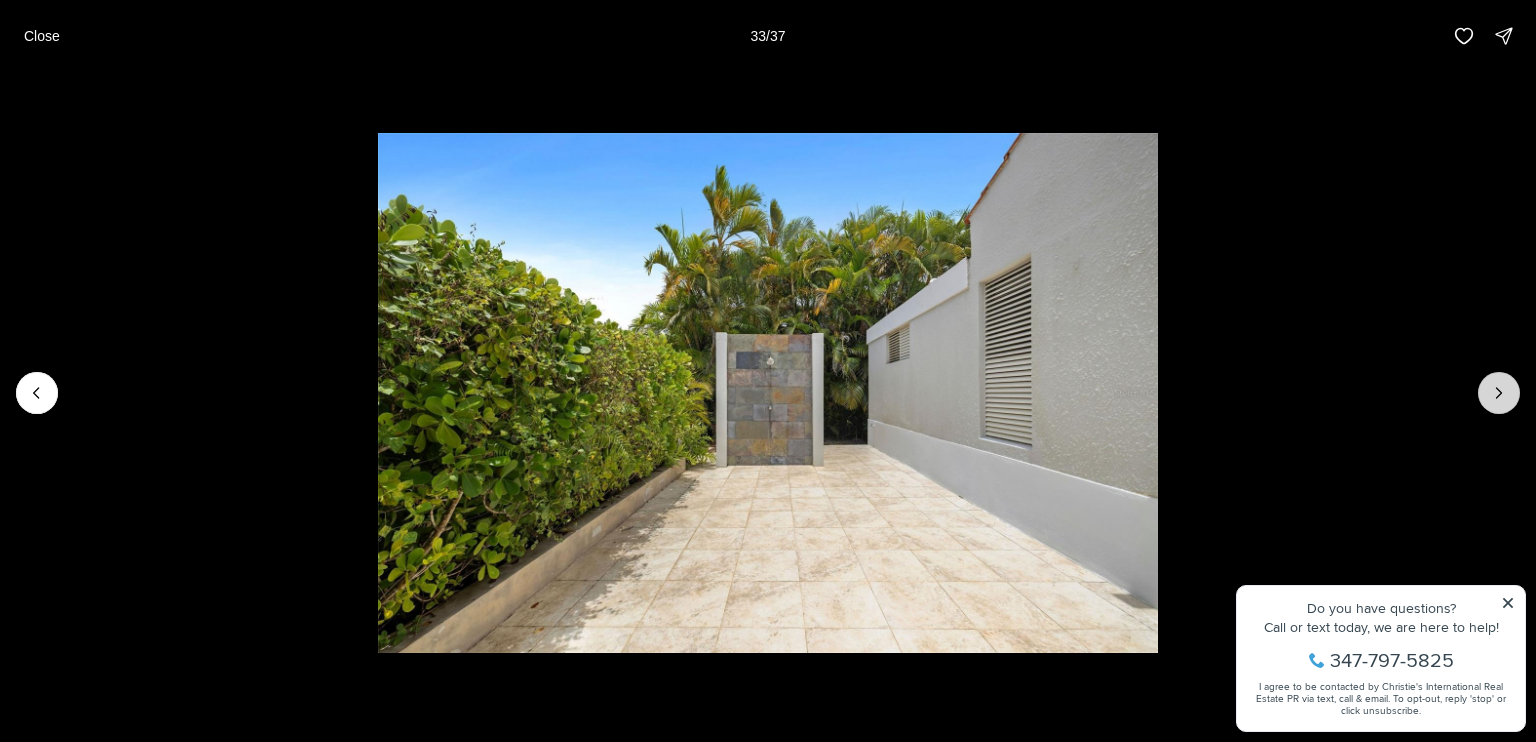 click at bounding box center [1499, 393] 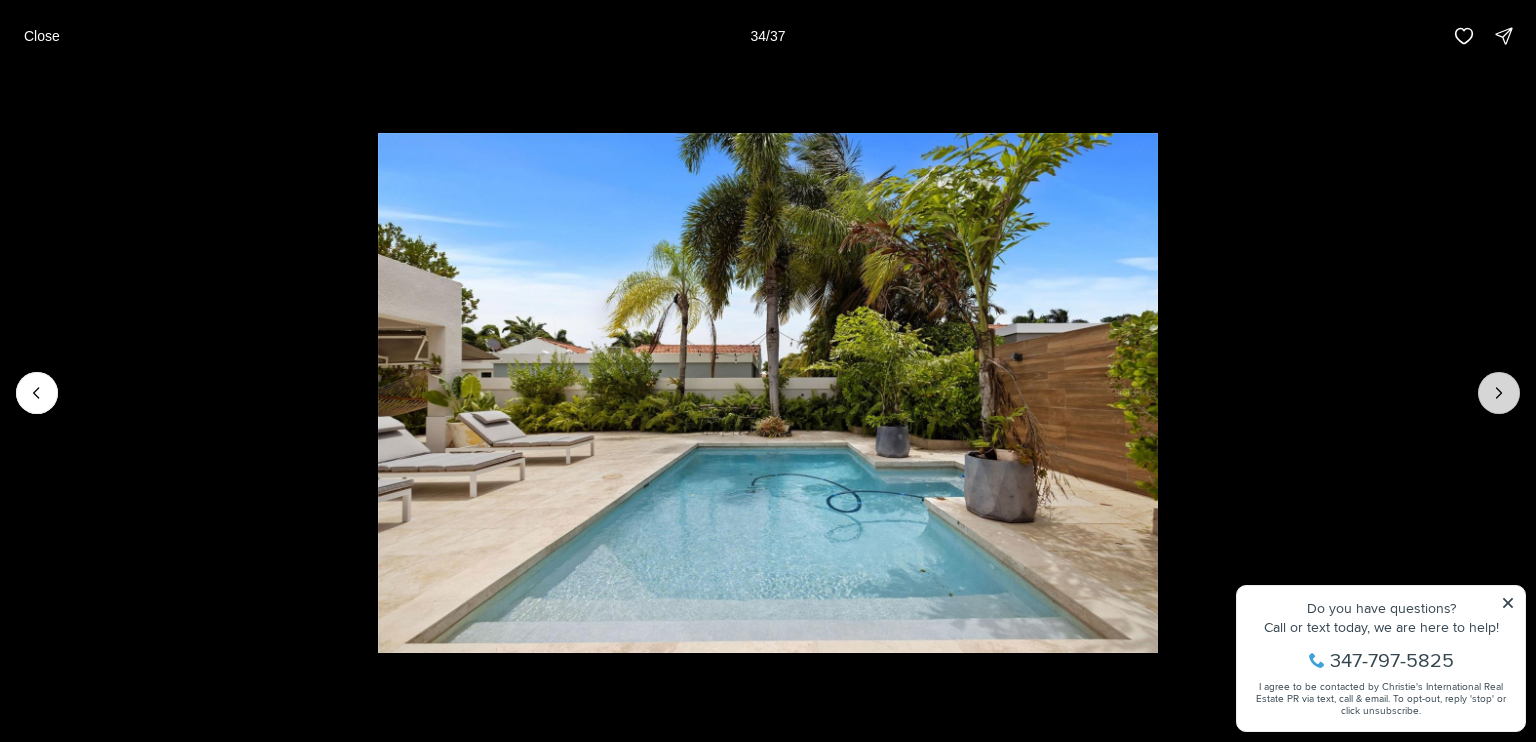 click at bounding box center [1499, 393] 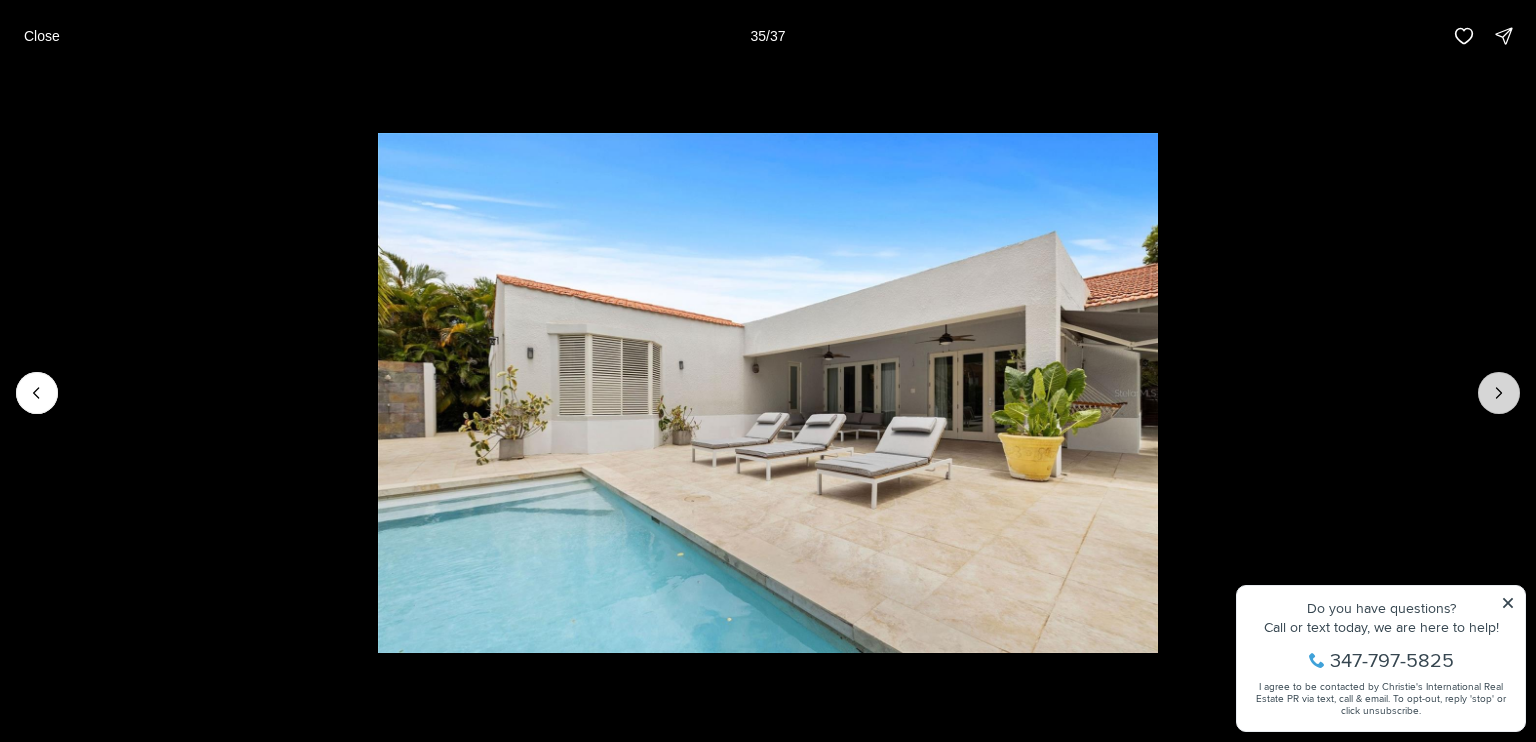 click at bounding box center [1499, 393] 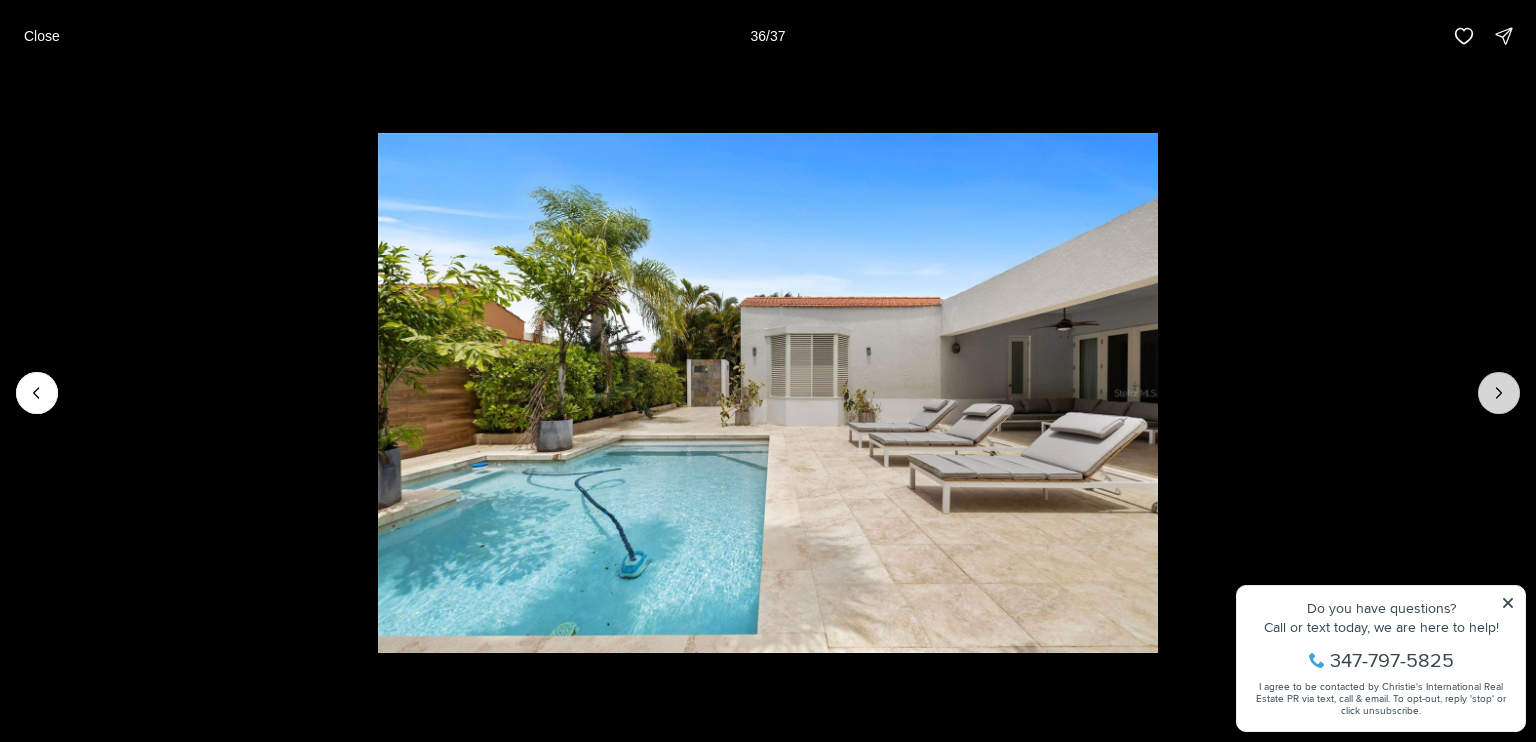 click at bounding box center (1499, 393) 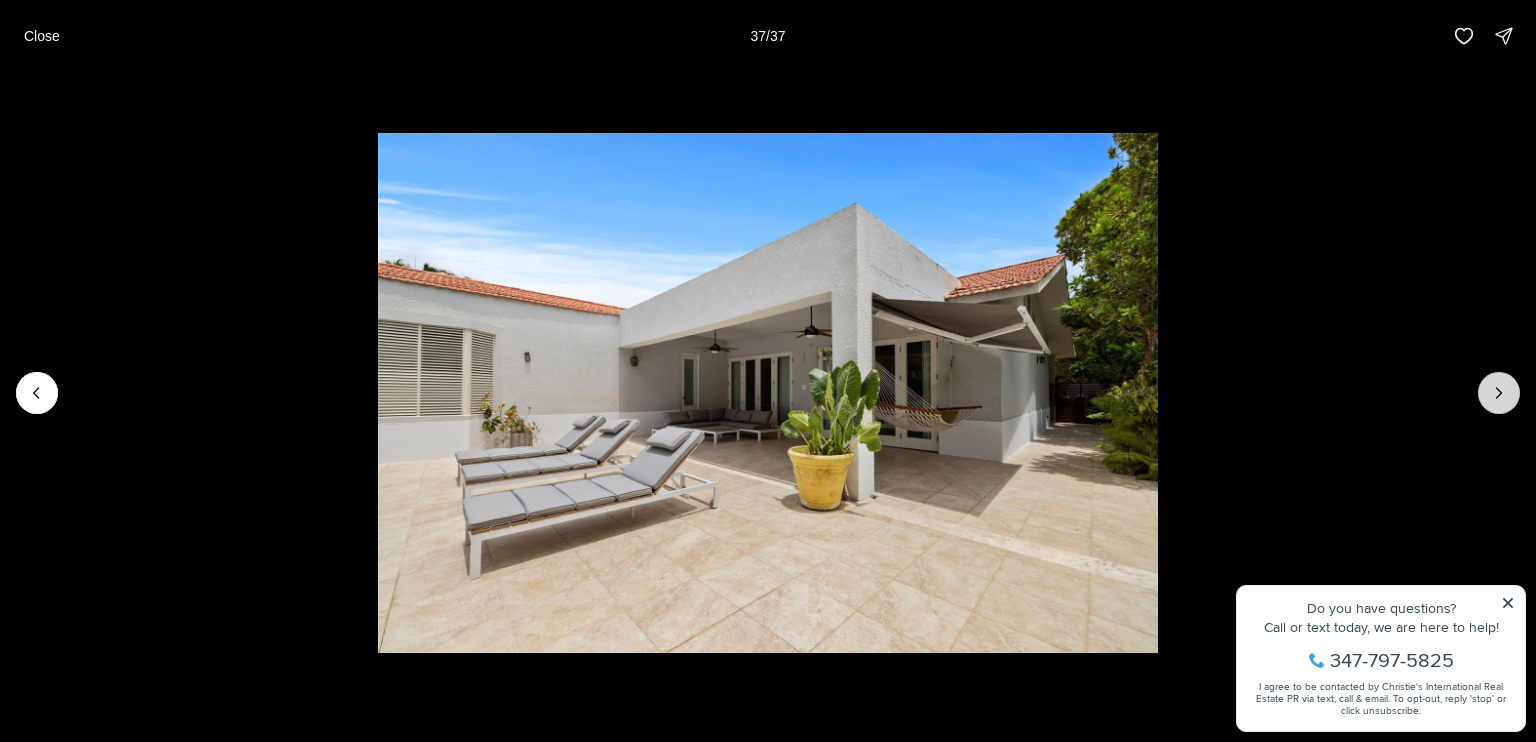 click at bounding box center [1499, 393] 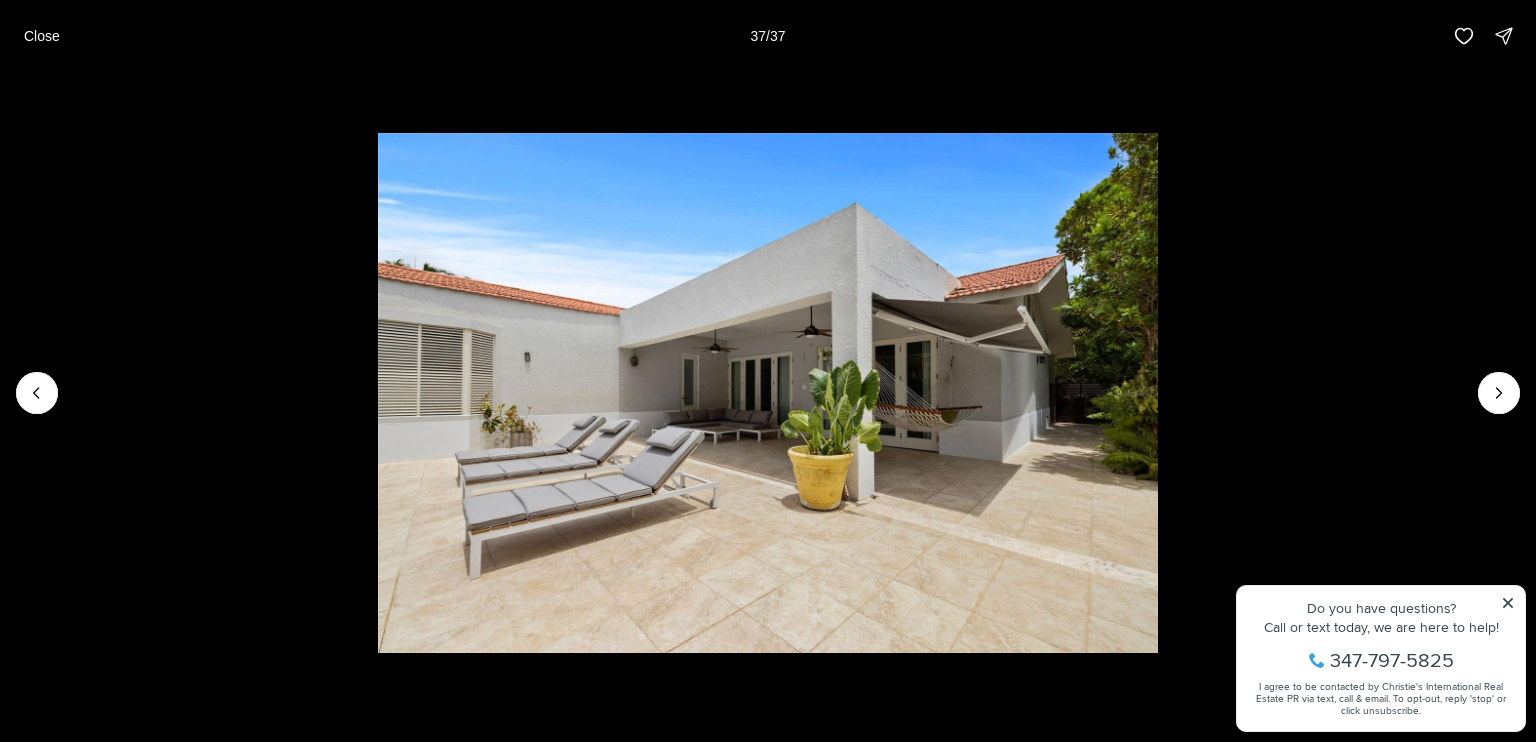 click on "Close 37  /  37" at bounding box center [768, 36] 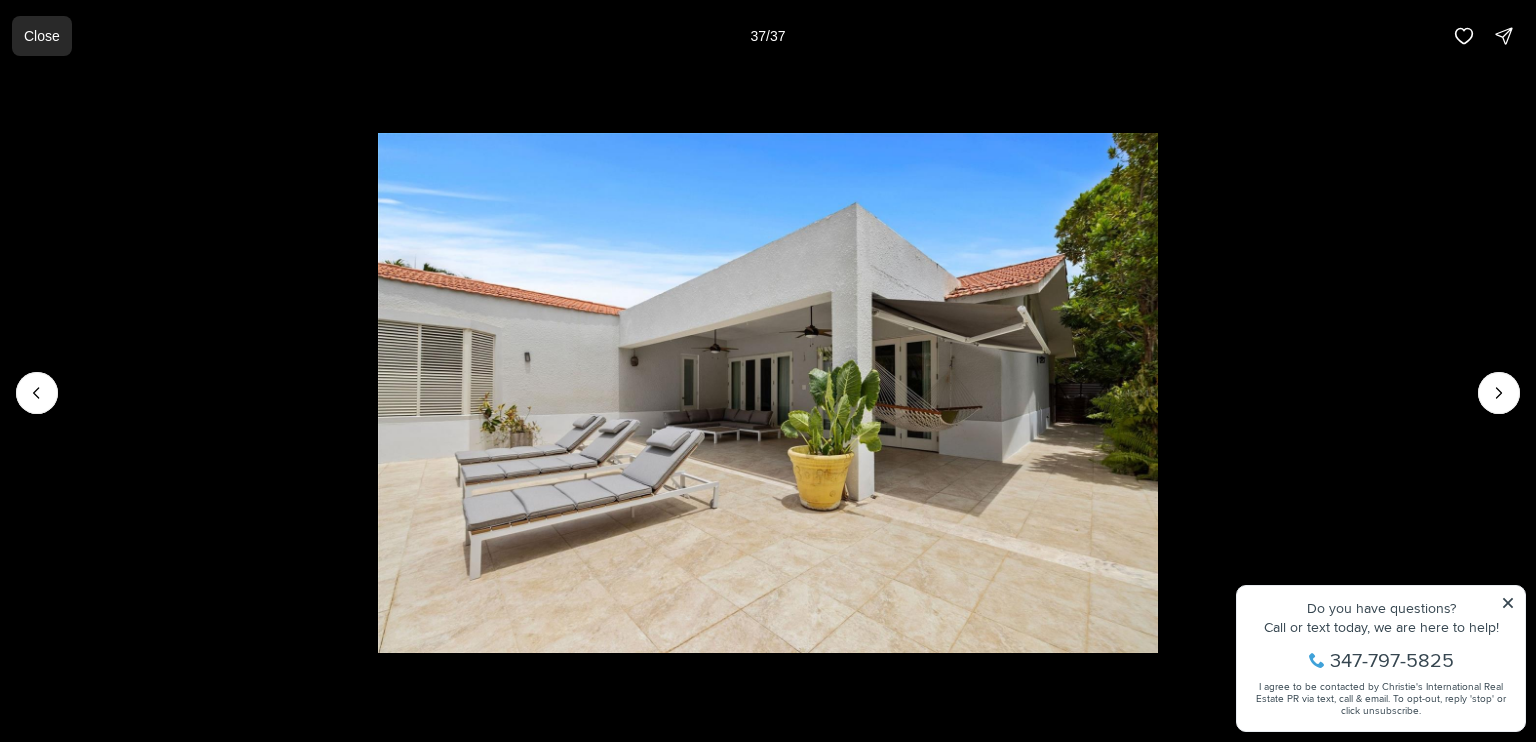 click on "Close" at bounding box center (42, 36) 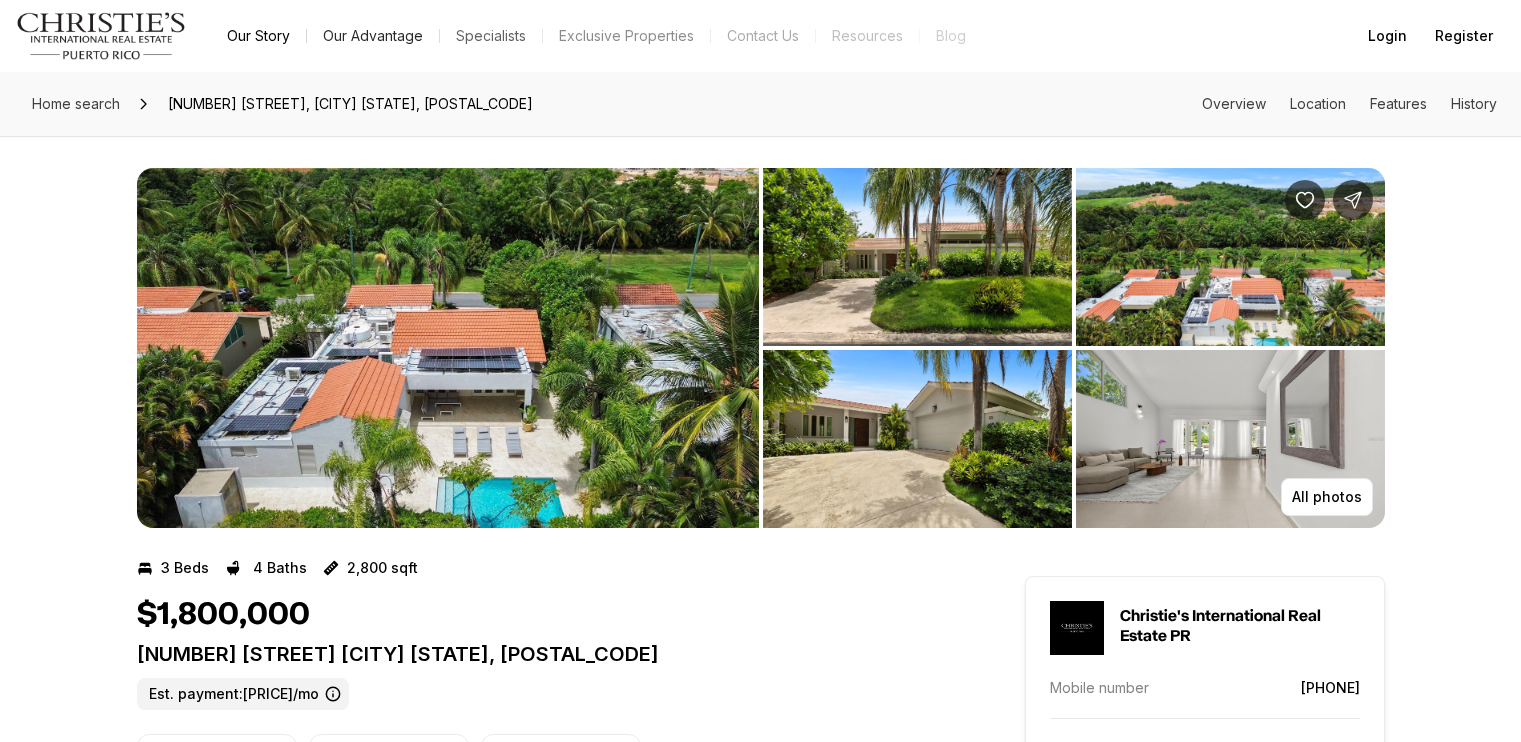 scroll, scrollTop: 0, scrollLeft: 0, axis: both 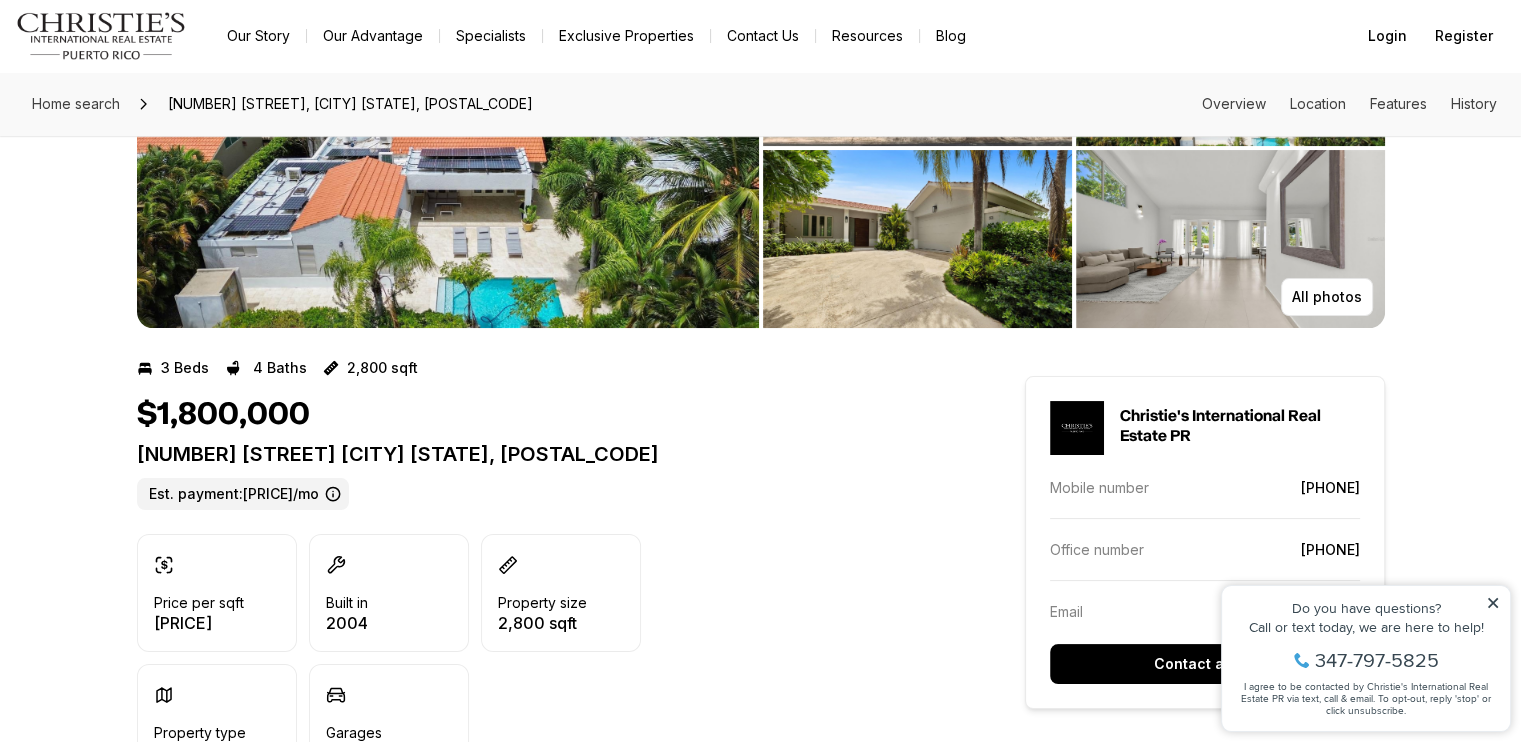 click at bounding box center (333, 494) 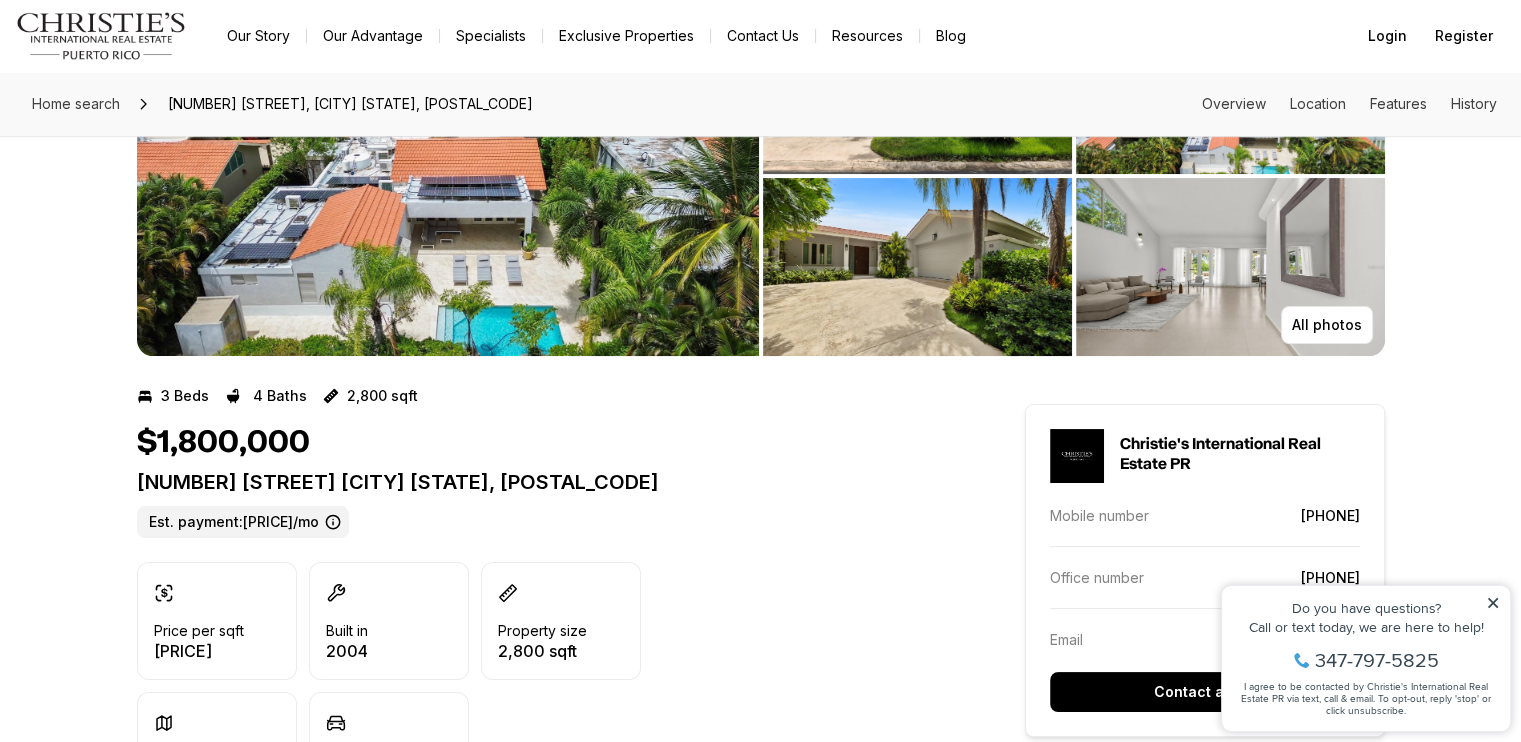 scroll, scrollTop: 0, scrollLeft: 0, axis: both 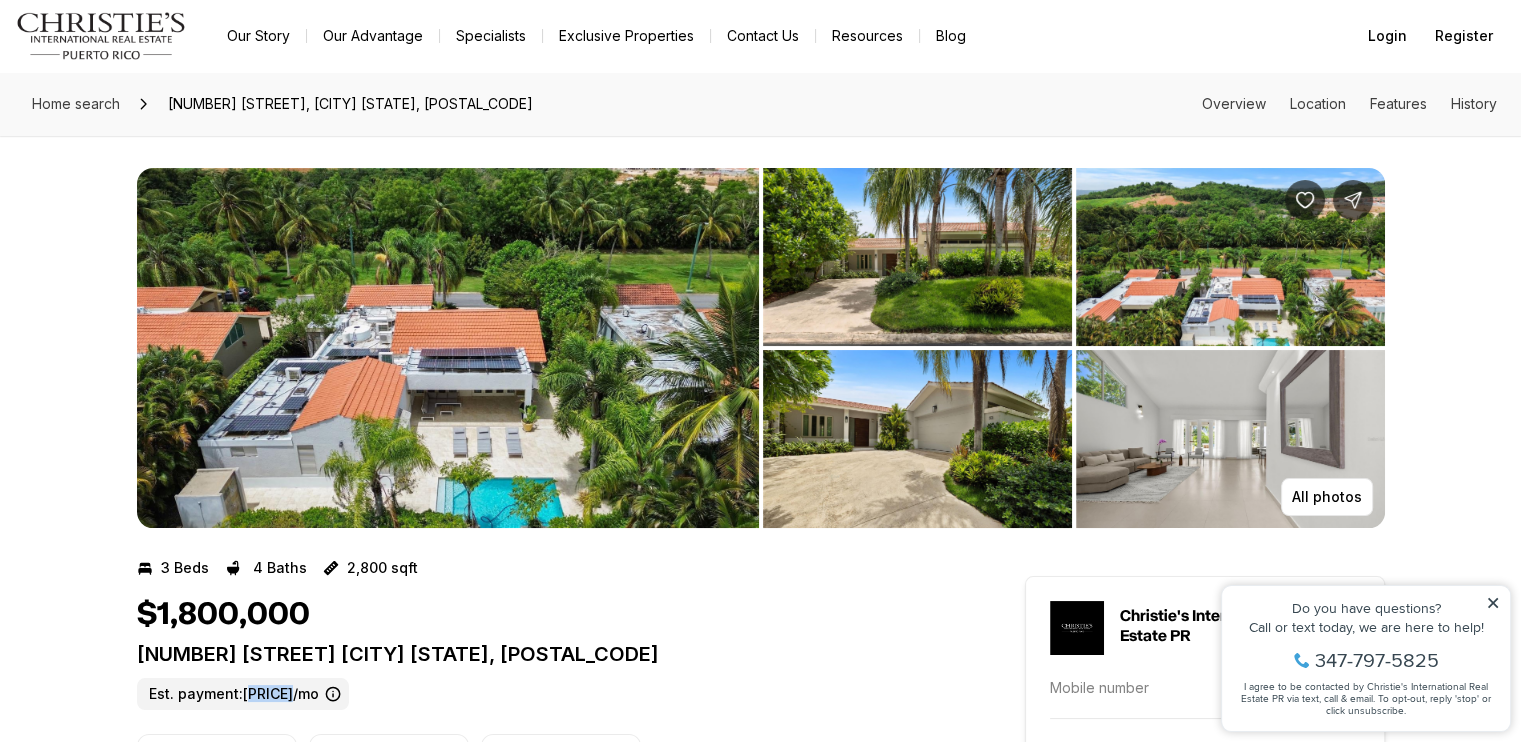 drag, startPoint x: 248, startPoint y: 692, endPoint x: 293, endPoint y: 696, distance: 45.17743 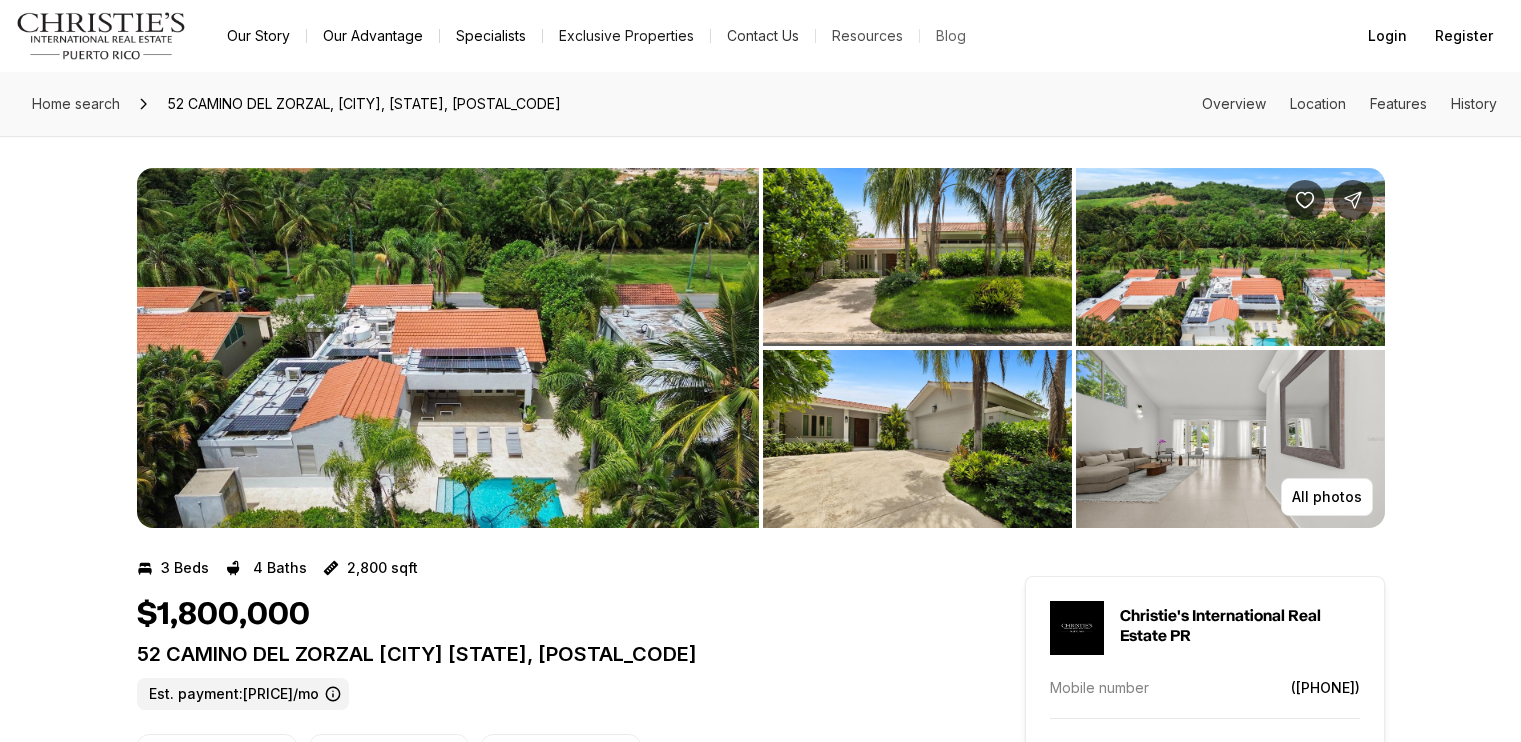scroll, scrollTop: 0, scrollLeft: 0, axis: both 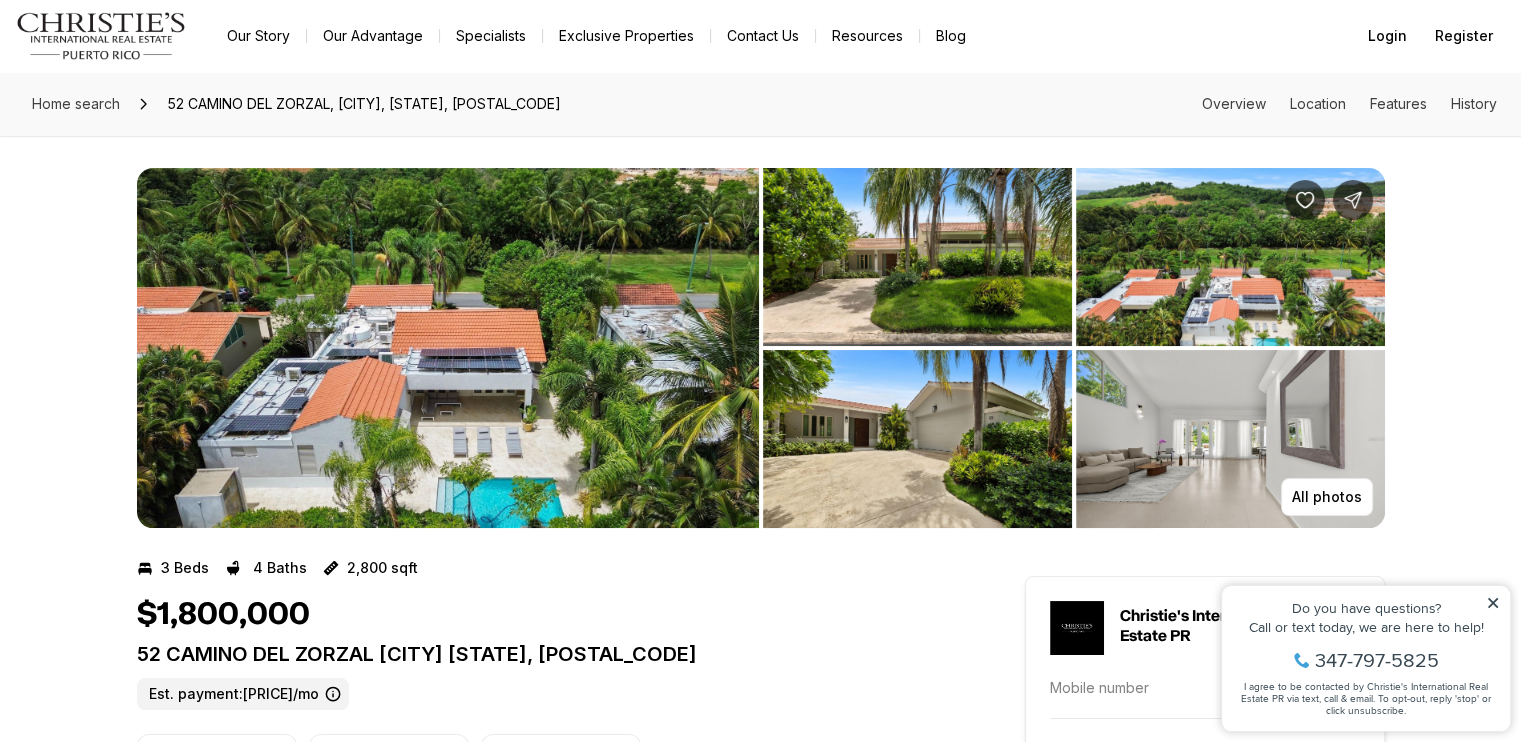 click at bounding box center (101, 36) 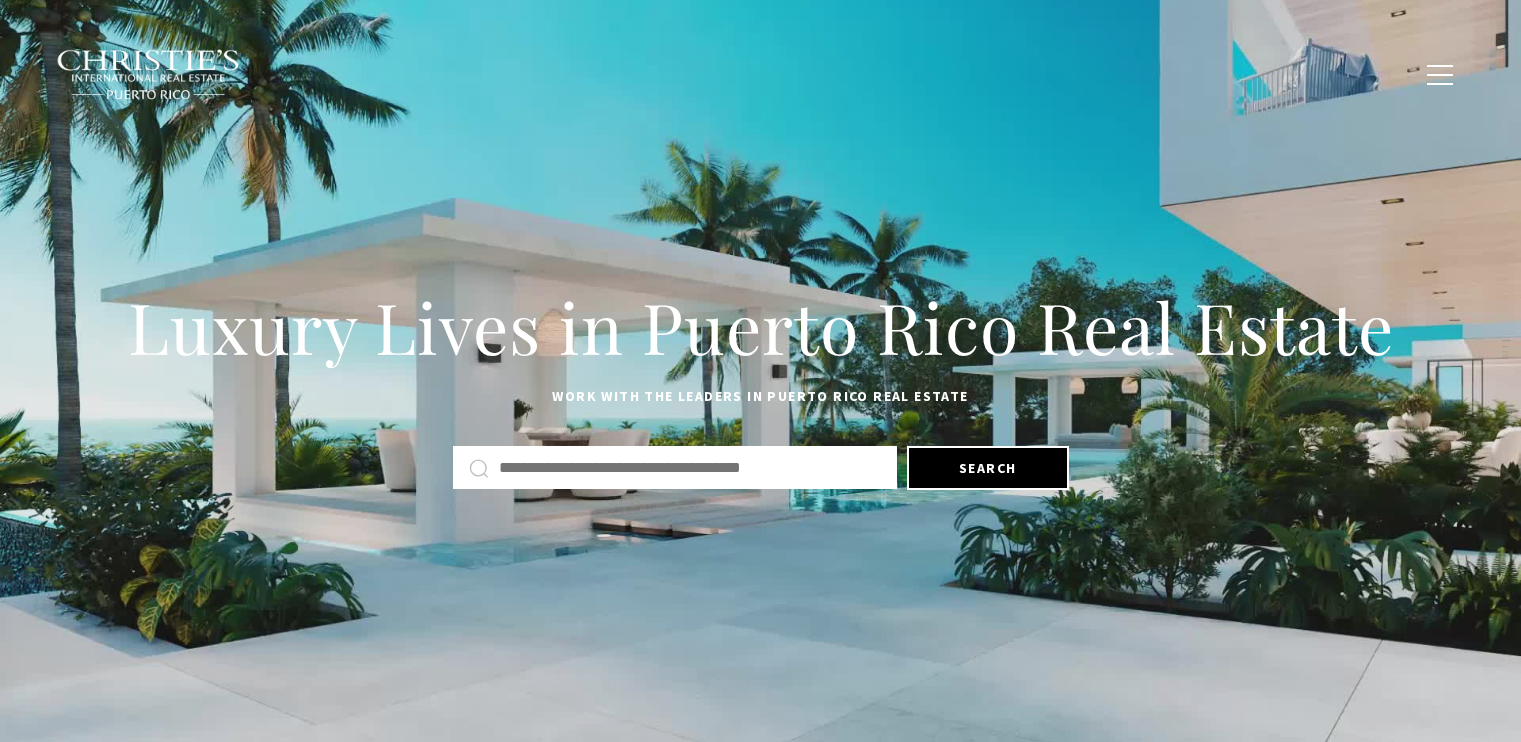 scroll, scrollTop: 0, scrollLeft: 0, axis: both 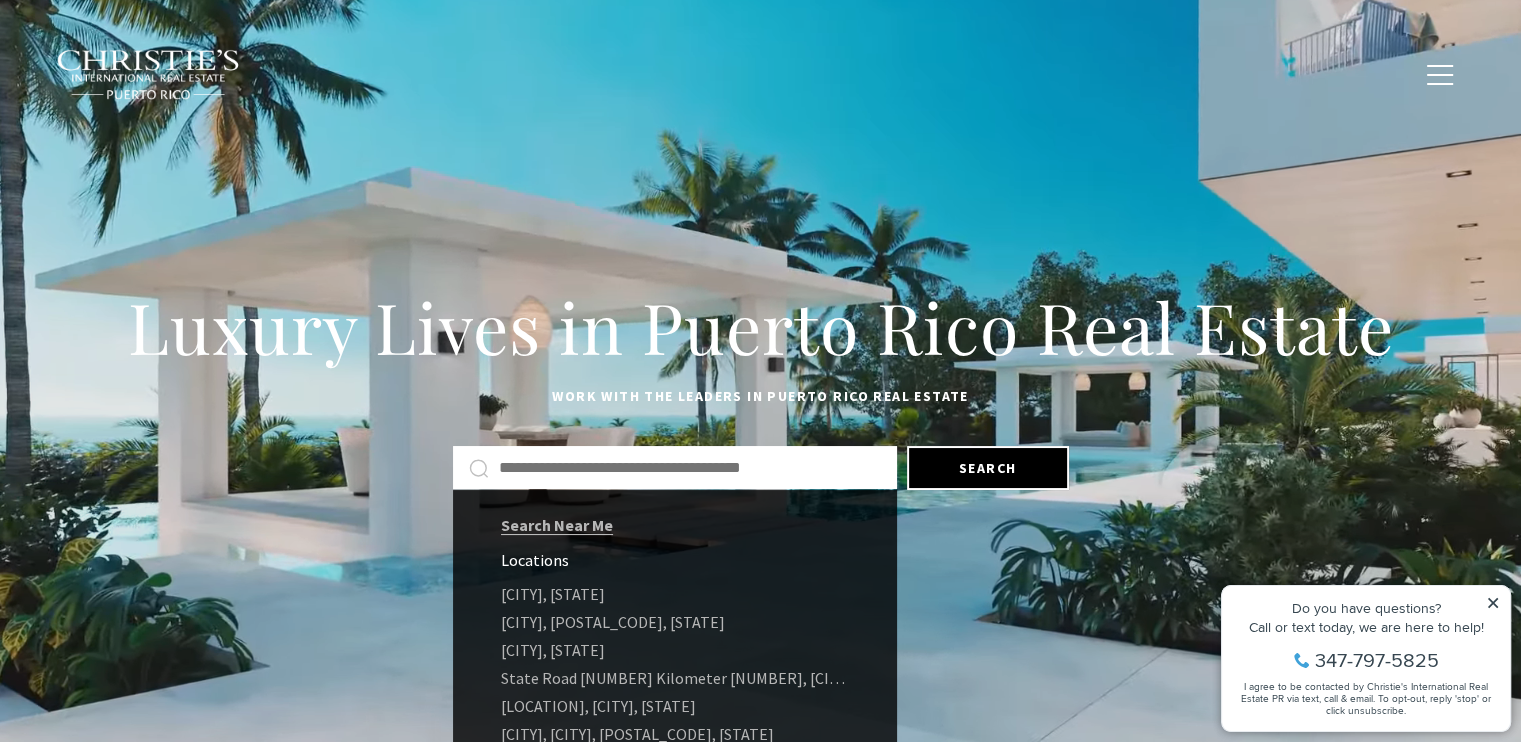 click at bounding box center [690, 468] 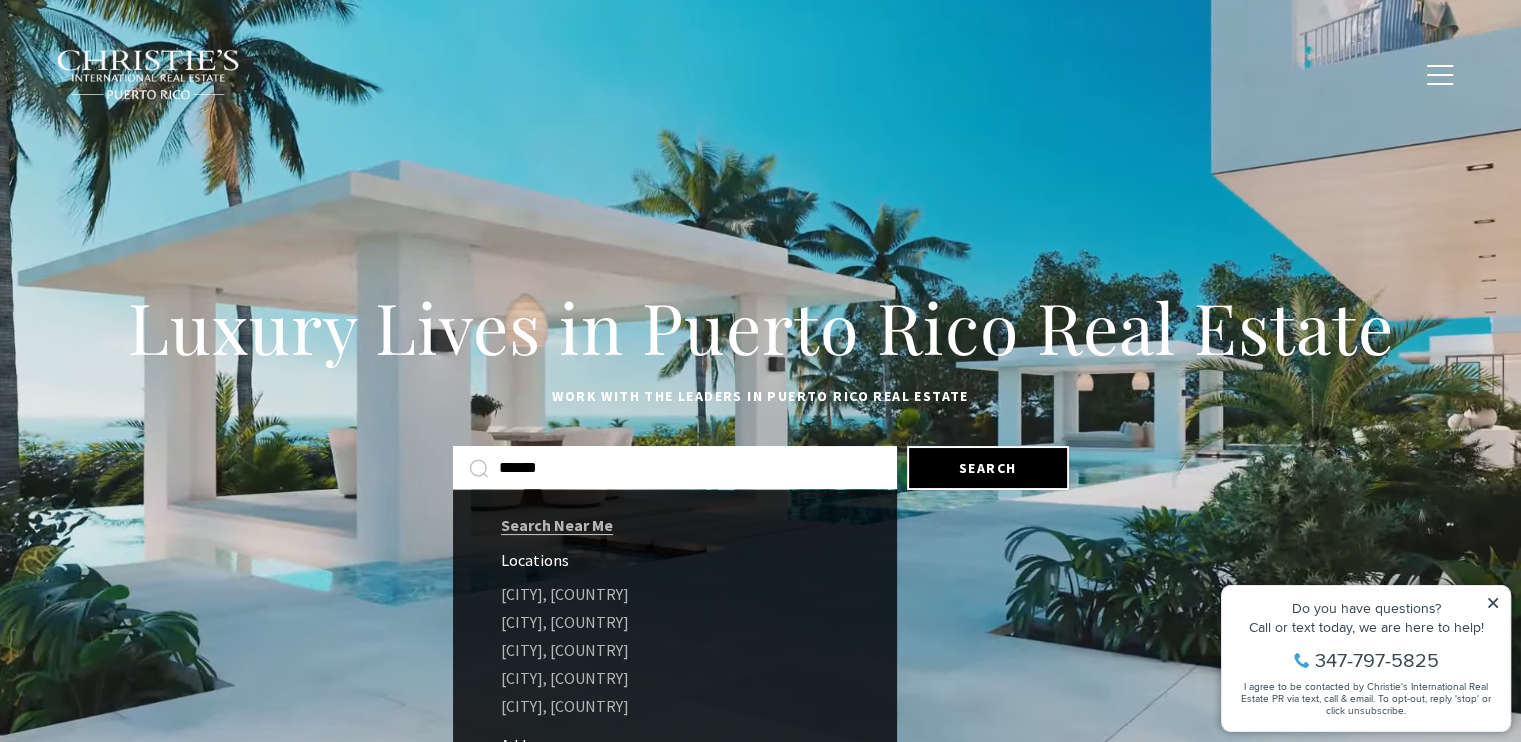 type on "******" 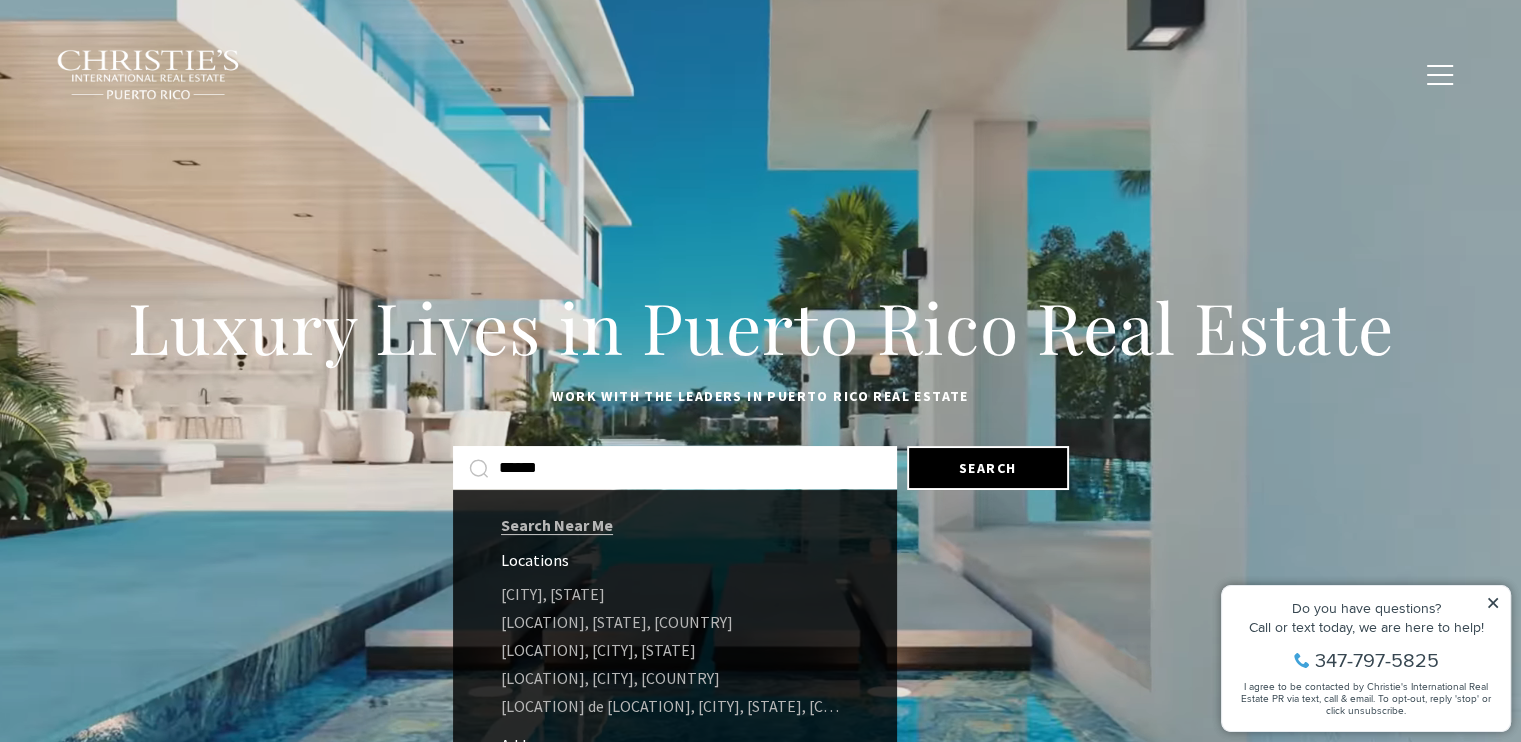 drag, startPoint x: 494, startPoint y: 474, endPoint x: 526, endPoint y: 474, distance: 32 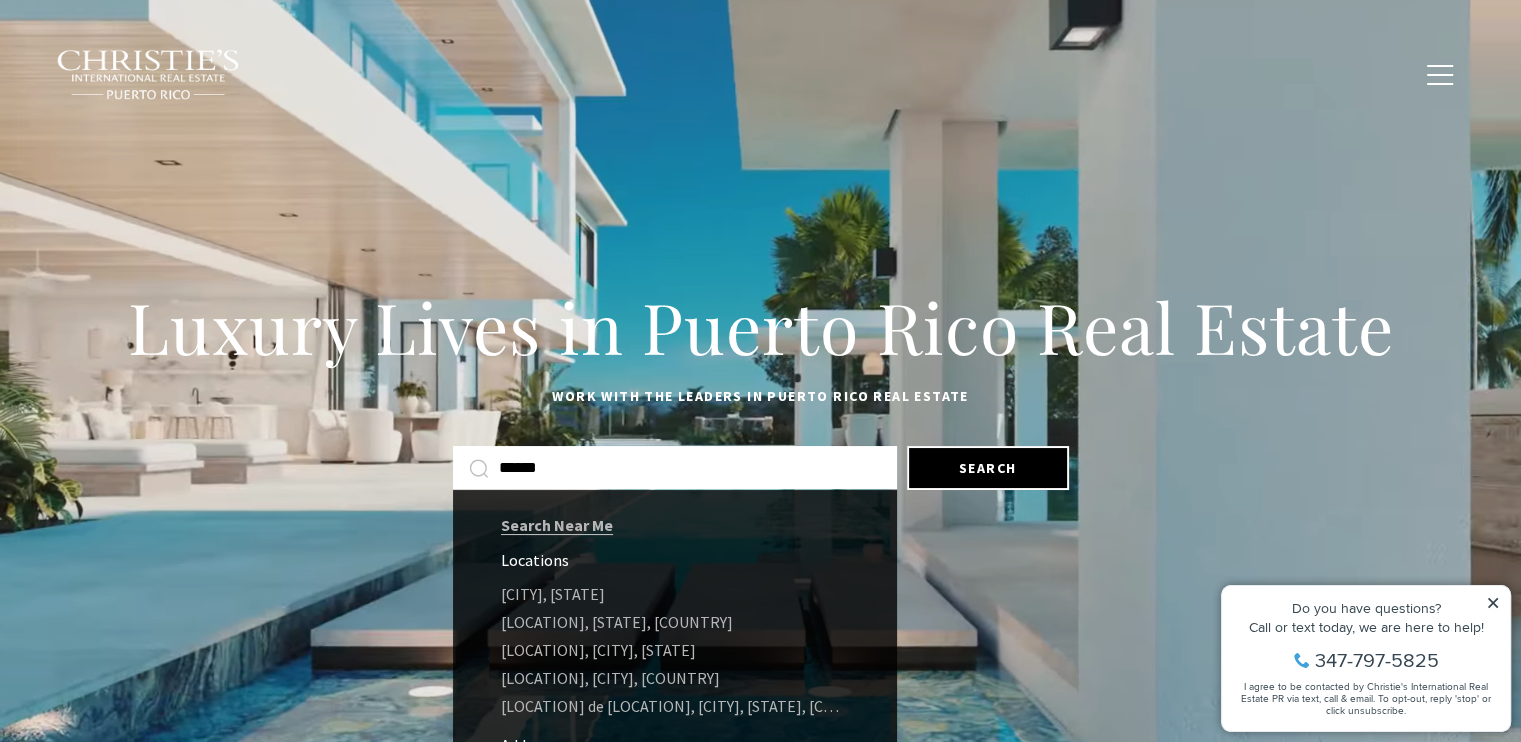click on "******" at bounding box center [675, 467] 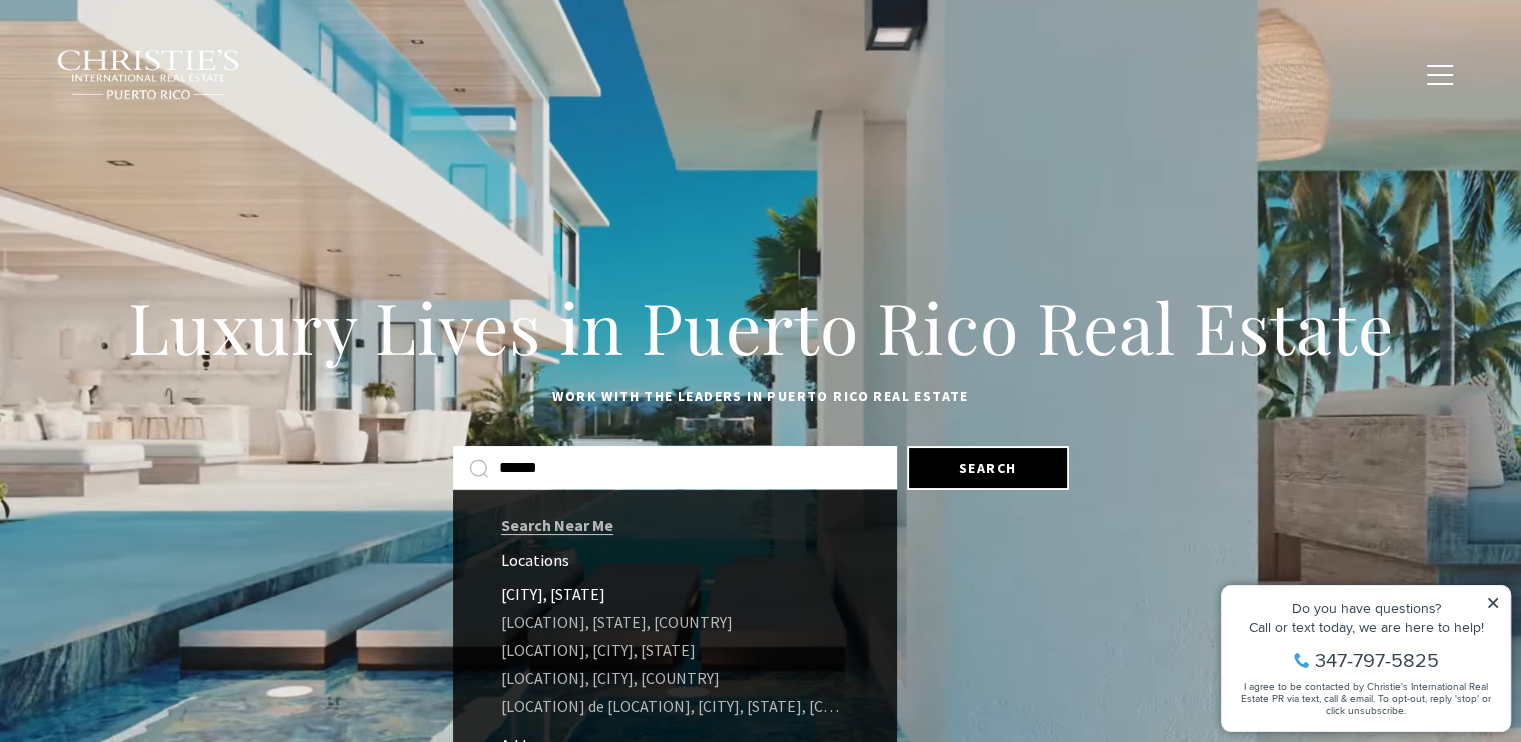 click on "[CITY], [STATE]" at bounding box center (675, 594) 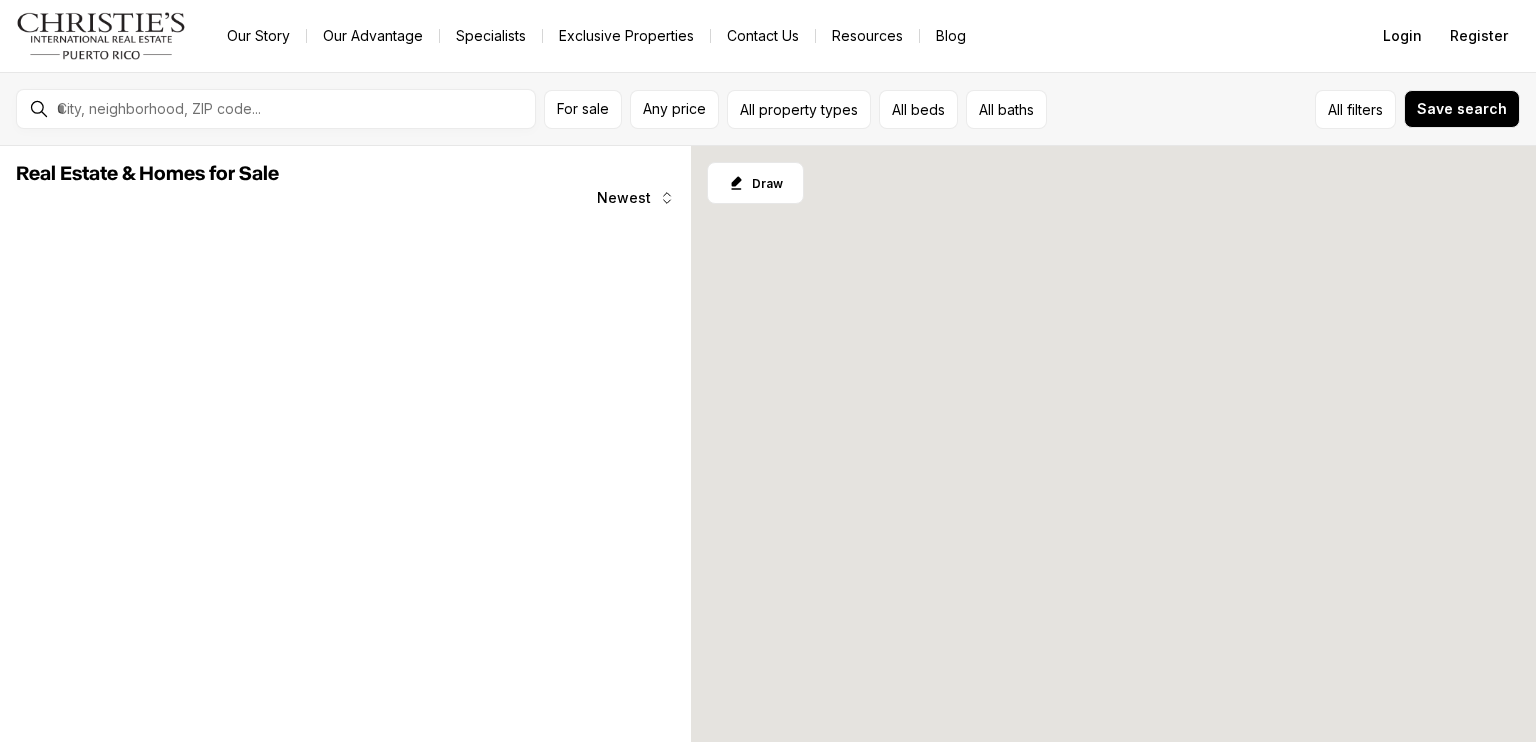 scroll, scrollTop: 0, scrollLeft: 0, axis: both 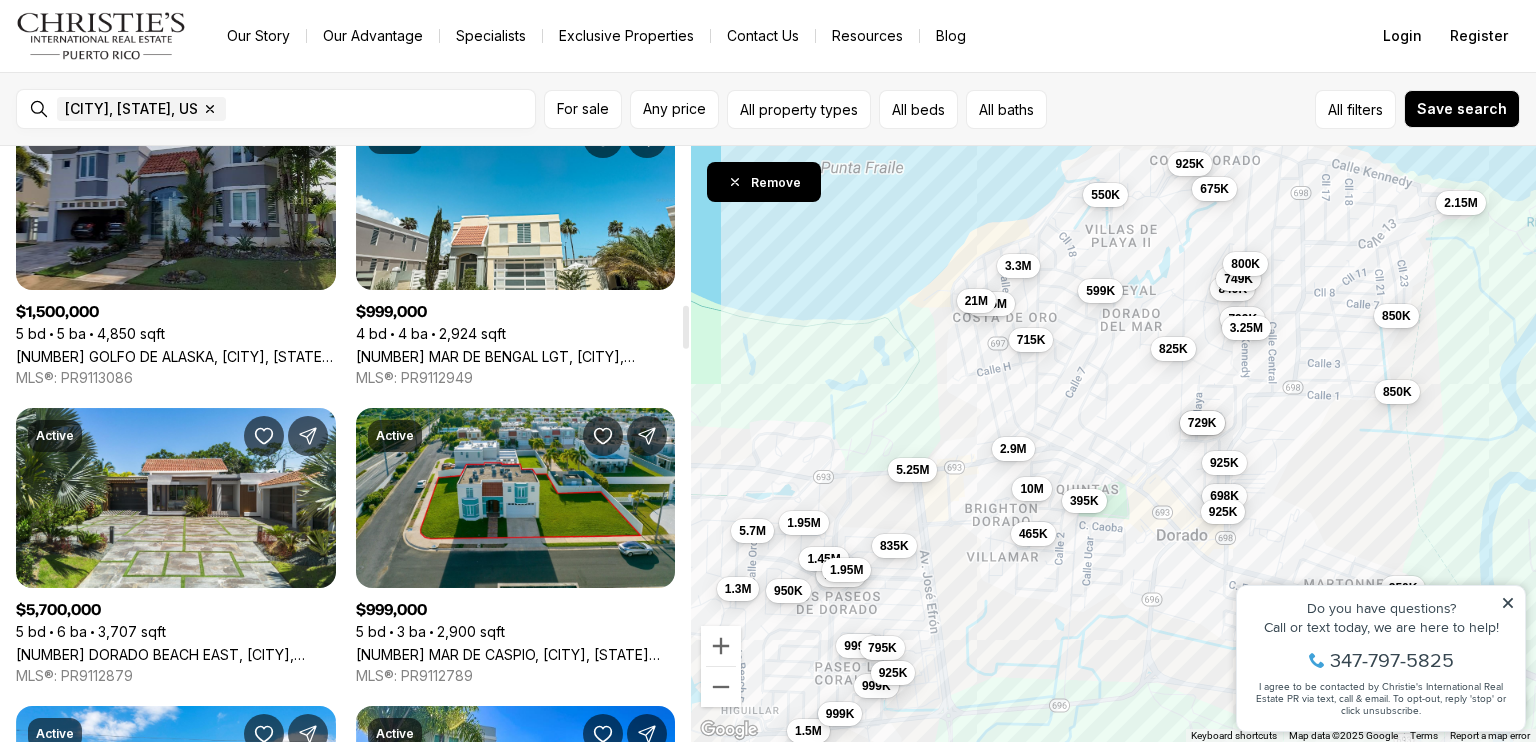 click on "[NUMBER] [STREET], [CITY] [STATE], [POSTAL_CODE]" at bounding box center [176, 356] 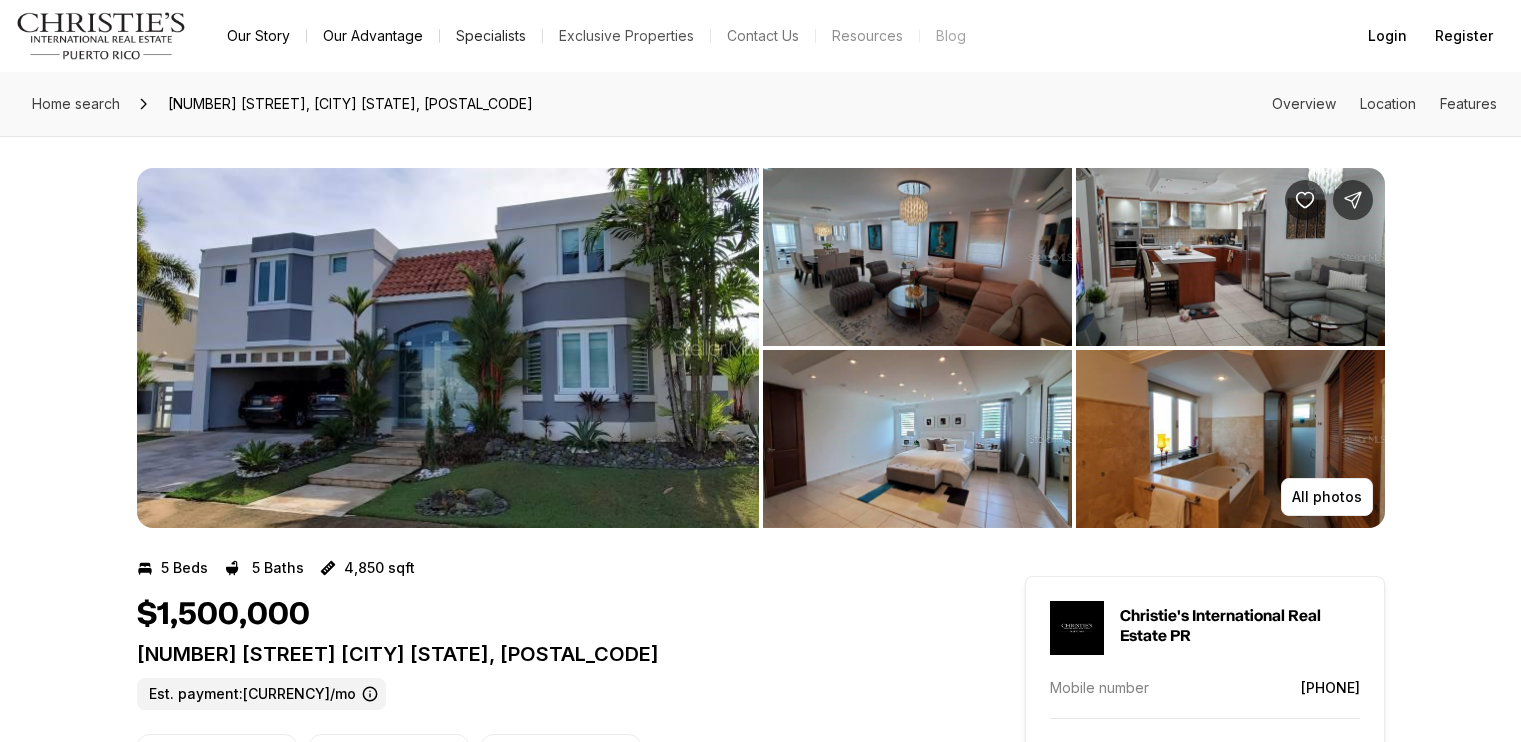 scroll, scrollTop: 0, scrollLeft: 0, axis: both 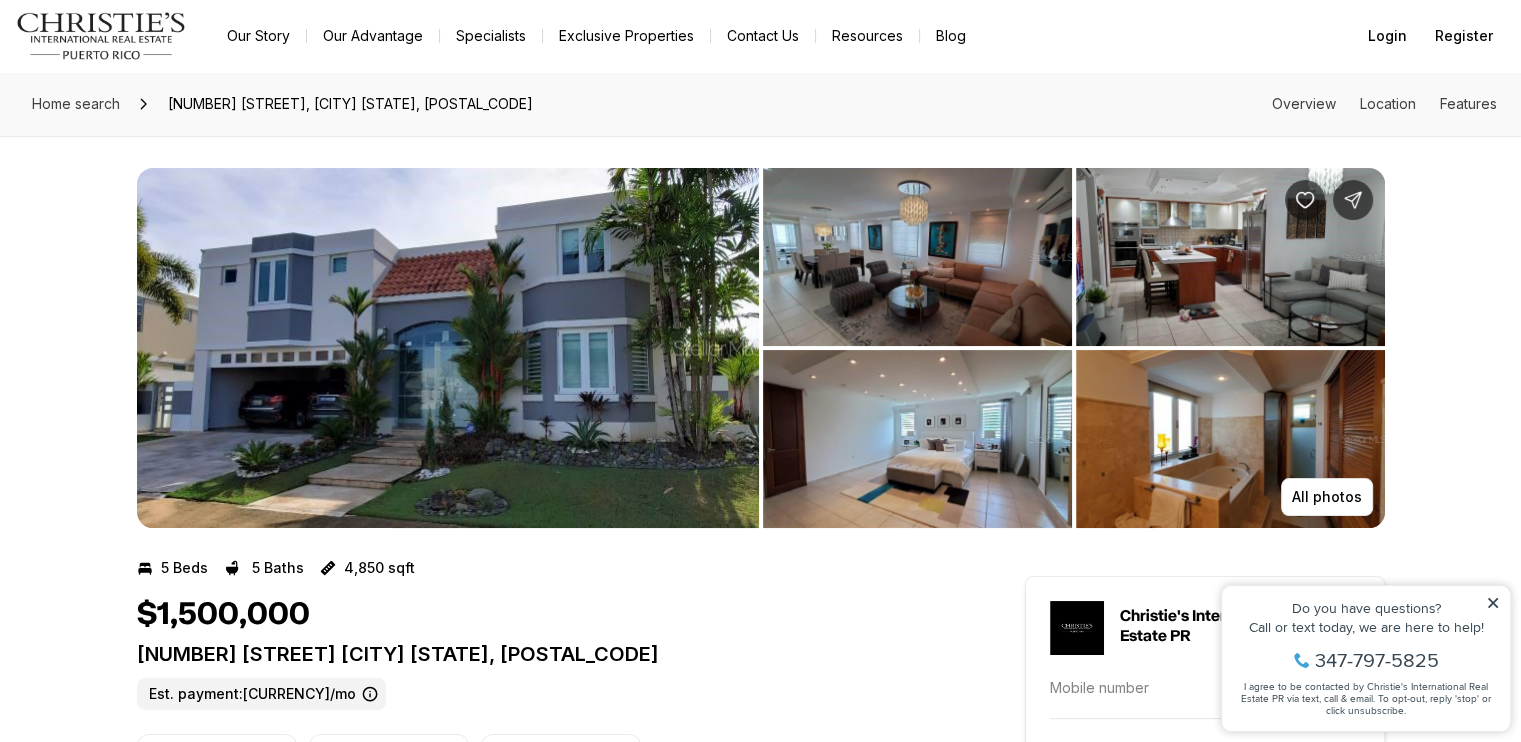 click on "[NUMBER] Beds [NUMBER] Baths [NUMBER] sqft [CURRENCY] [NUMBER] [STREET] [CITY] [STATE], [POSTAL_CODE] Est. payment: [CURRENCY]/mo Price per sqft [CURRENCY] Built in [YEAR] Property size [NUMBER] sqft Property type Residential Garages [NUMBER]" at bounding box center [545, 783] 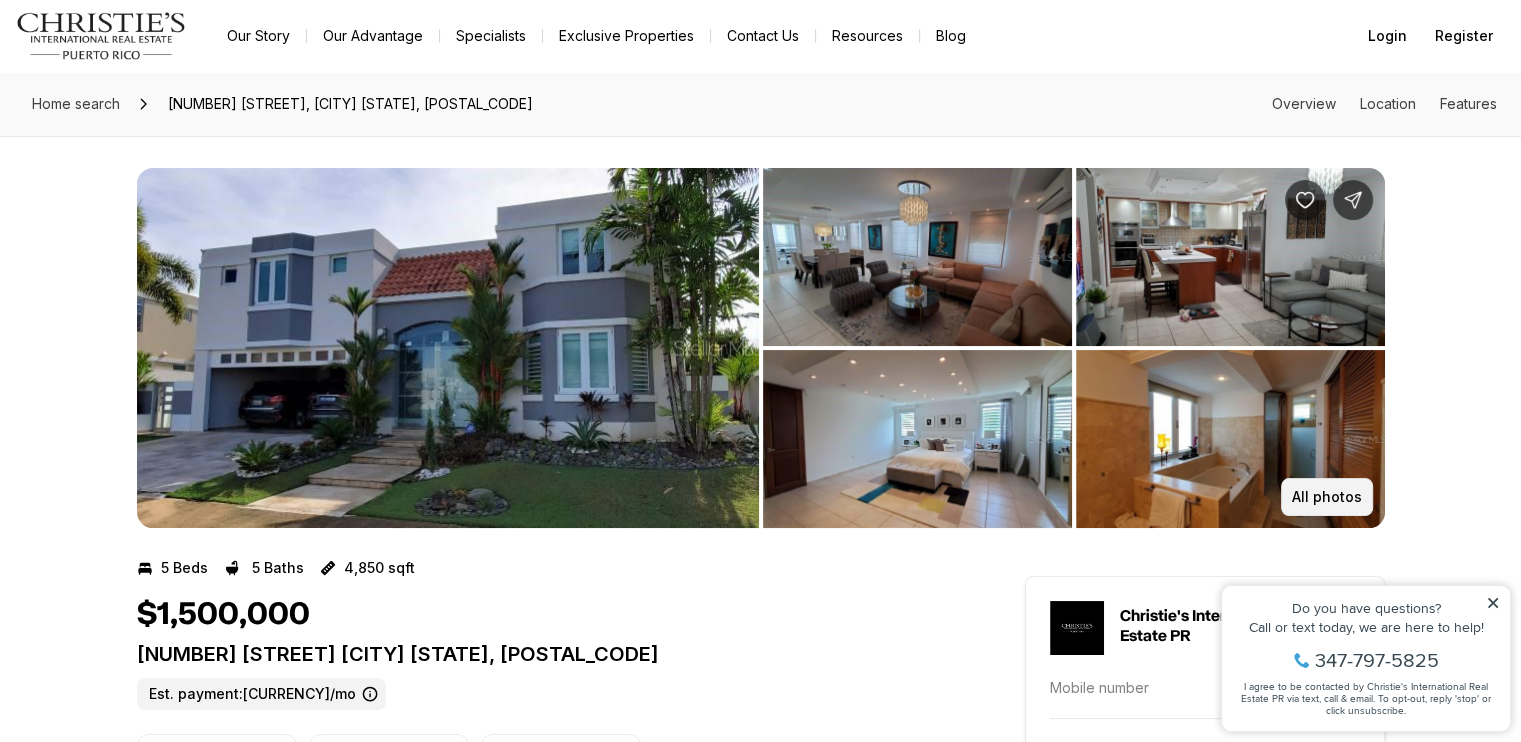 click on "All photos" at bounding box center [1327, 497] 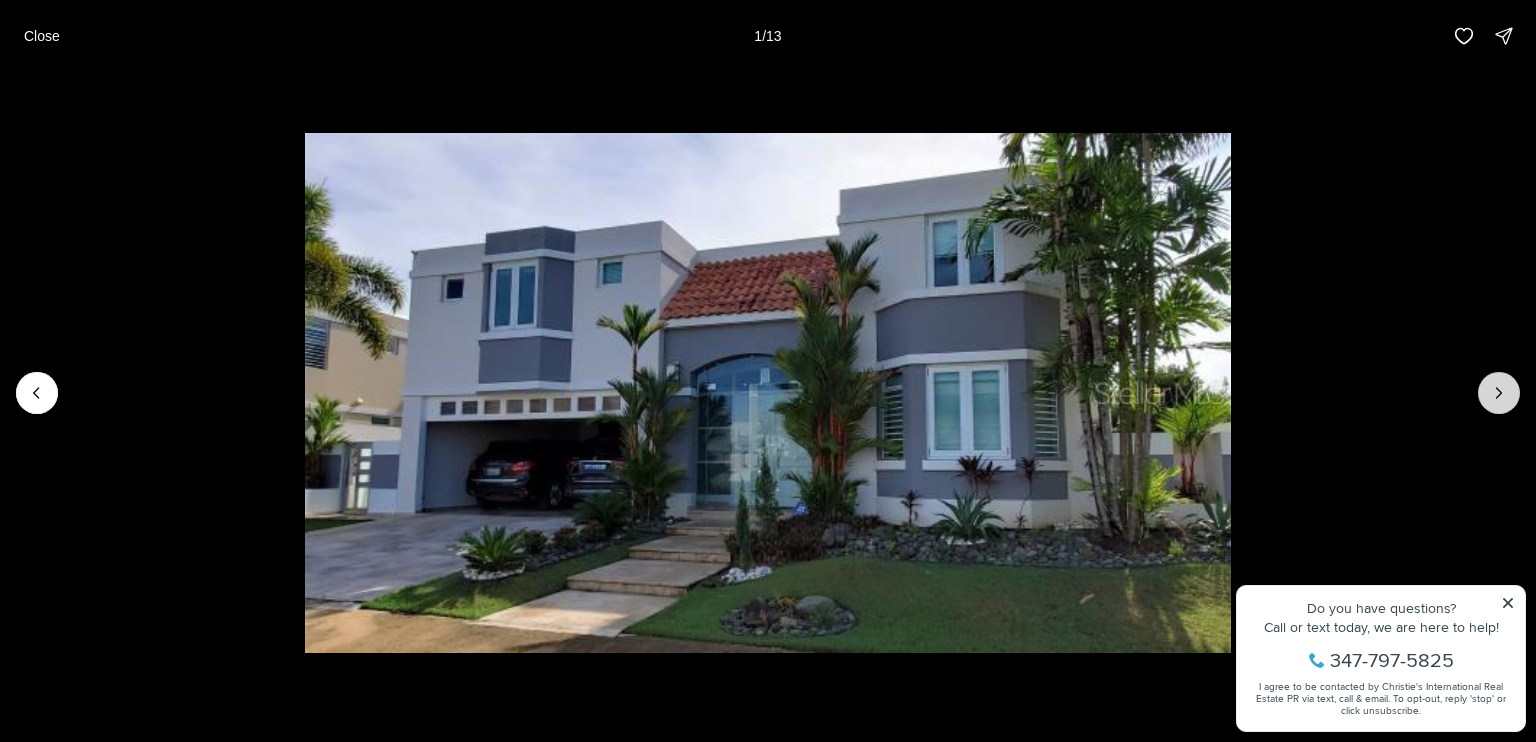 click at bounding box center (1499, 393) 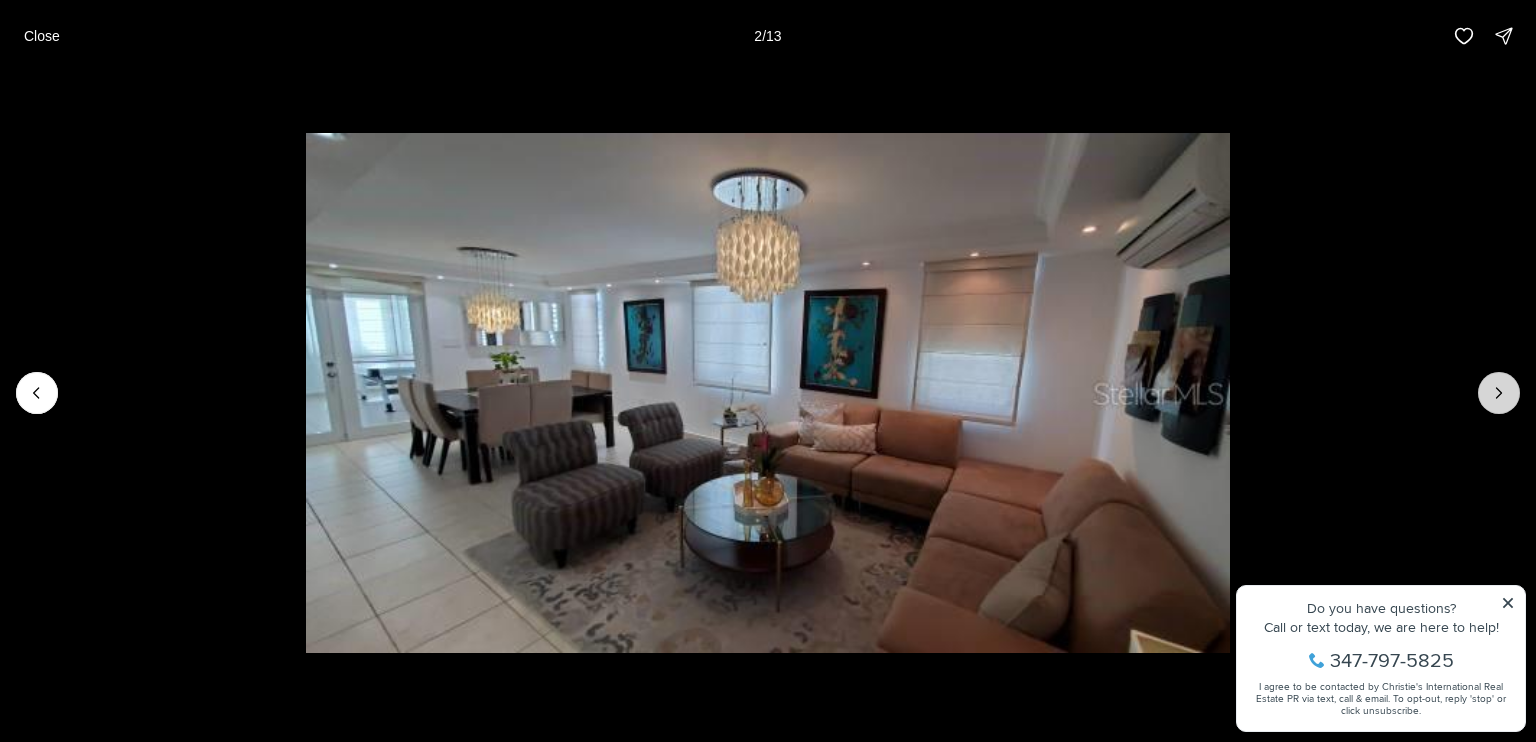 click at bounding box center [1499, 393] 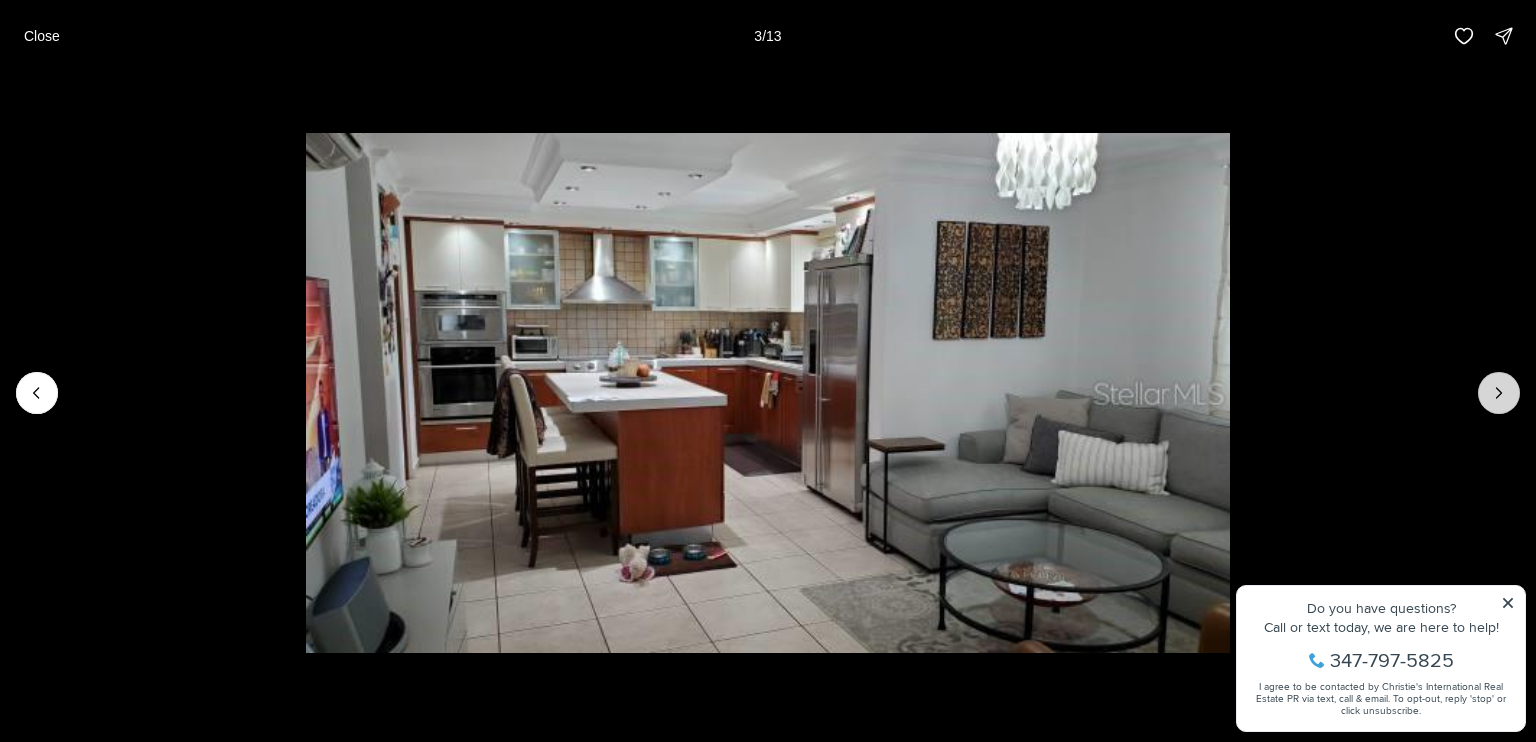 click at bounding box center [1499, 393] 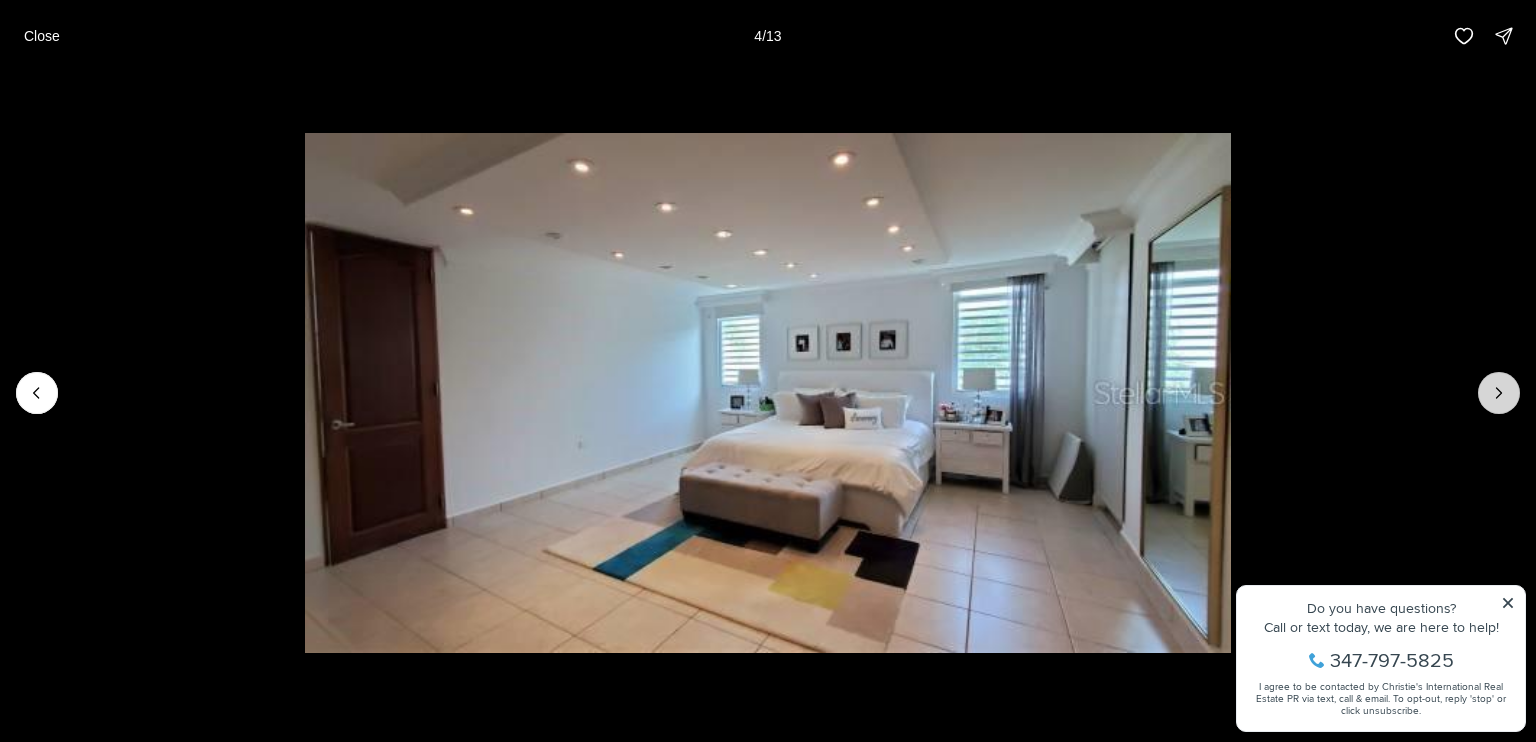 click at bounding box center (1499, 393) 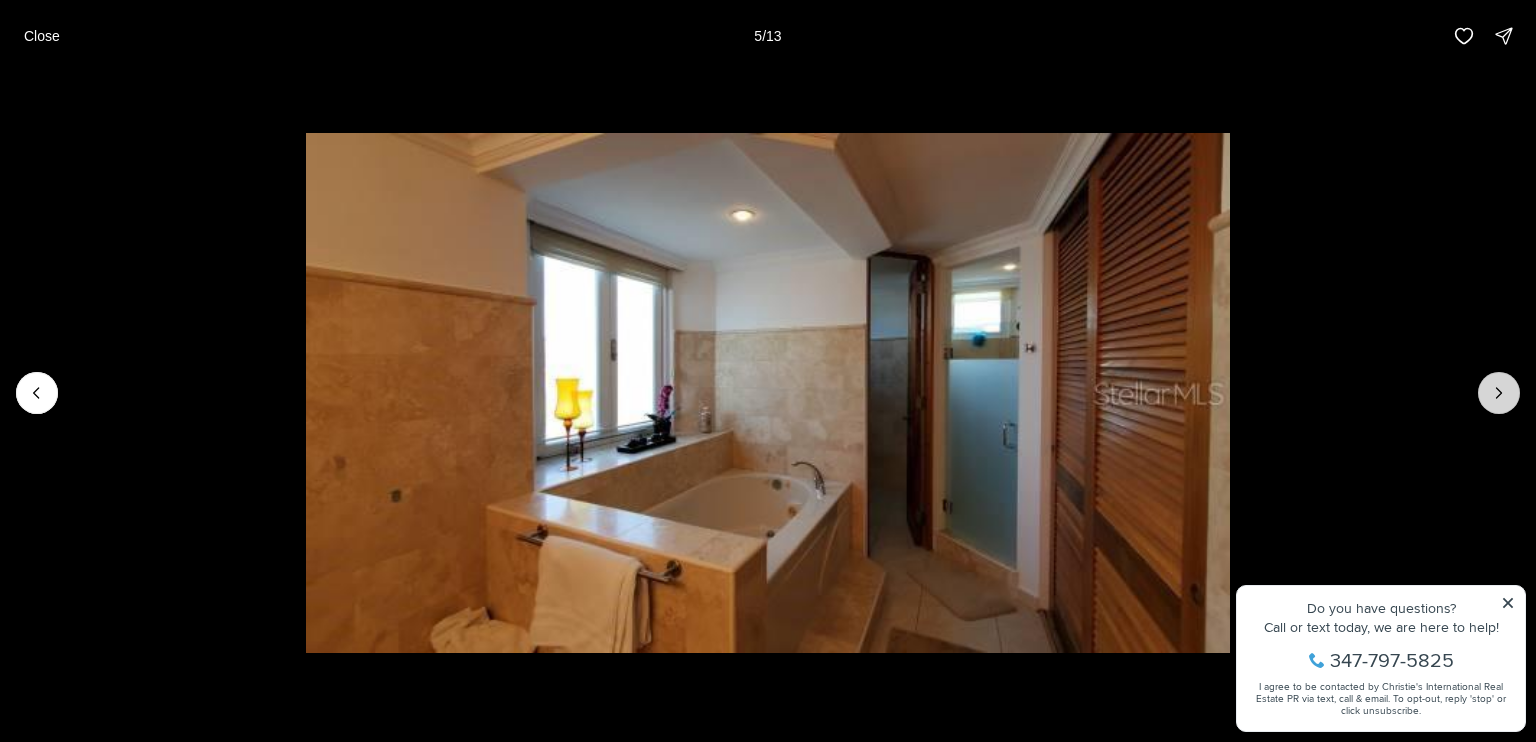 click at bounding box center (1499, 393) 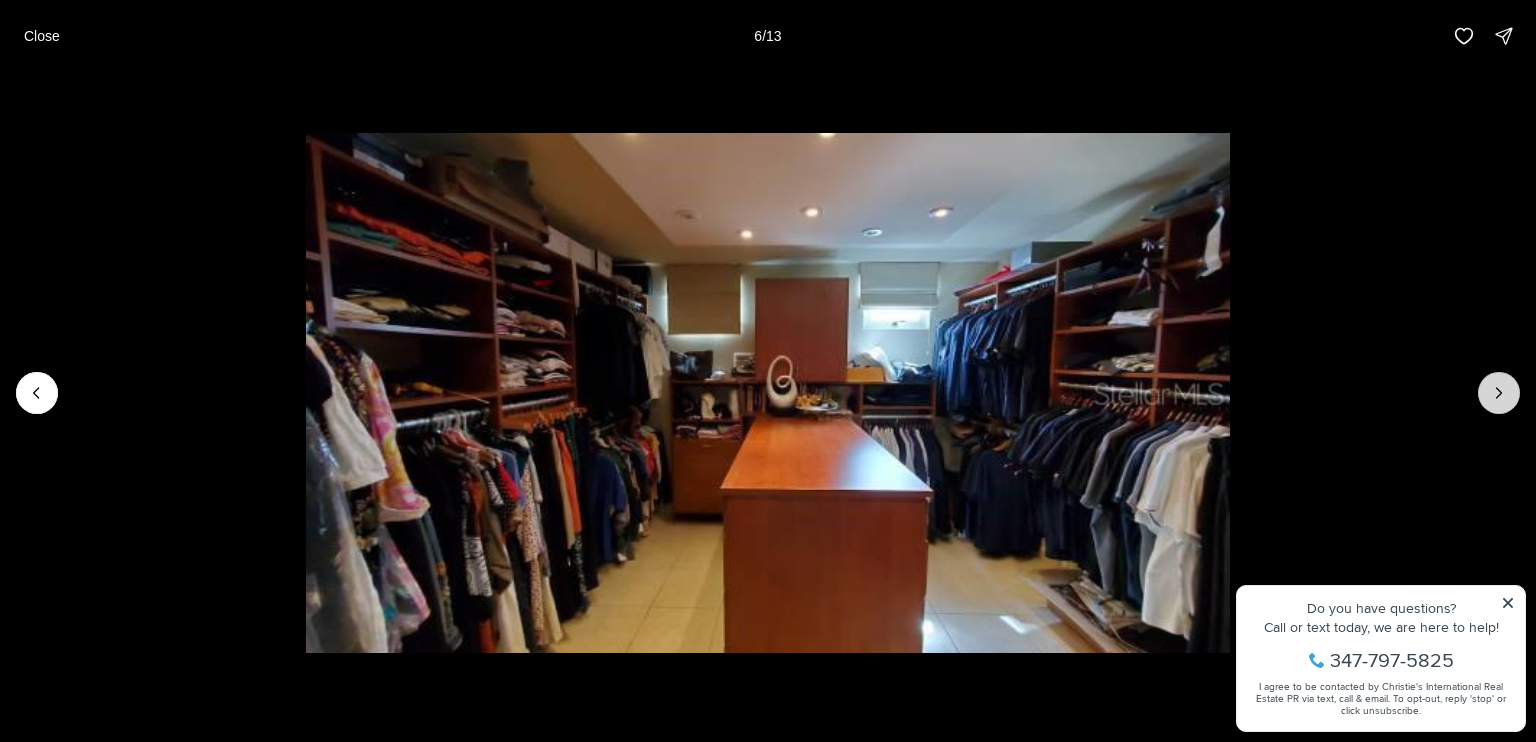 click at bounding box center (1499, 393) 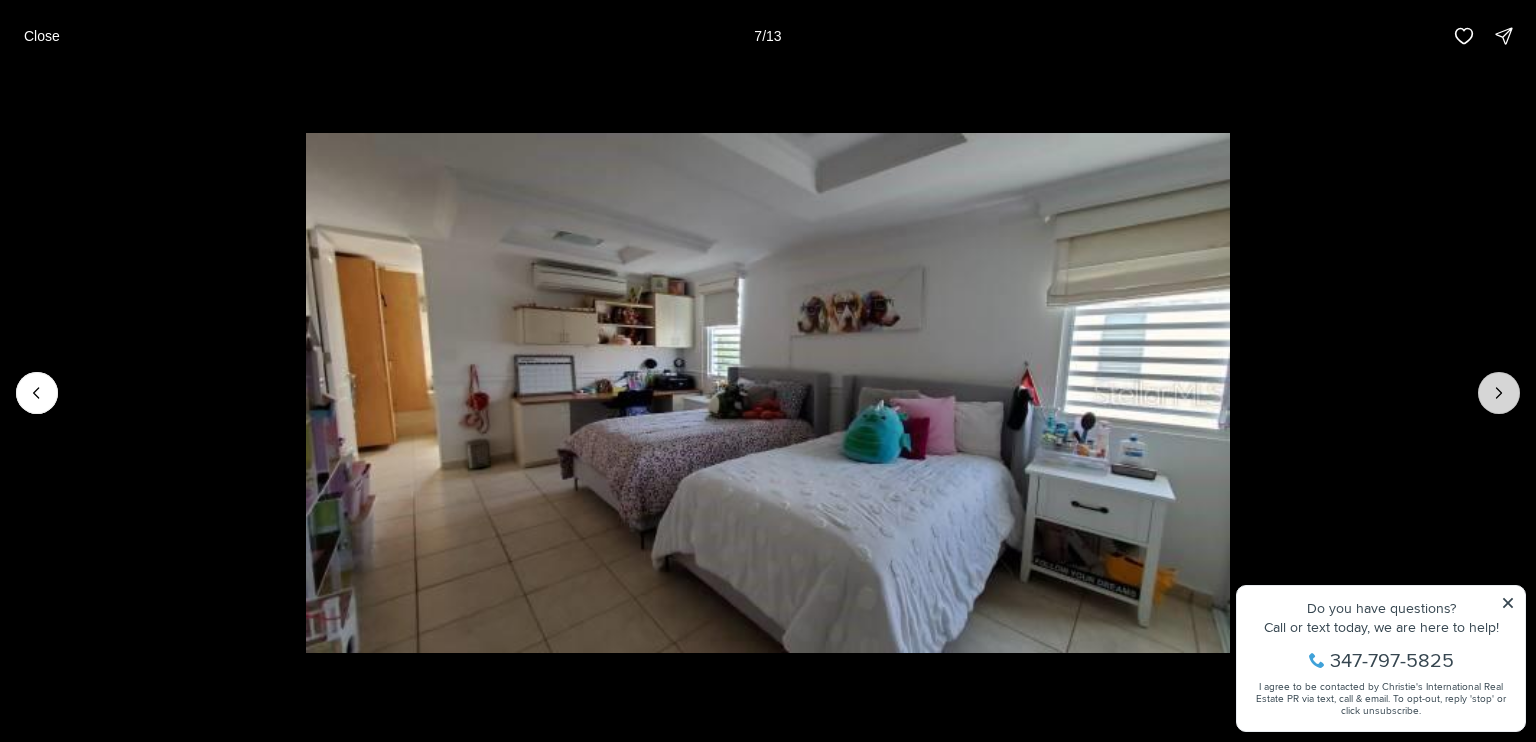 click at bounding box center (1499, 393) 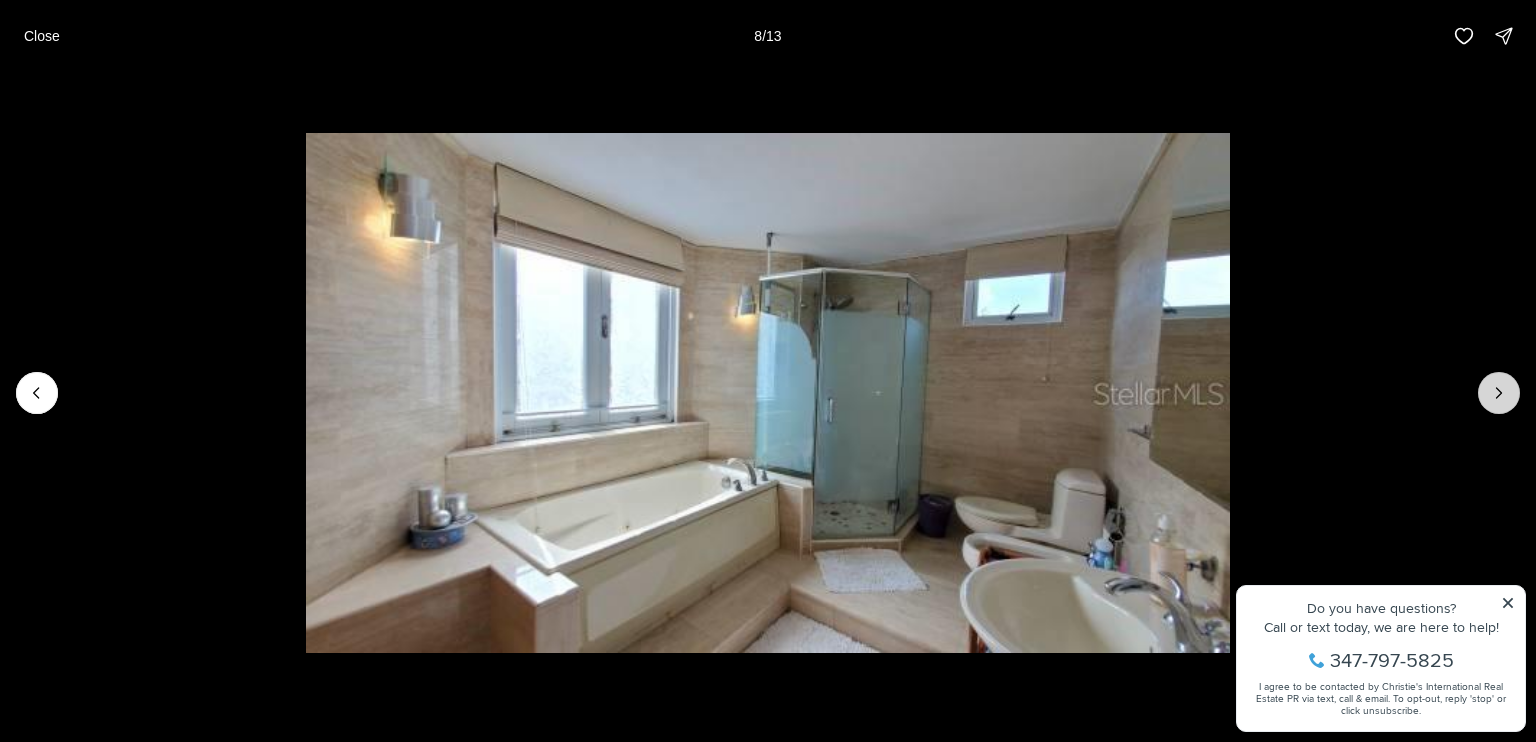 click at bounding box center (1499, 393) 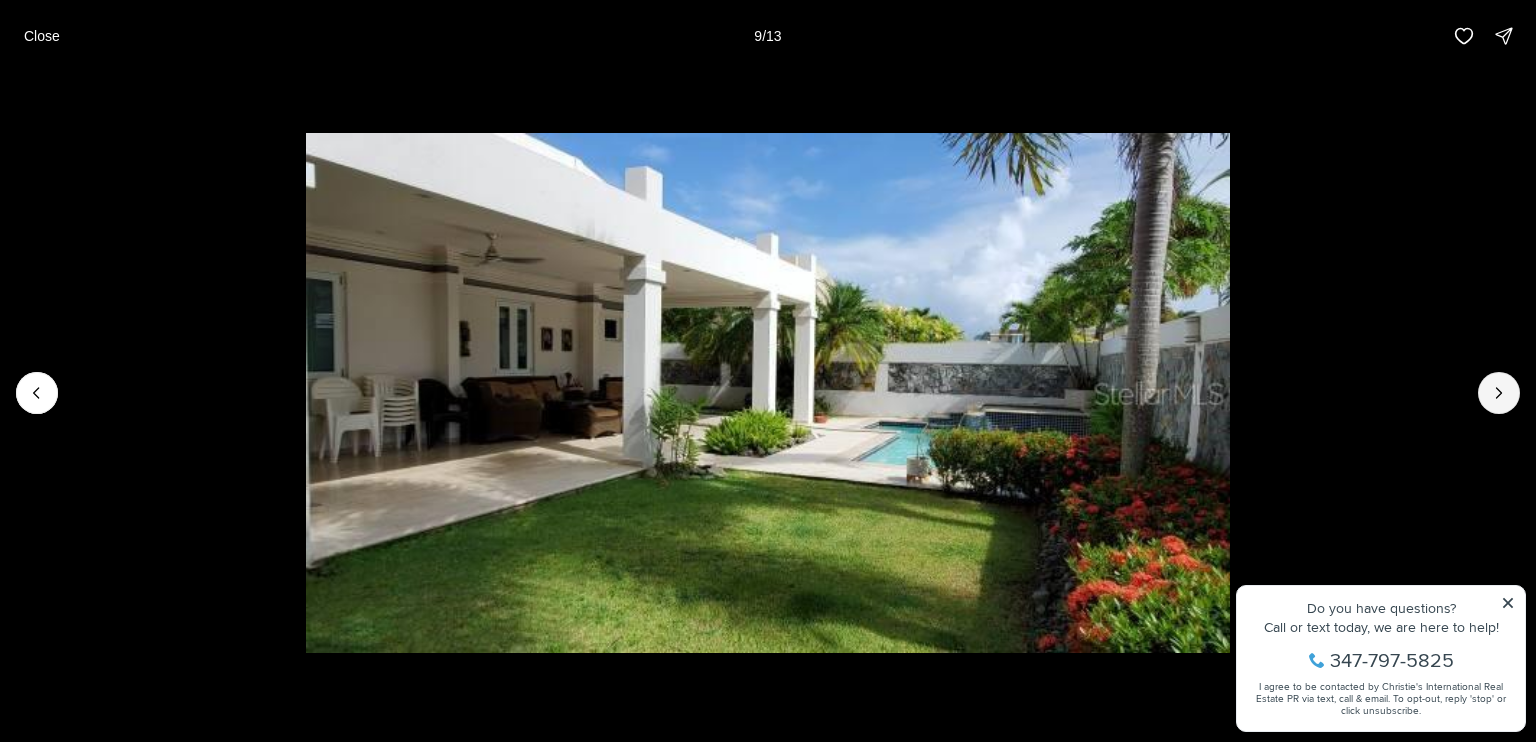 drag, startPoint x: 1488, startPoint y: 393, endPoint x: 1432, endPoint y: 345, distance: 73.756355 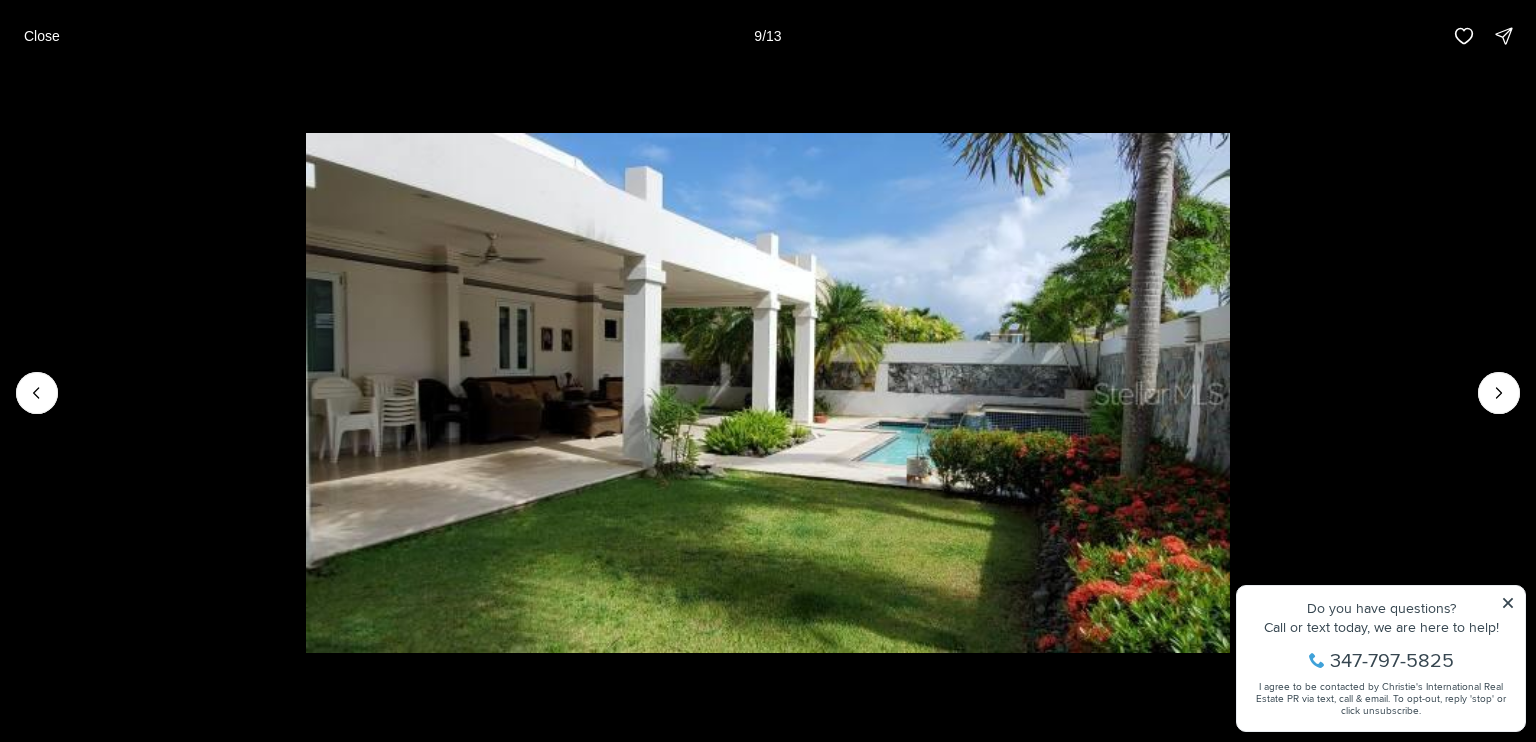 drag, startPoint x: 1432, startPoint y: 345, endPoint x: 1321, endPoint y: 419, distance: 133.4054 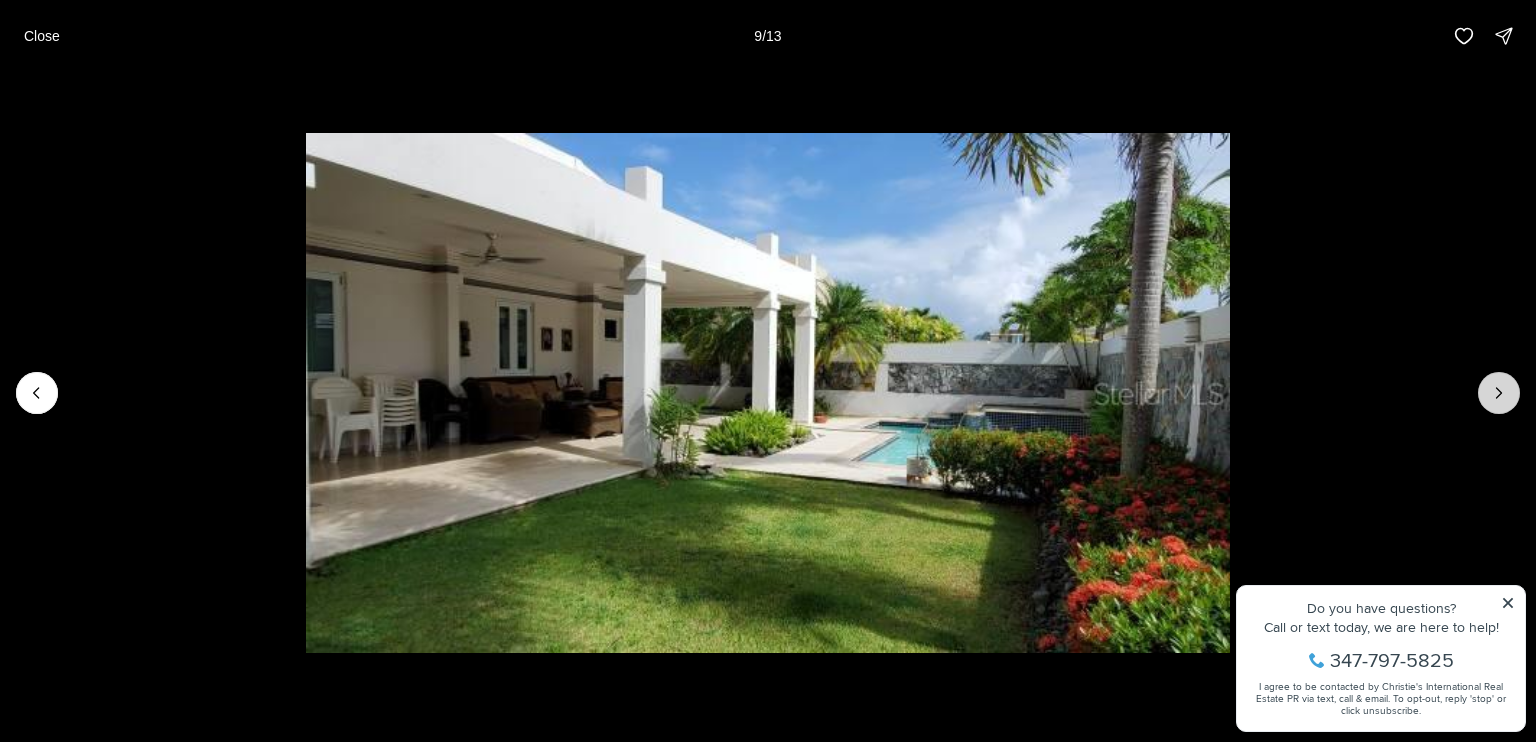 click at bounding box center [1499, 393] 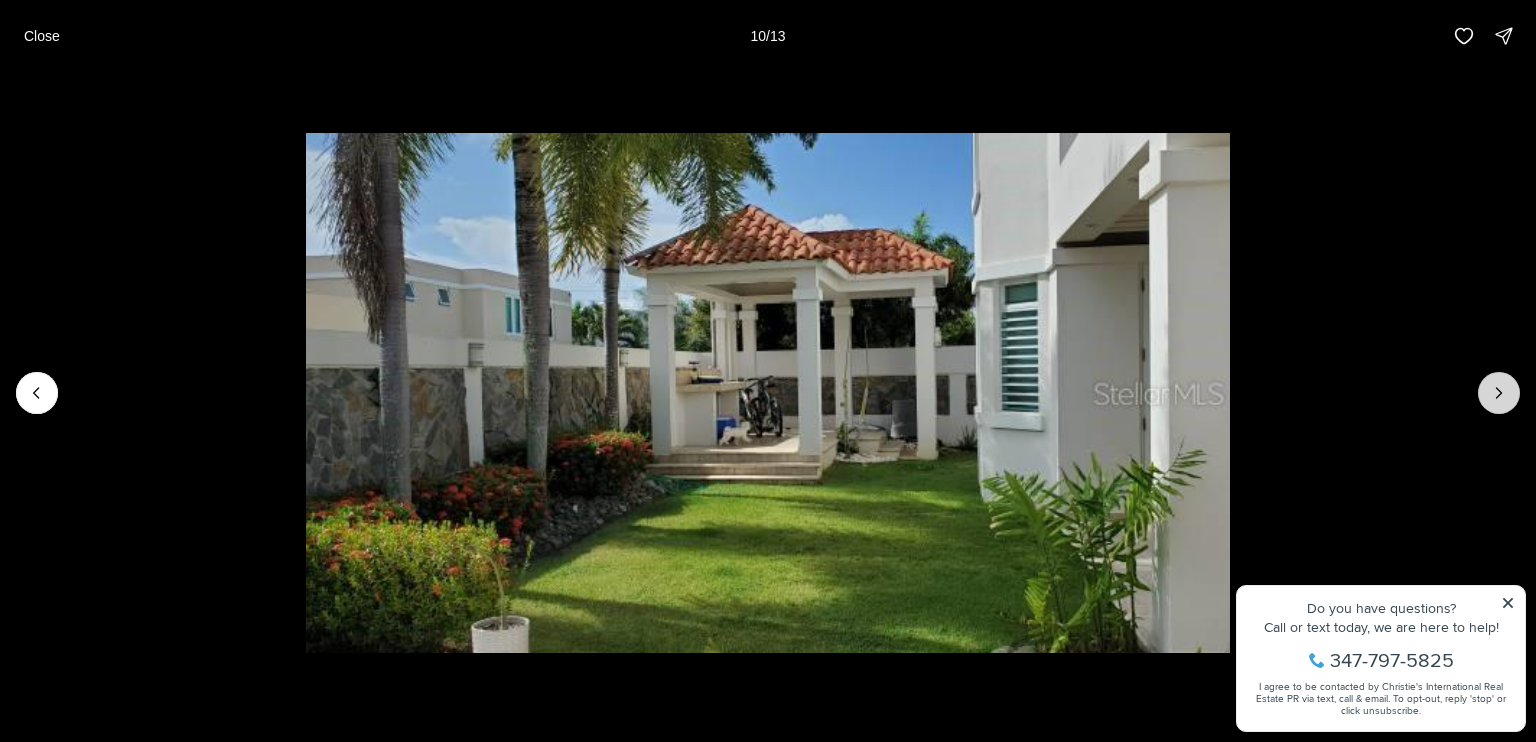 click at bounding box center (1499, 393) 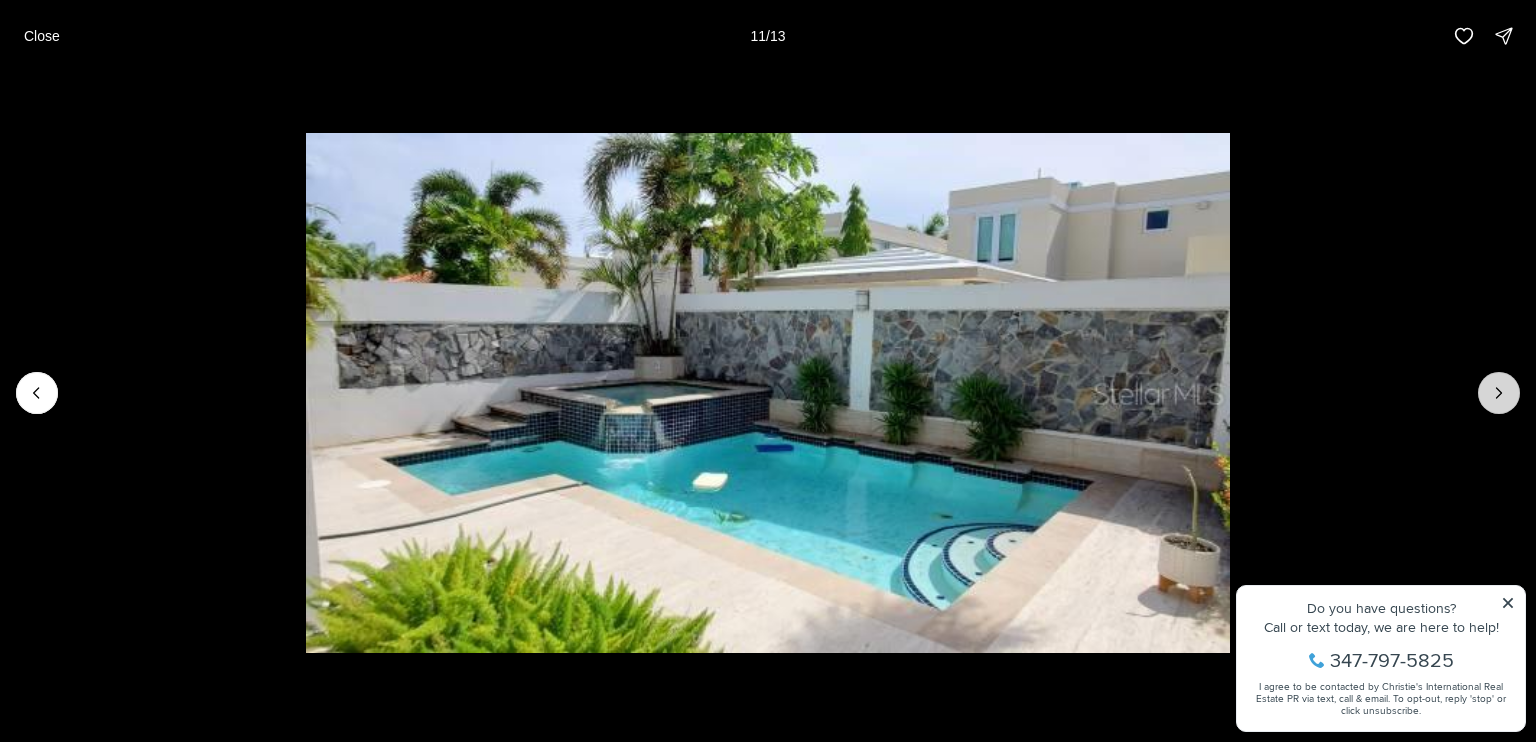click at bounding box center [1499, 393] 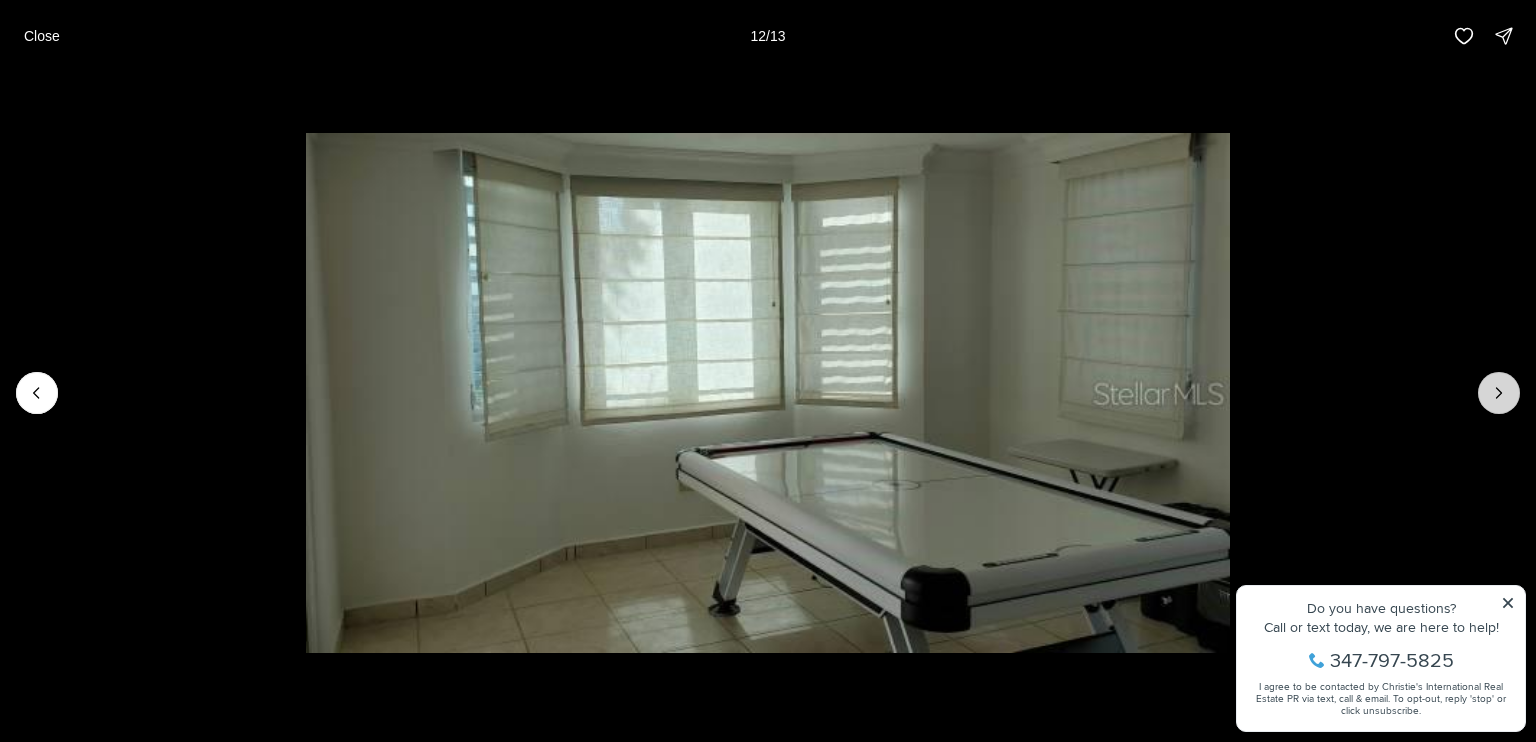 click at bounding box center (1499, 393) 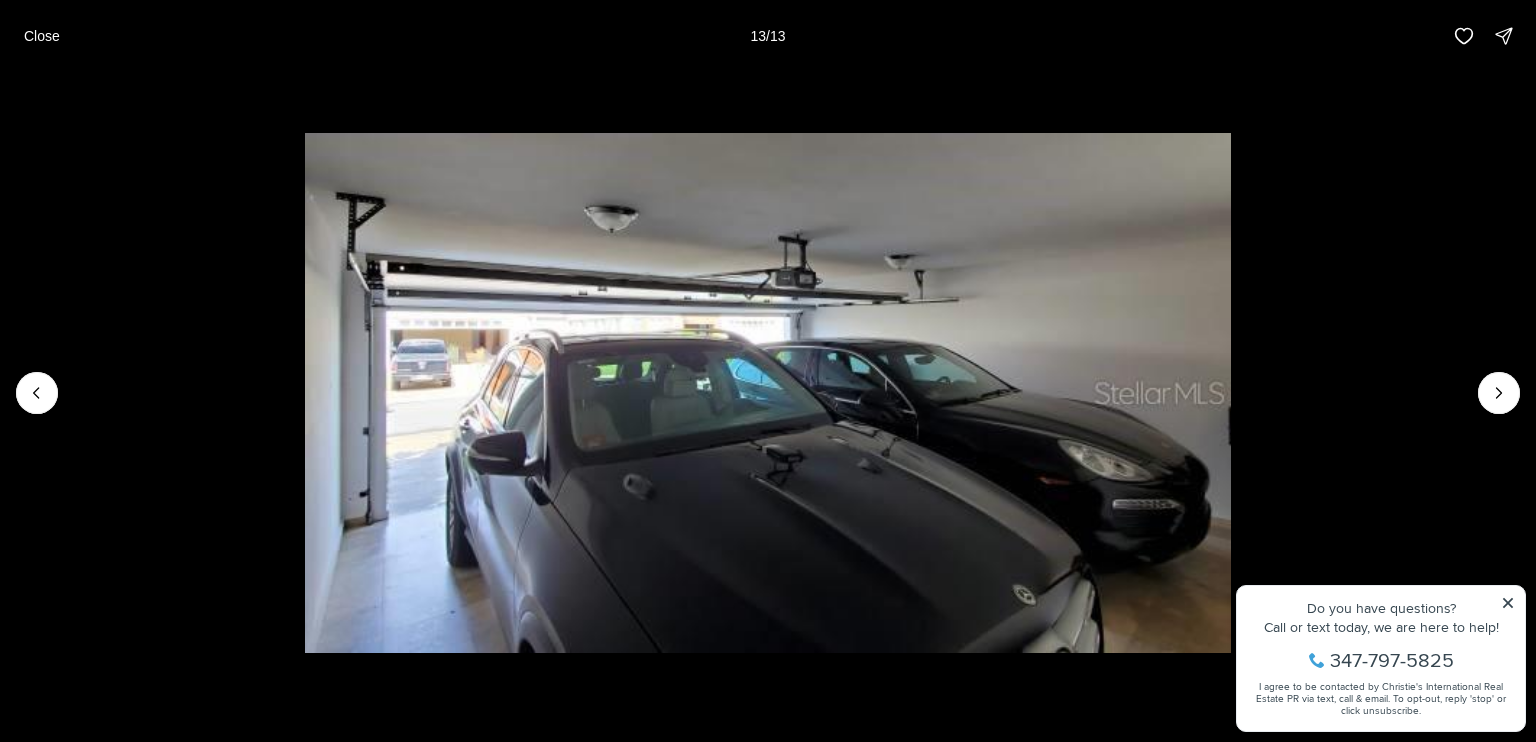 click at bounding box center (1499, 393) 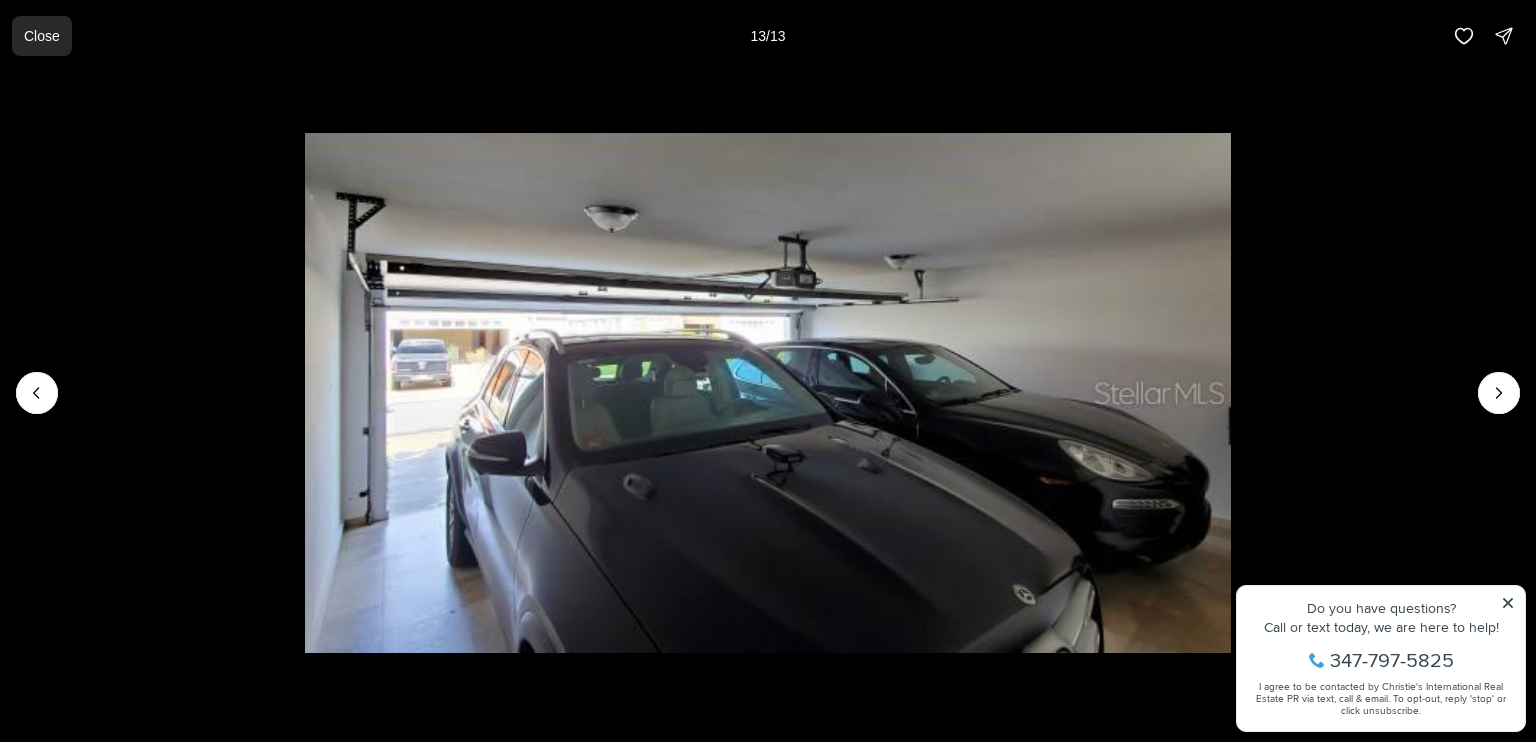 click on "Close" at bounding box center (42, 36) 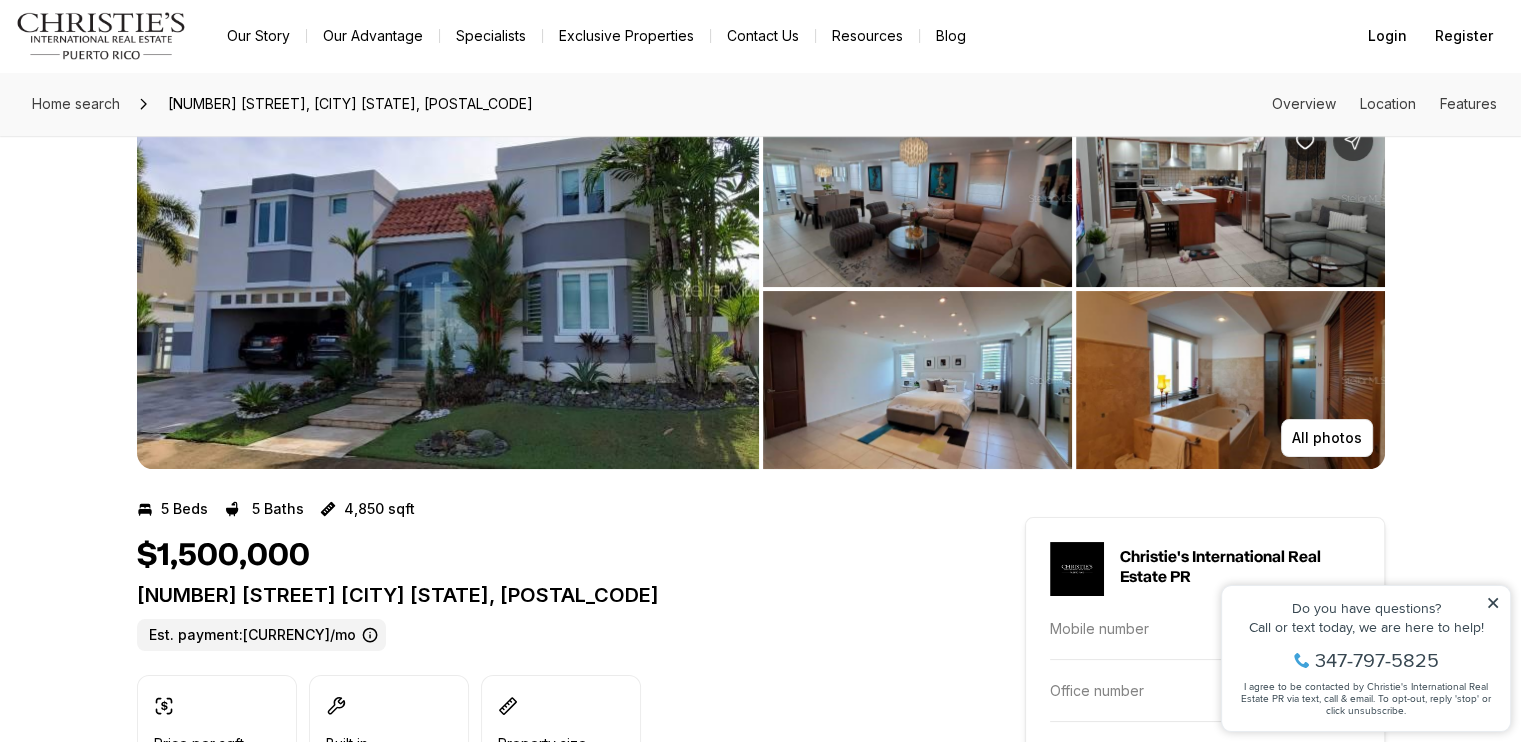 scroll, scrollTop: 0, scrollLeft: 0, axis: both 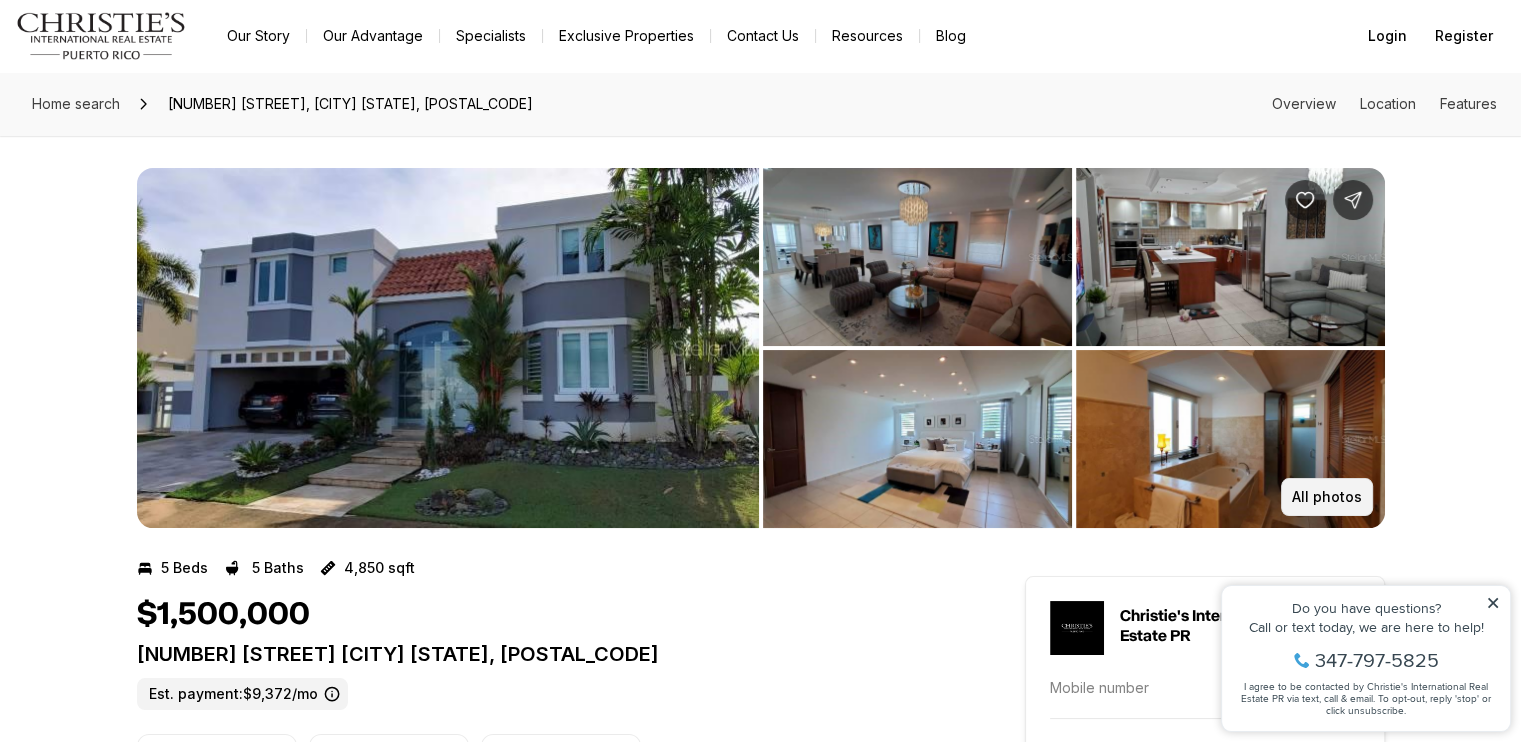 click on "All photos" at bounding box center (1327, 497) 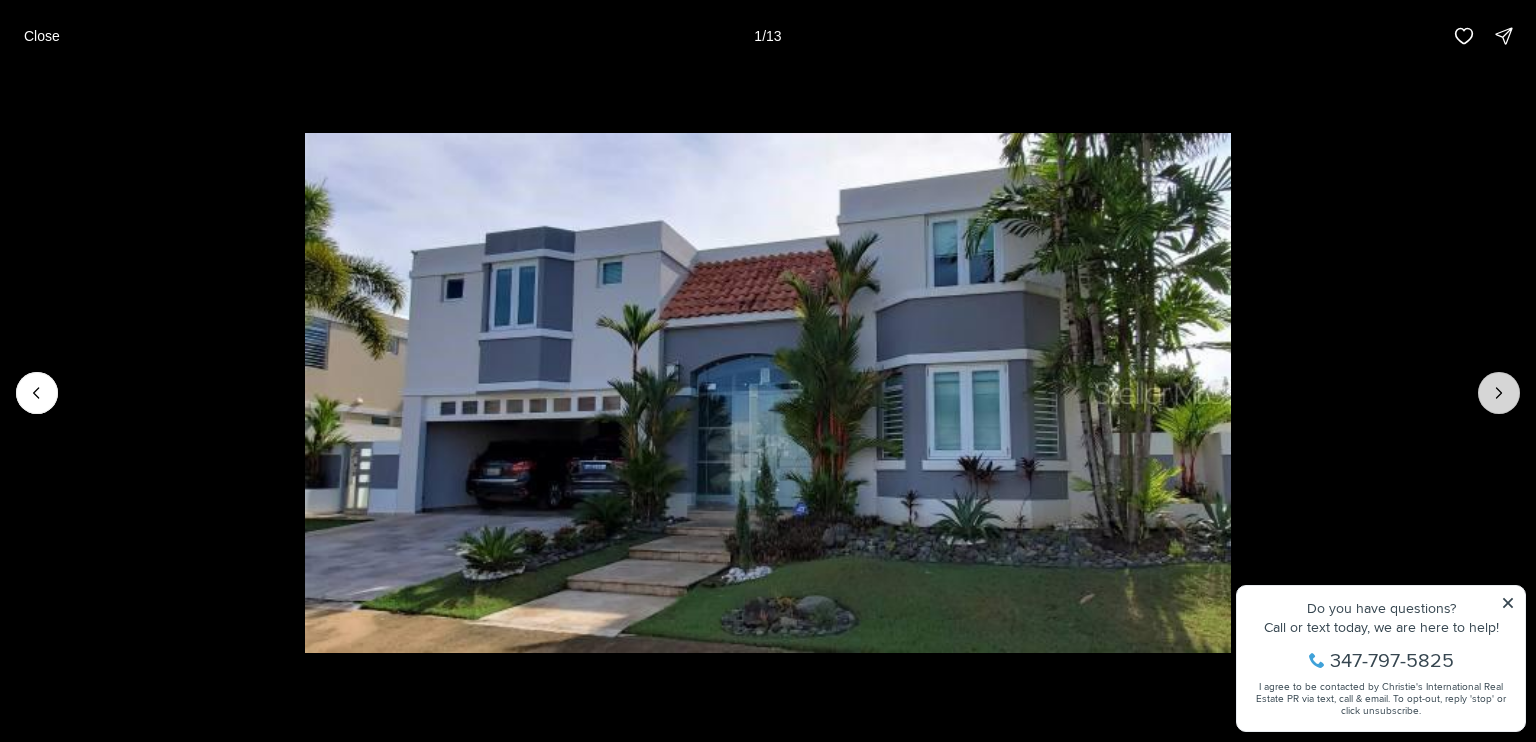 click at bounding box center (1499, 393) 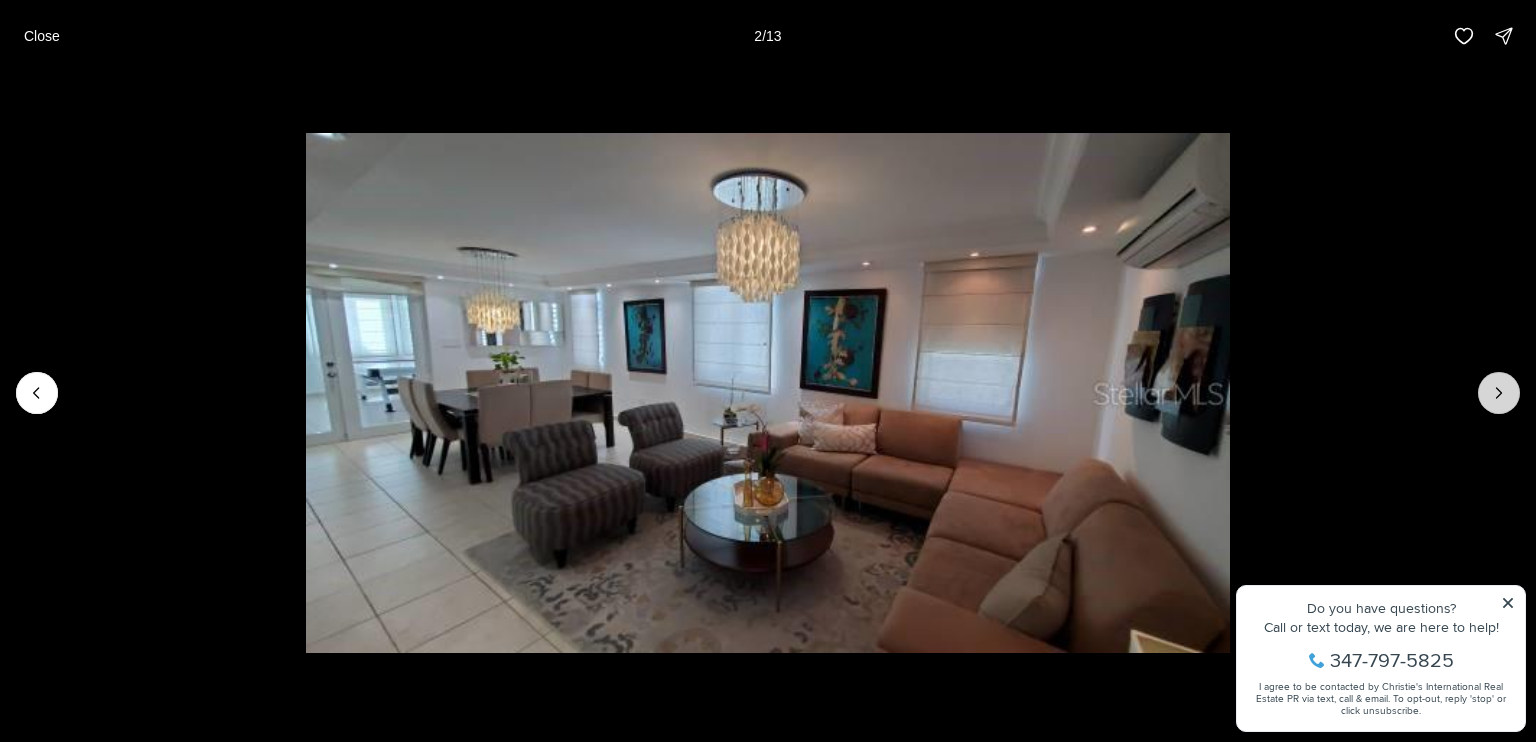 click at bounding box center (1499, 393) 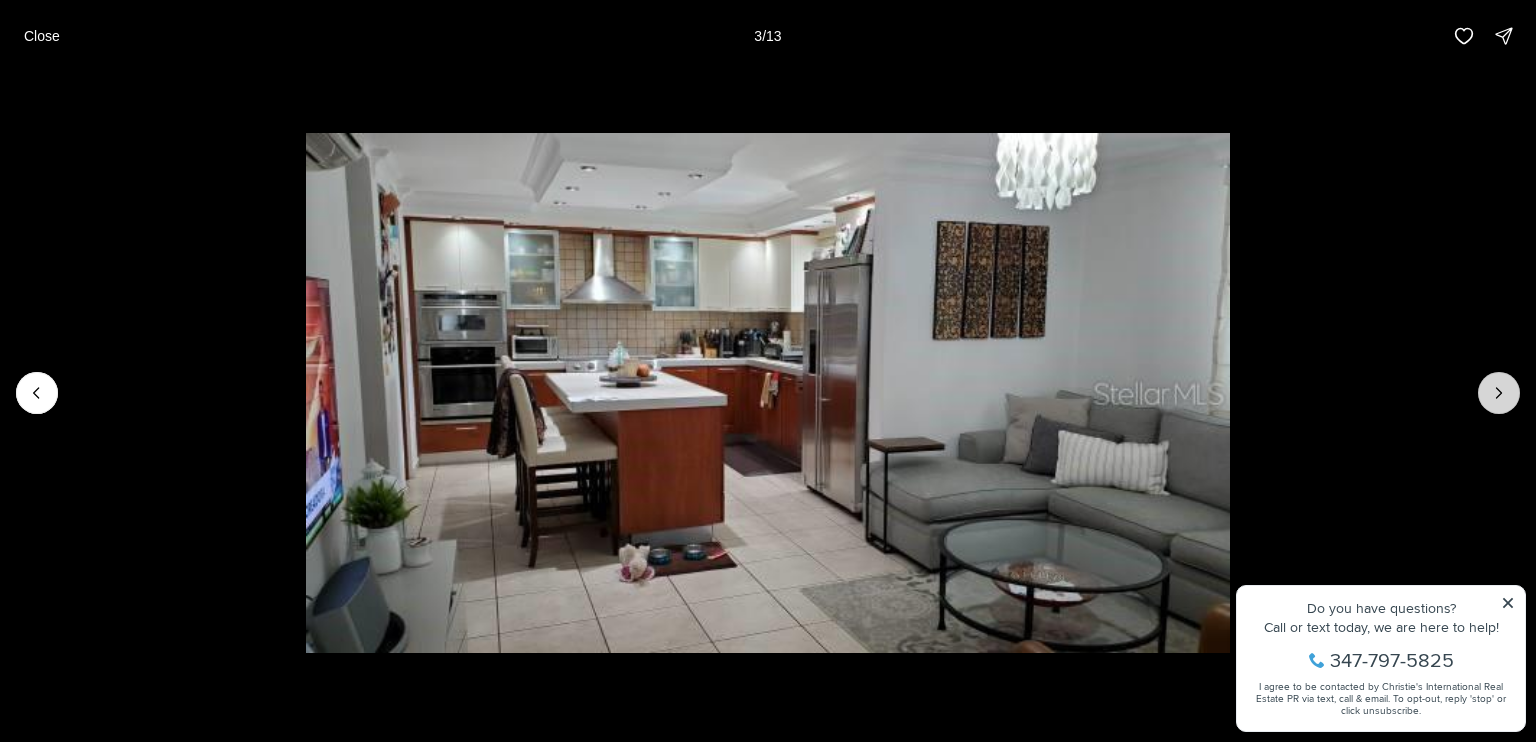 click at bounding box center [1499, 393] 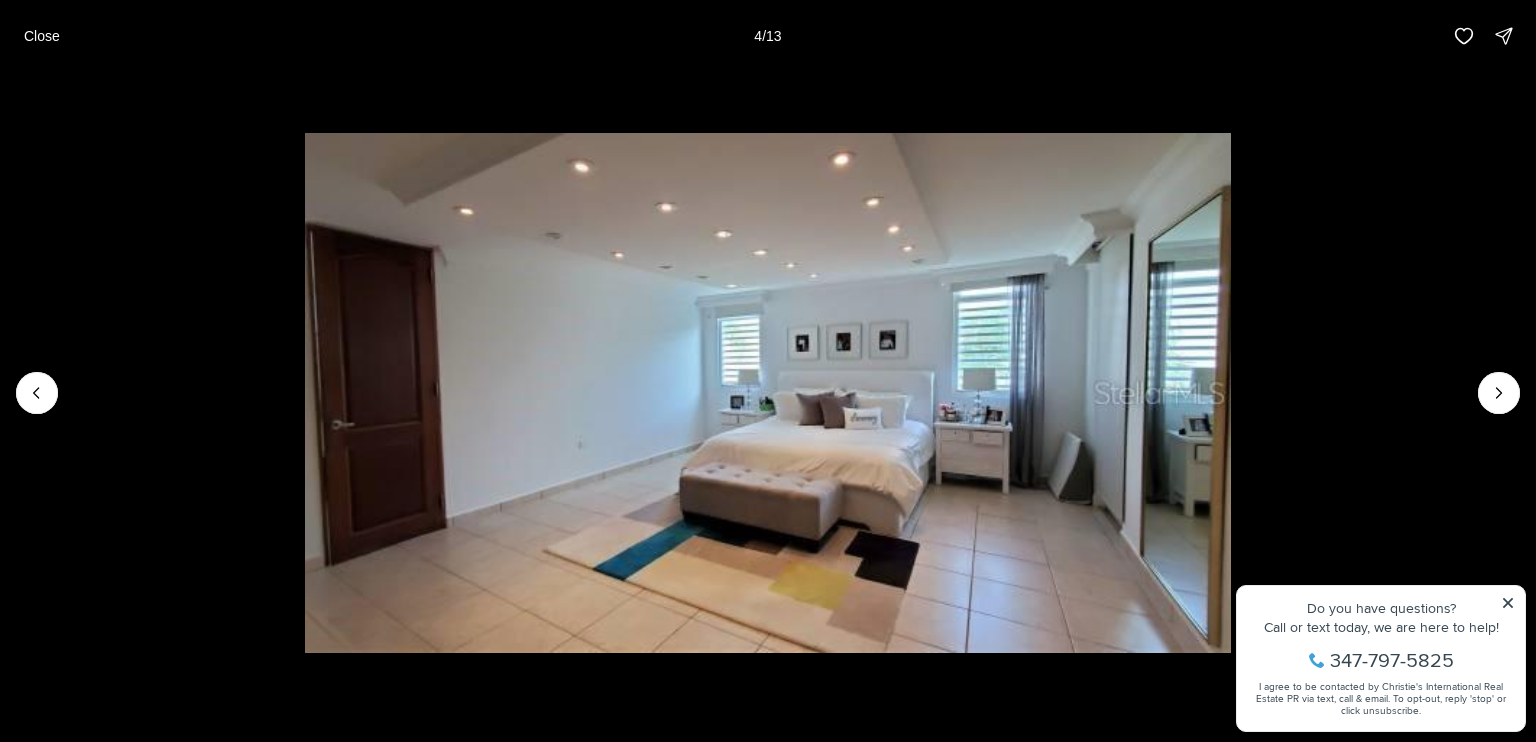 click at bounding box center (768, 393) 